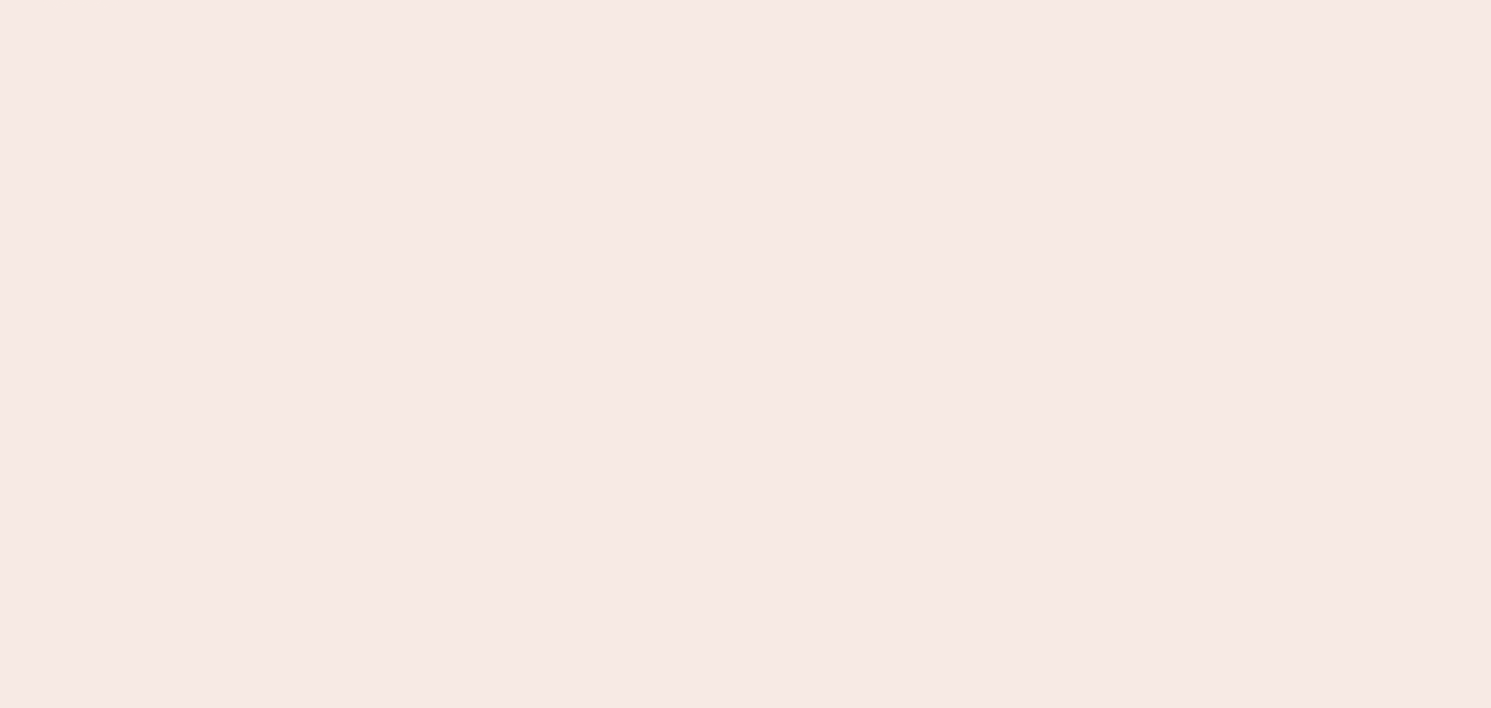 scroll, scrollTop: 0, scrollLeft: 0, axis: both 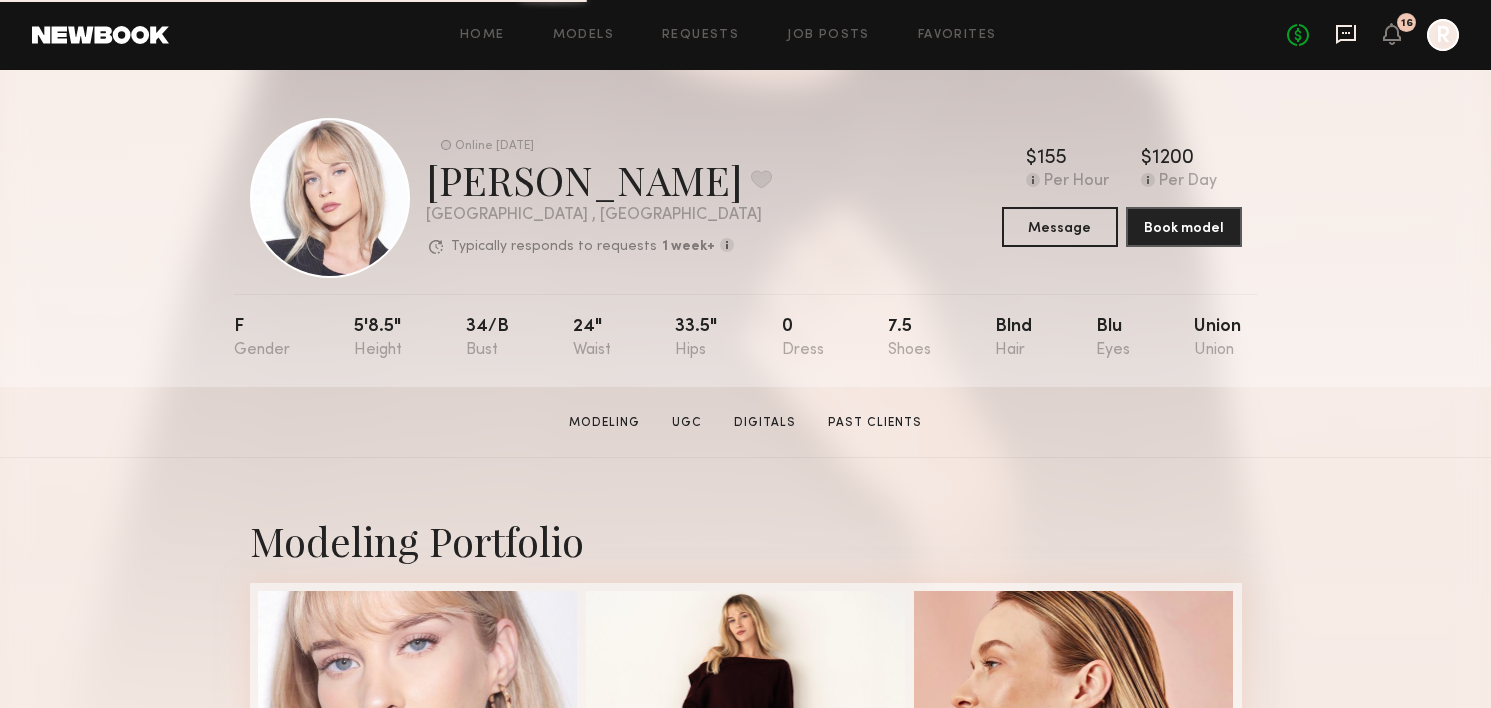 click 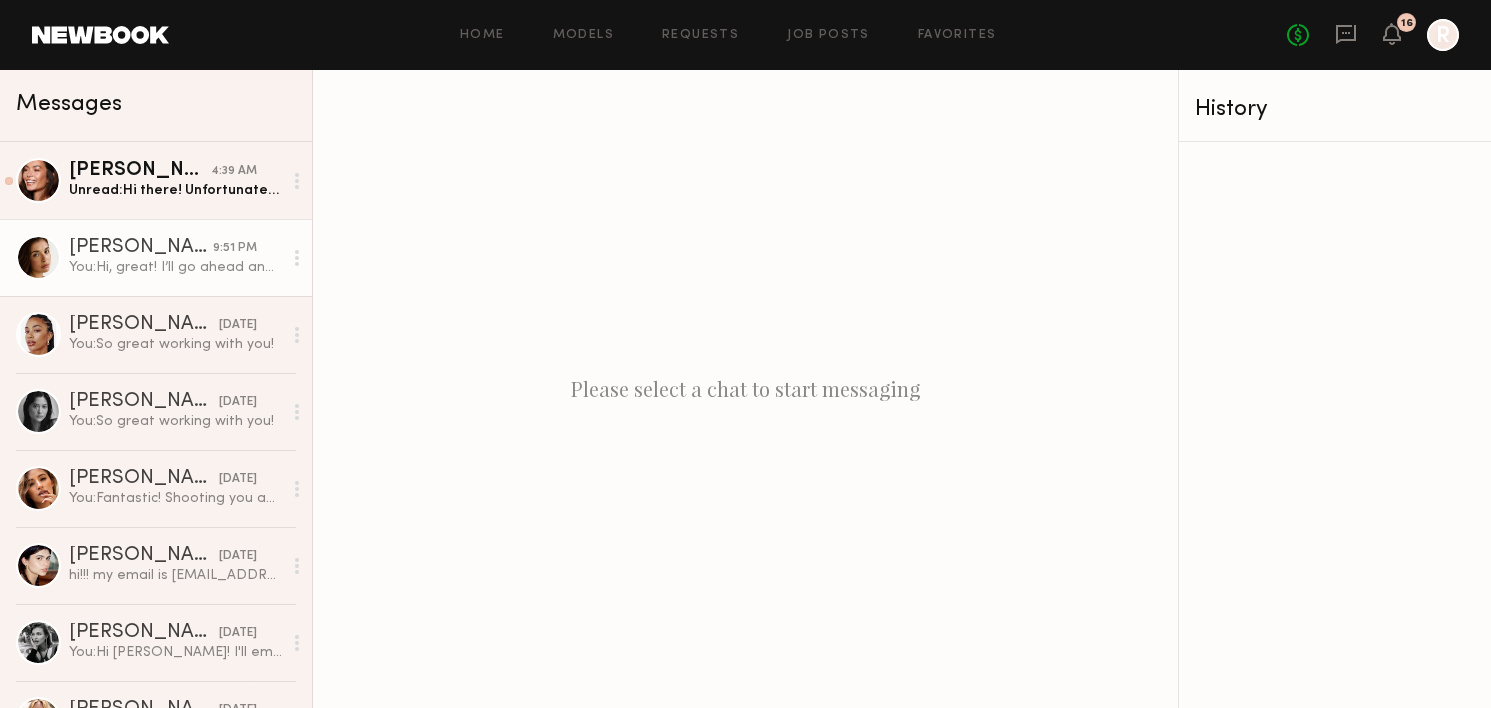 click on "Jasmine G." 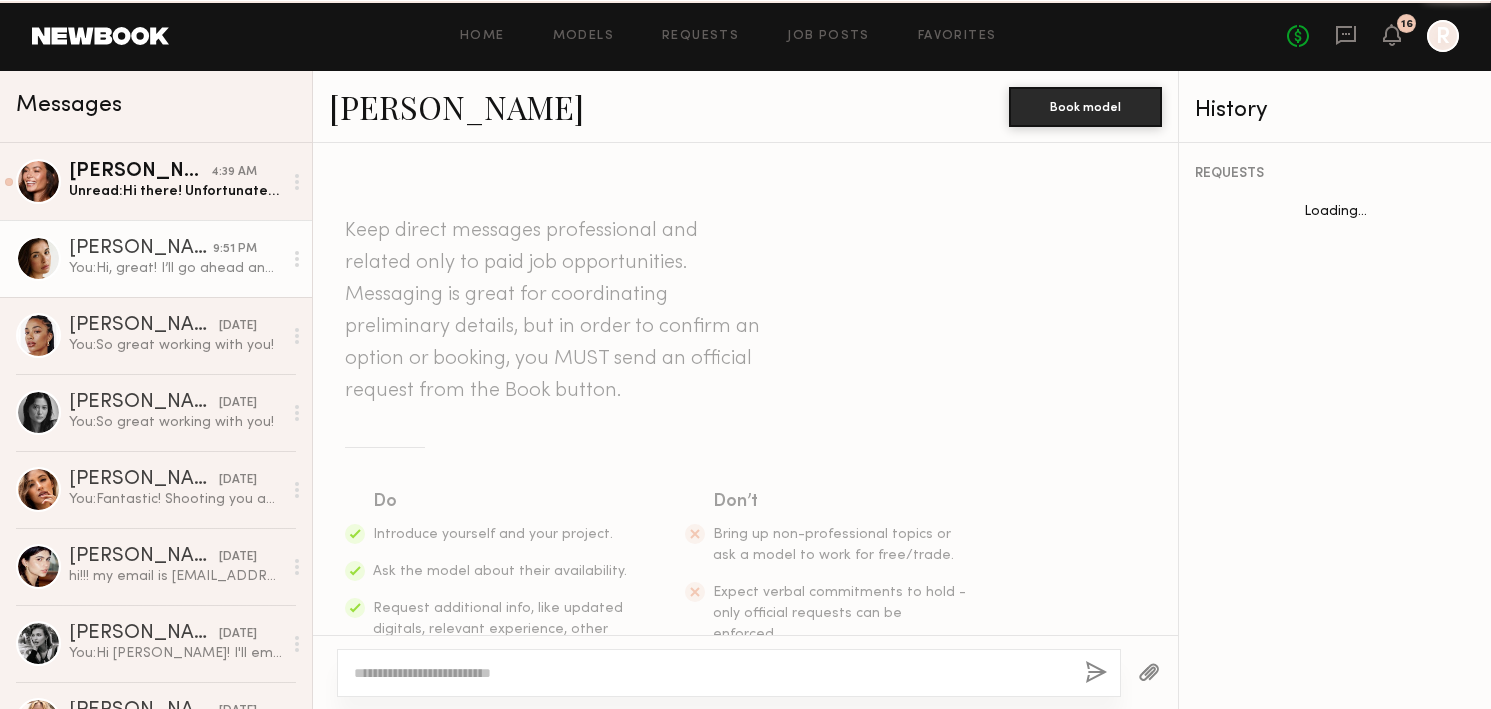 scroll, scrollTop: 661, scrollLeft: 0, axis: vertical 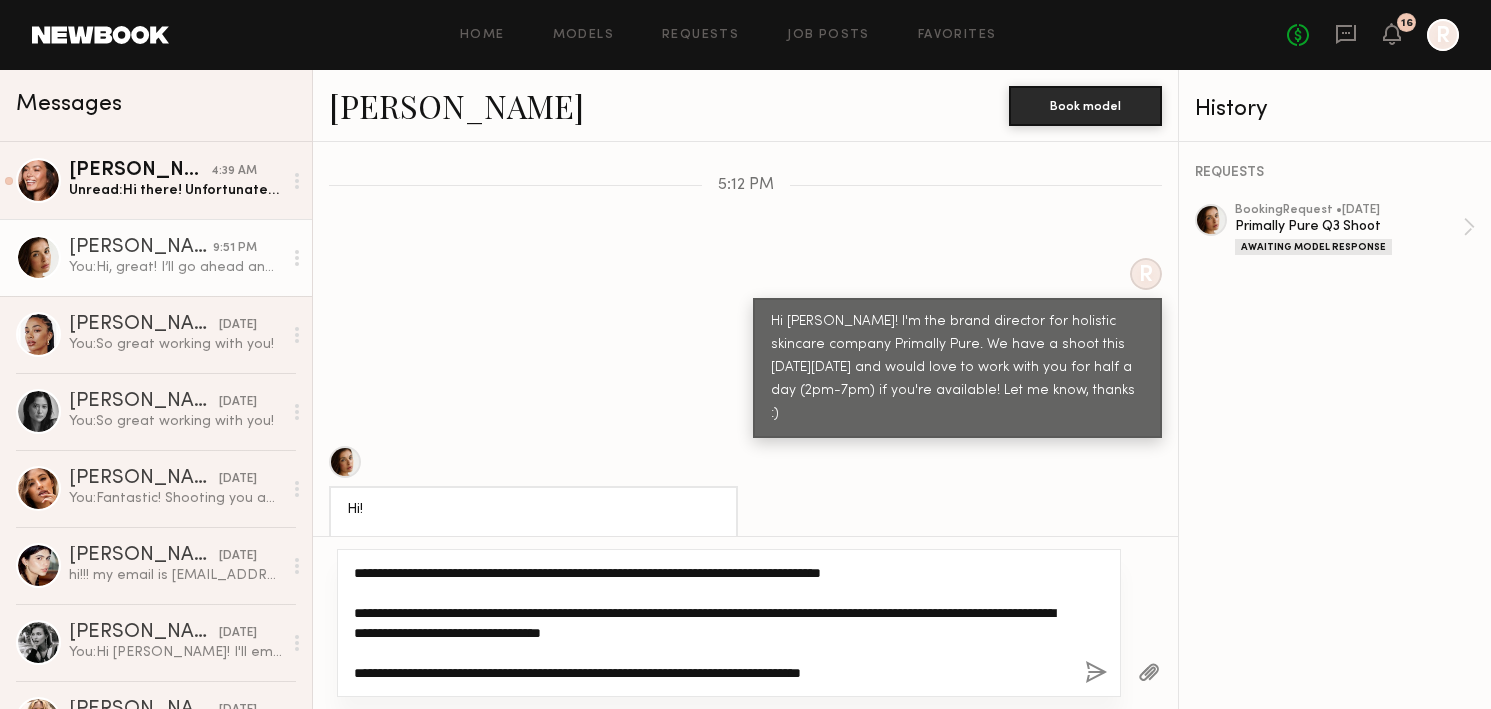 type on "**********" 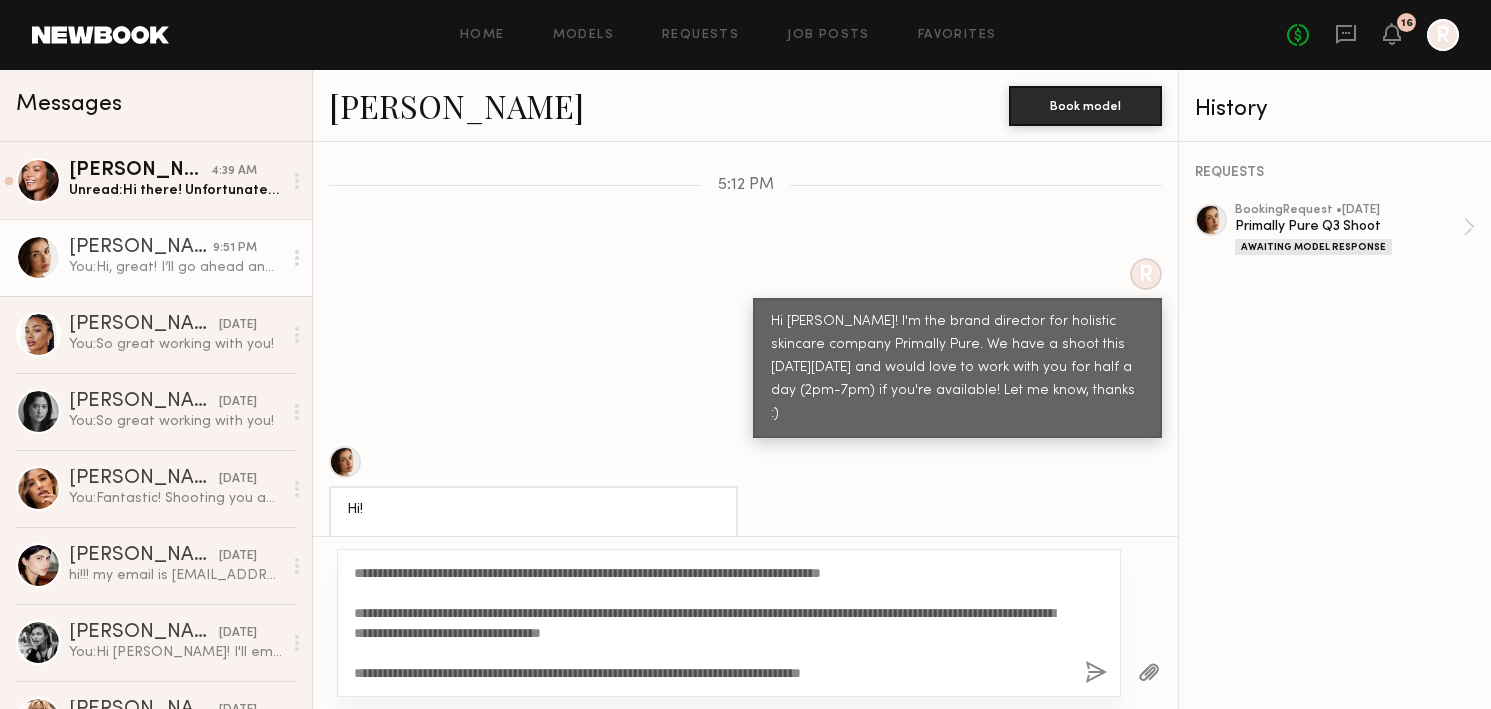 click 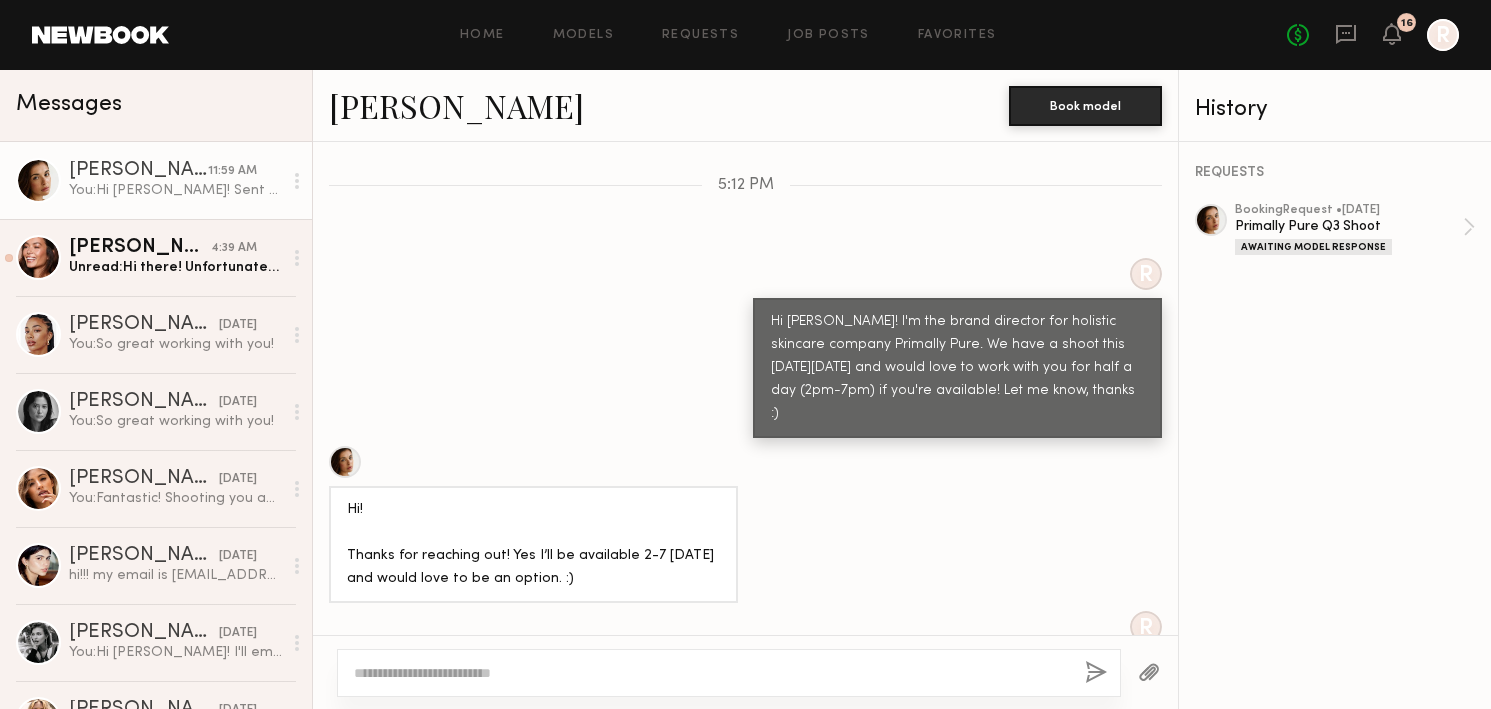 scroll, scrollTop: 1267, scrollLeft: 0, axis: vertical 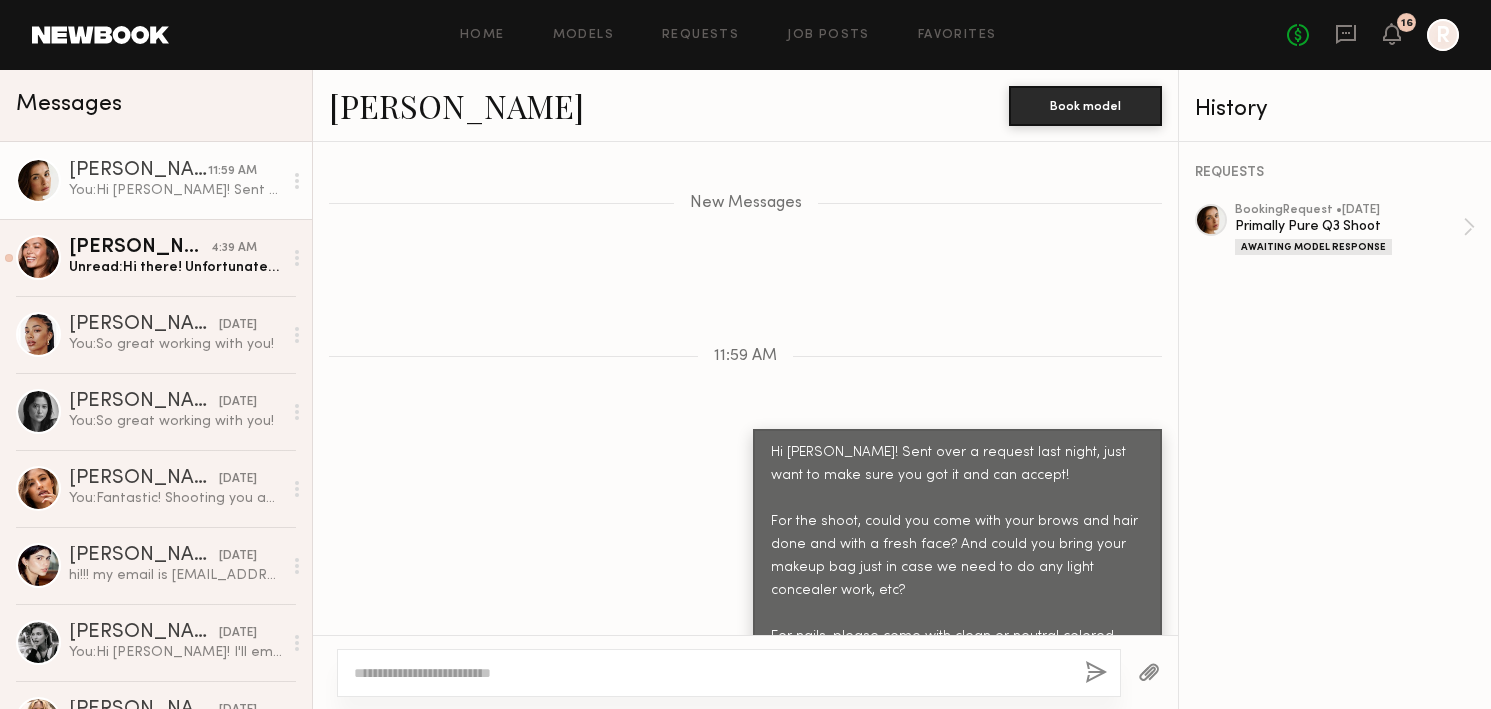 click on "Keep direct messages professional and related only to paid job opportunities. Messaging is great for coordinating preliminary details, but in order to confirm an option or booking, you MUST send an official request from the Book button. Do Introduce yourself and your project. Ask the model about their availability. Request additional info, like updated digitals, relevant experience, other skills, etc. Don’t Bring up non-professional topics or ask a model to work for free/trade. Expect verbal commitments to hold - only official requests can be enforced. Move communications off the platform. 5:12 PM R Hi Jasmine!  I'm the brand director for holistic skincare company Primally Pure. We have a shoot this coming Monday 7/14 and would love to work with you for half a day (2pm-7pm) if you're available! Let me know, thanks :) Hi!
Thanks for reaching out! Yes I’ll be available 2-7 on Monday and would love to be an option. :) R New Messages 11:59 AM" 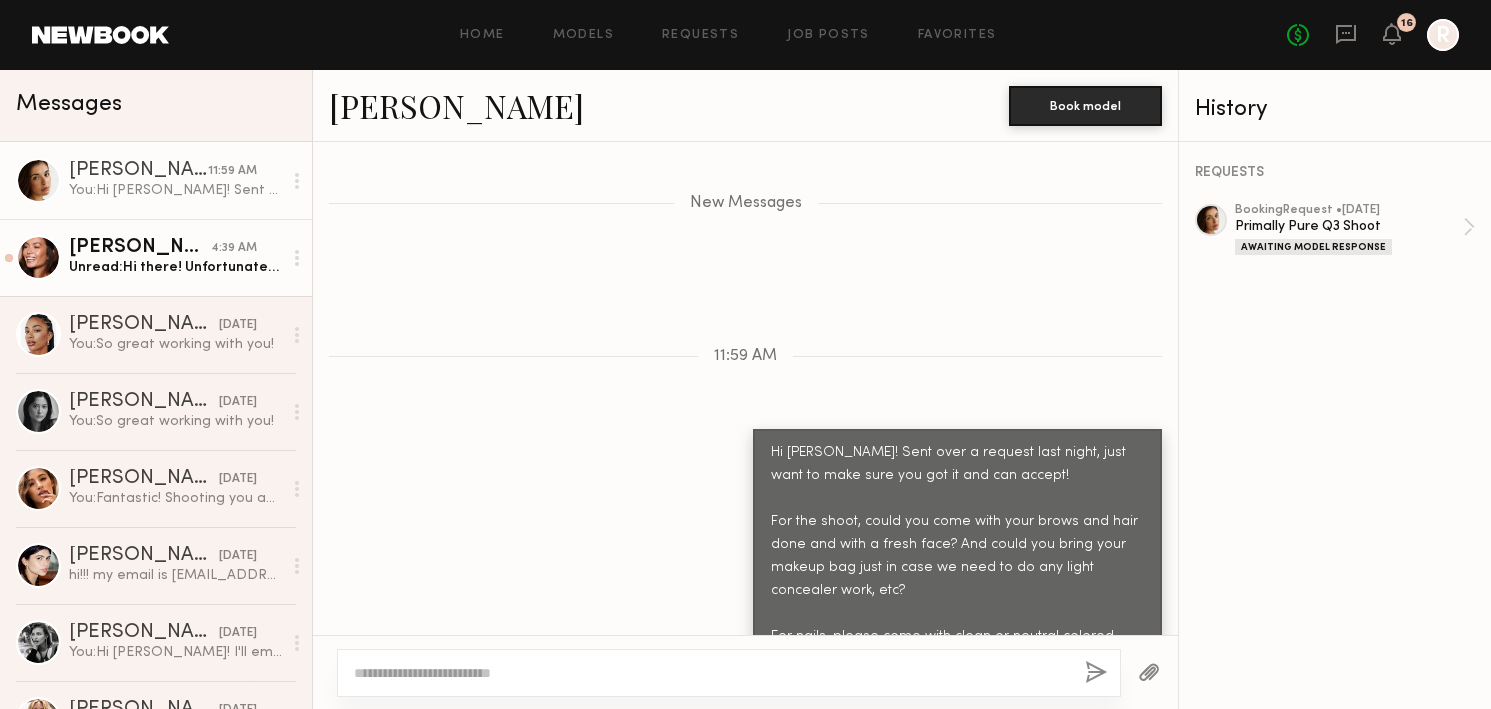 click on "Unread:  Hi there! Unfortunately I’m out of town until September 1st :( hopefully we can work together in the future <3" 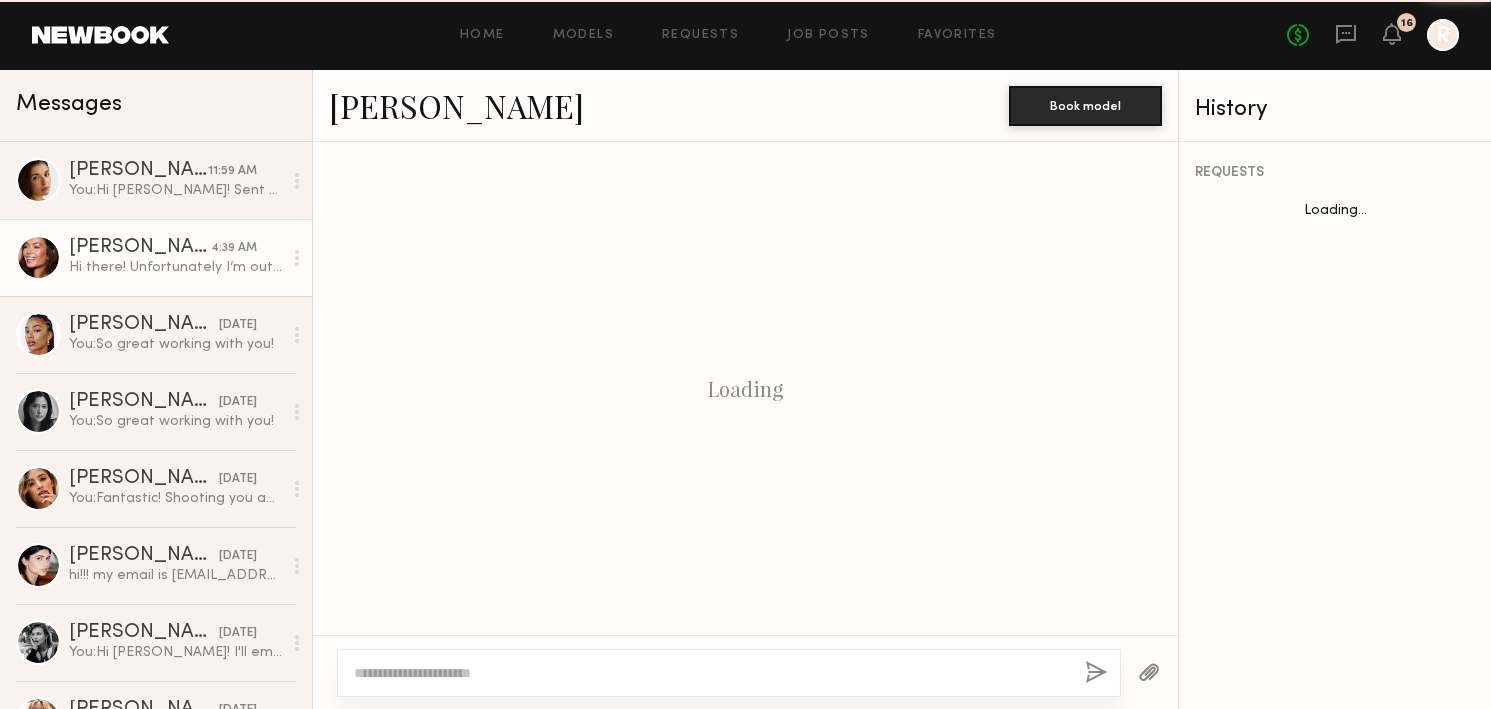 scroll, scrollTop: 647, scrollLeft: 0, axis: vertical 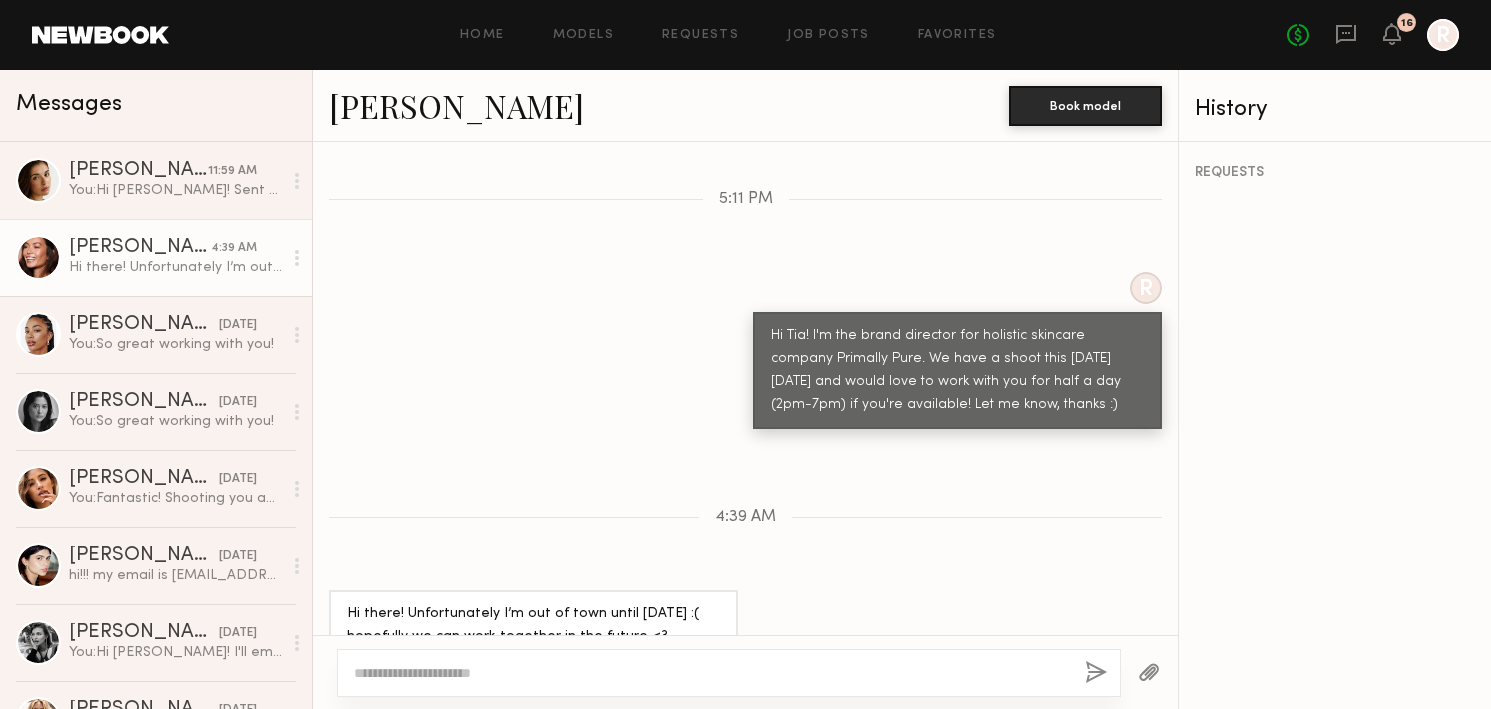 click on "Keep direct messages professional and related only to paid job opportunities. Messaging is great for coordinating preliminary details, but in order to confirm an option or booking, you MUST send an official request from the Book button. Do Introduce yourself and your project. Ask the model about their availability. Request additional info, like updated digitals, relevant experience, other skills, etc. Don’t Bring up non-professional topics or ask a model to work for free/trade. Expect verbal commitments to hold - only official requests can be enforced. Move communications off the platform. 5:11 PM R Hi Tia! I'm the brand director for holistic skincare company Primally Pure. We have a shoot this coming Monday 7/14 and would love to work with you for half a day (2pm-7pm) if you're available! Let me know, thanks :) 4:39 AM Hi there! Unfortunately I’m out of town until September 1st :( hopefully we can work together in the future <3" 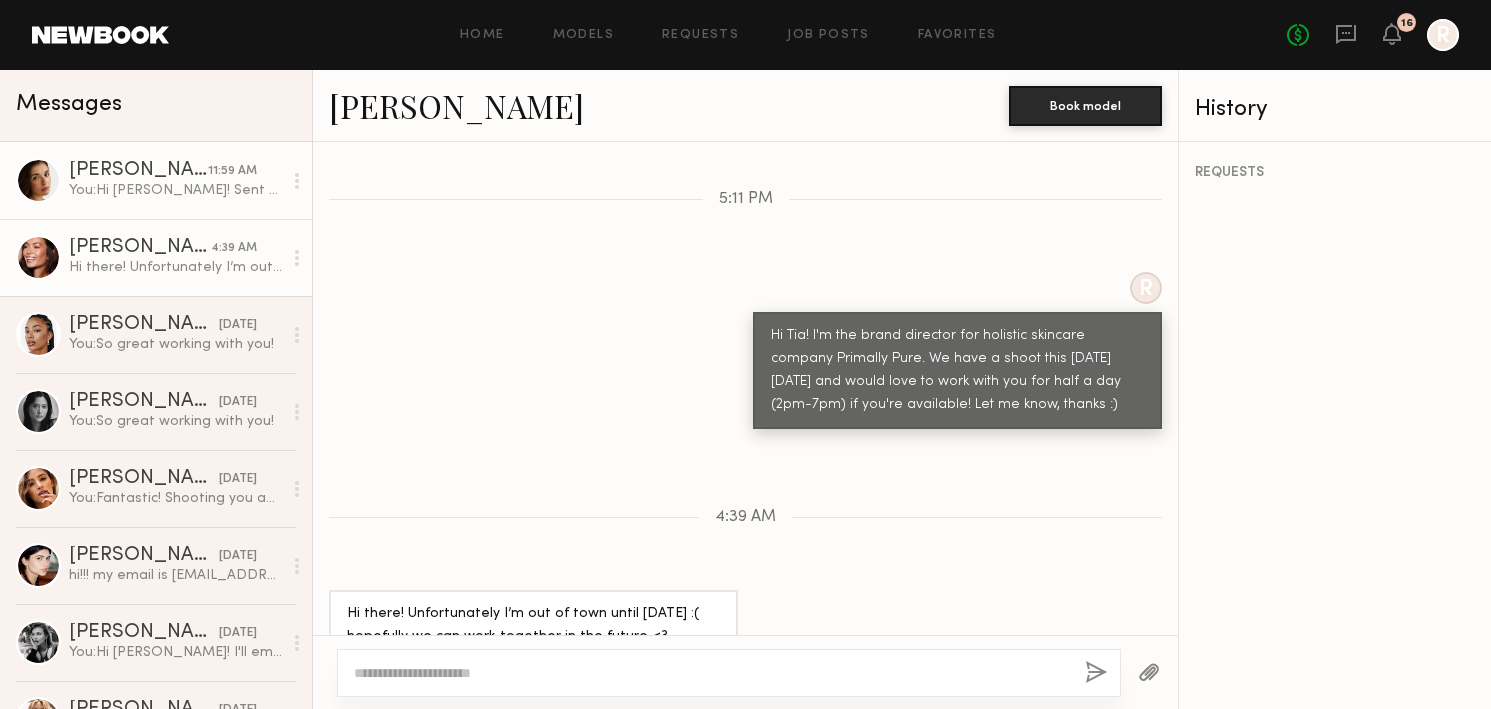 click on "You:  Hi Jasmine! Sent over a request last night, just want to make sure you got it and can accept!
For the shoot, could you come with your brows and hair done and with a fresh face? And could you bring your makeup bag just in case we need to do any light concealer work, etc?
For nails, please come with clean or neutral colored nails that are not too long. Thanks!" 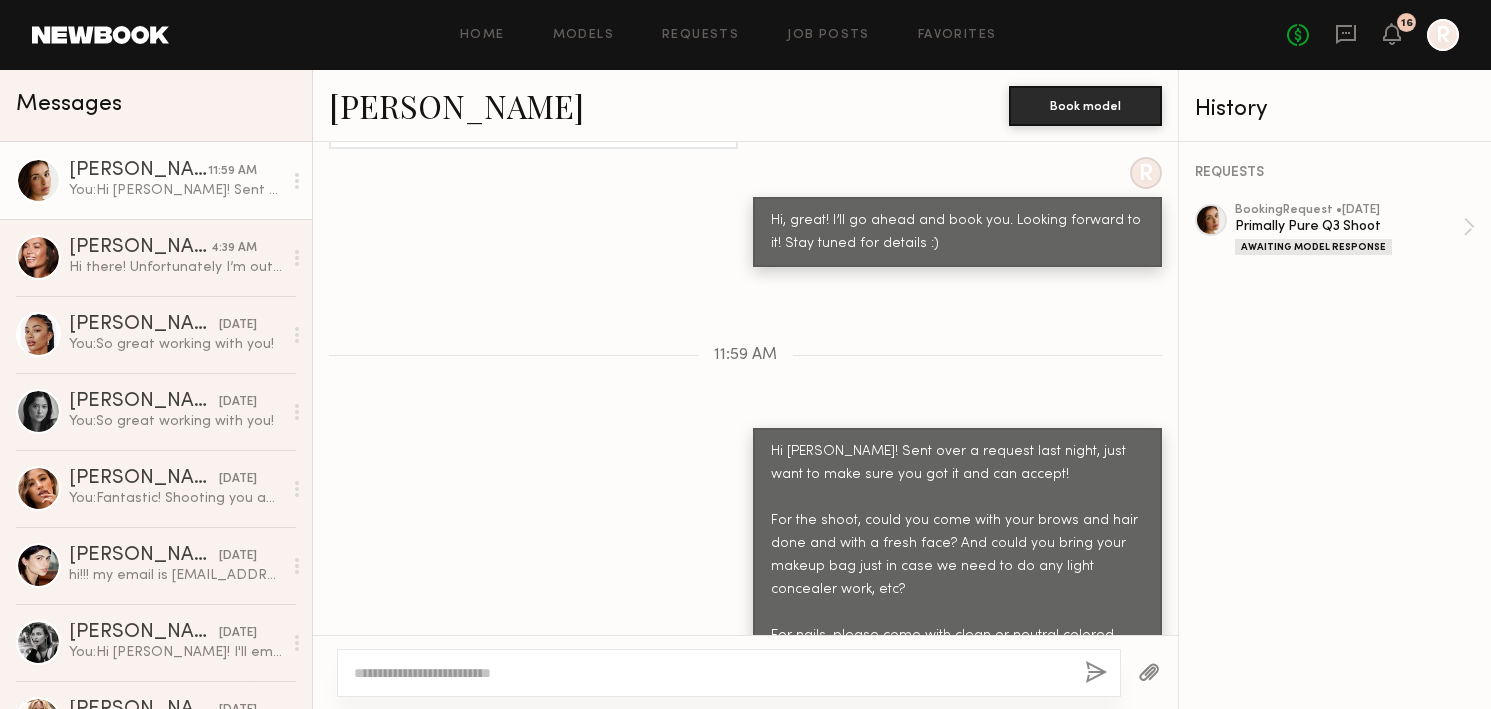 click 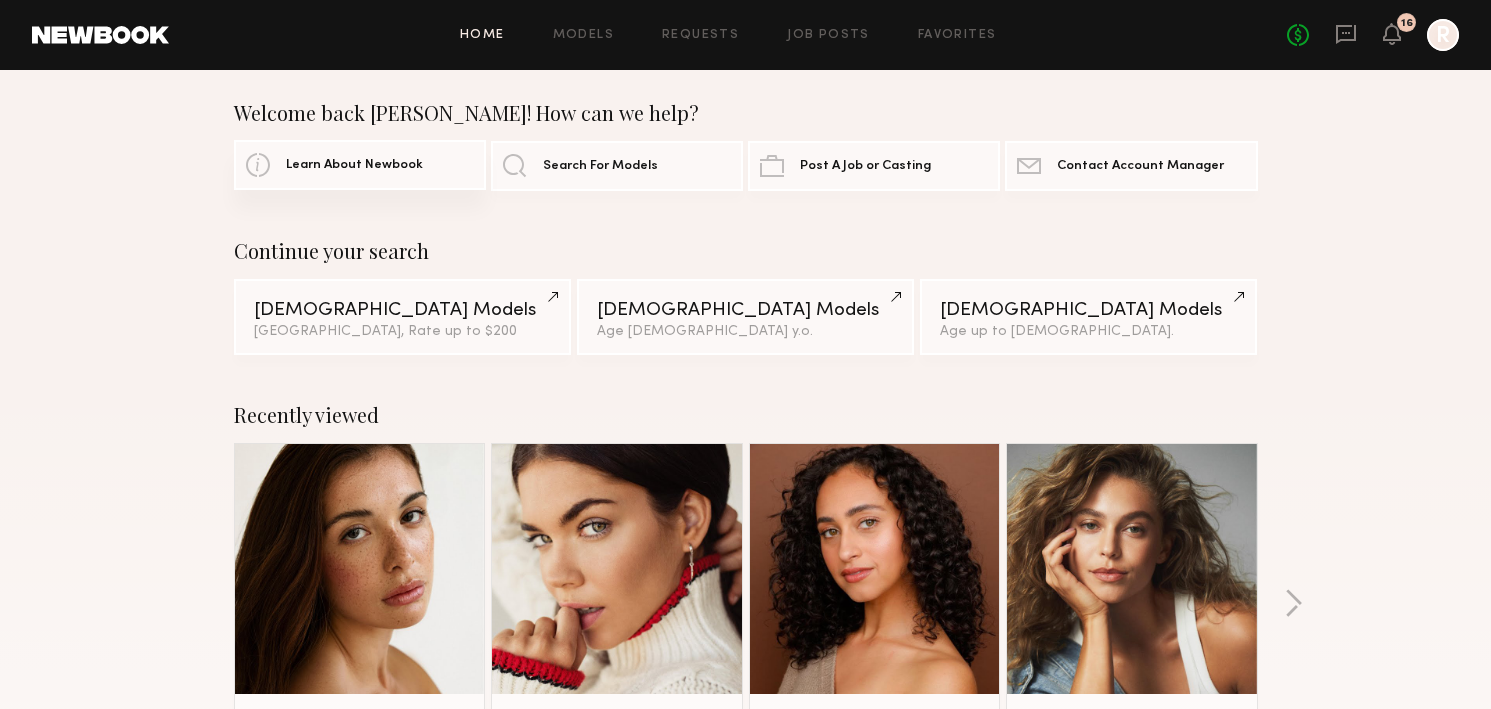 scroll, scrollTop: 0, scrollLeft: 0, axis: both 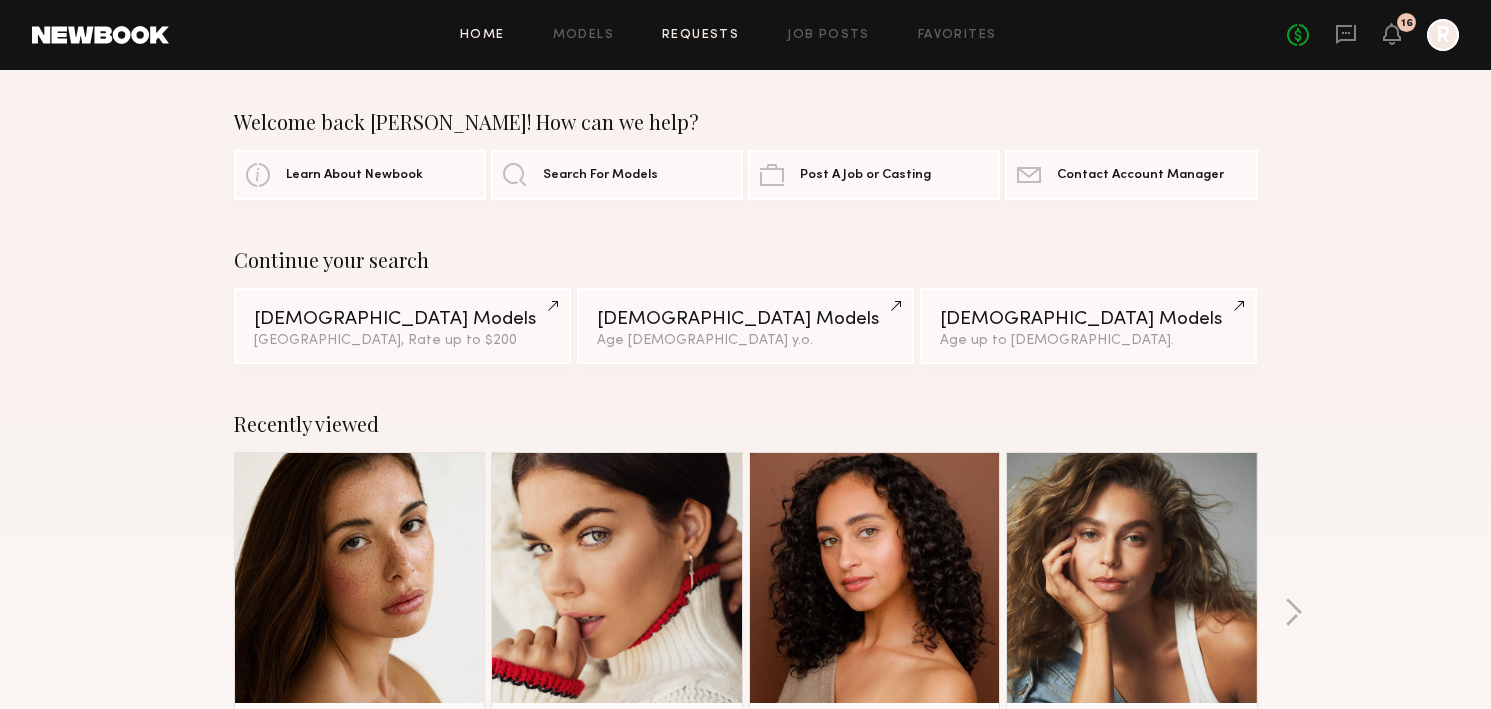 click on "Requests" 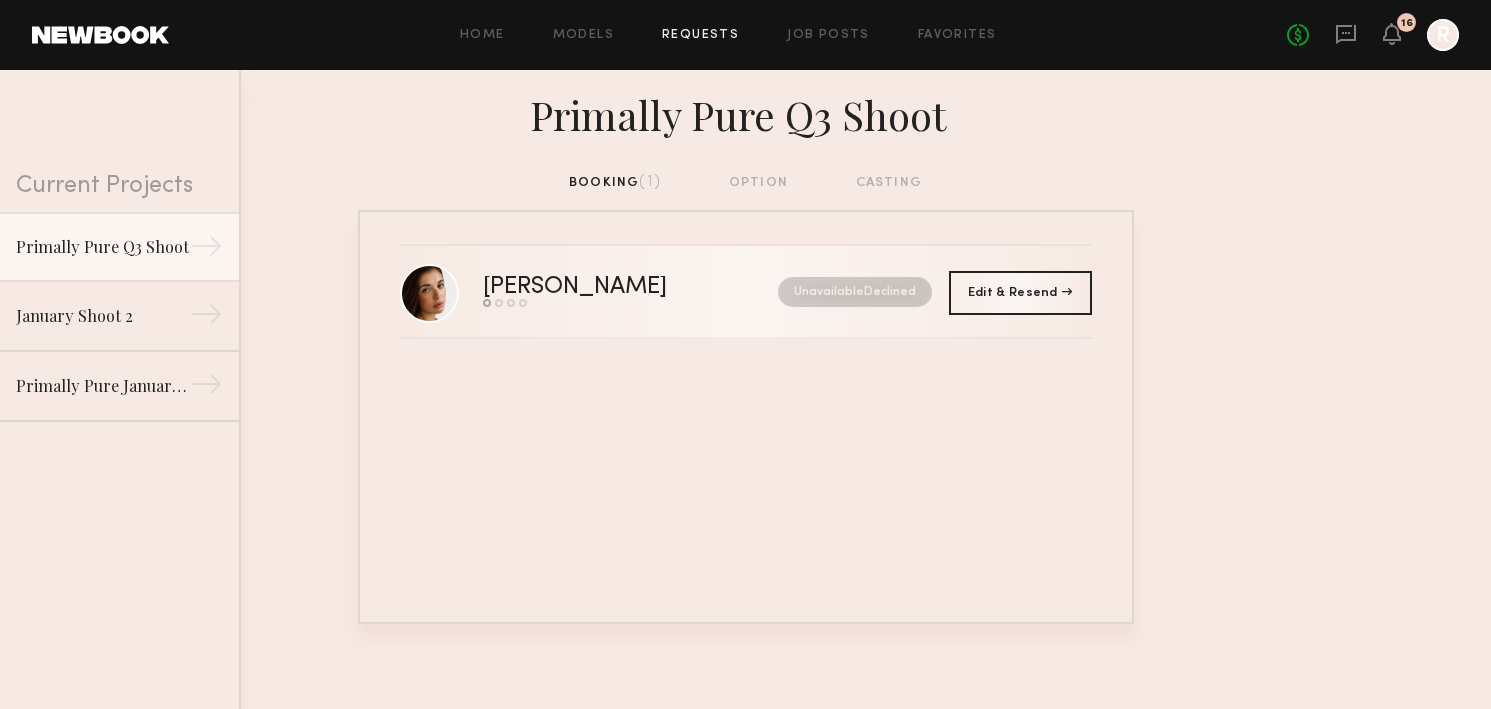click on "Unavailable Declined" 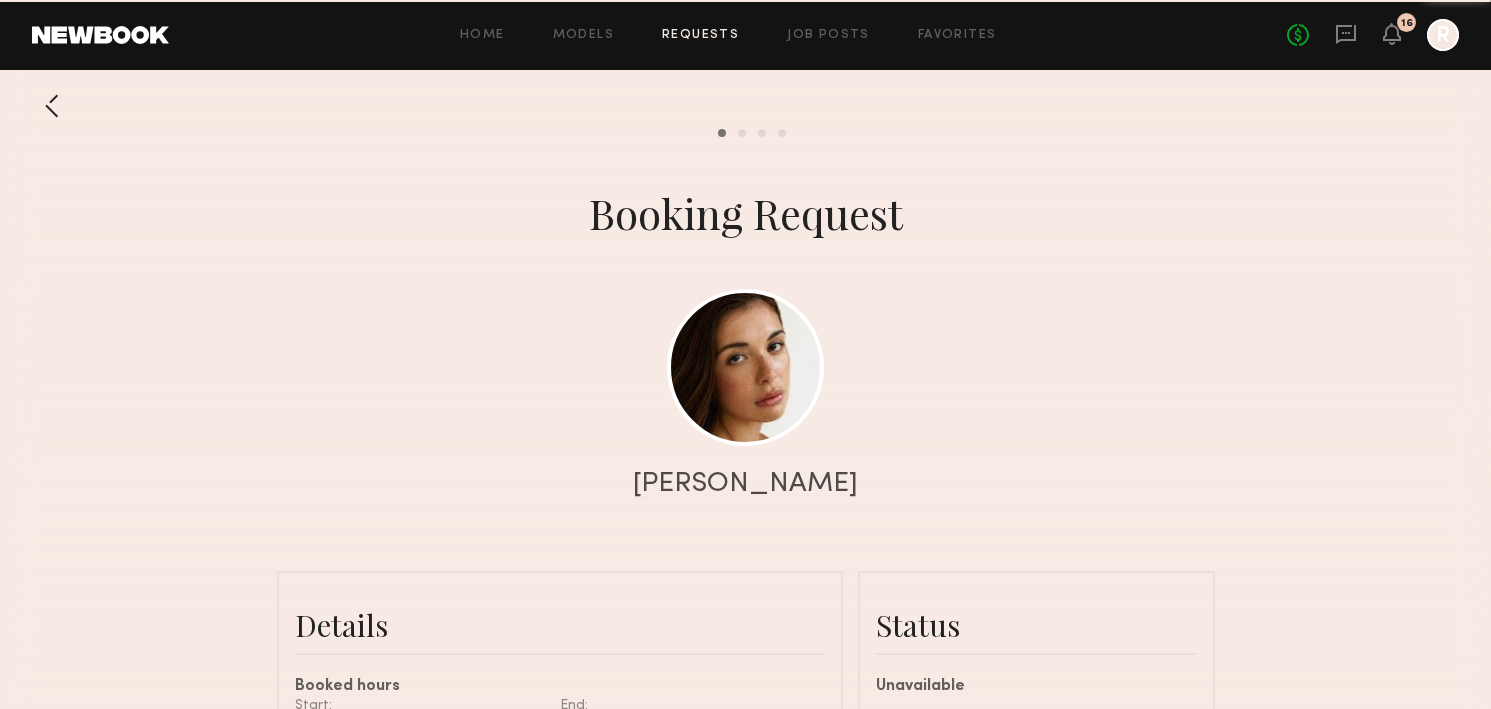 scroll, scrollTop: 1522, scrollLeft: 0, axis: vertical 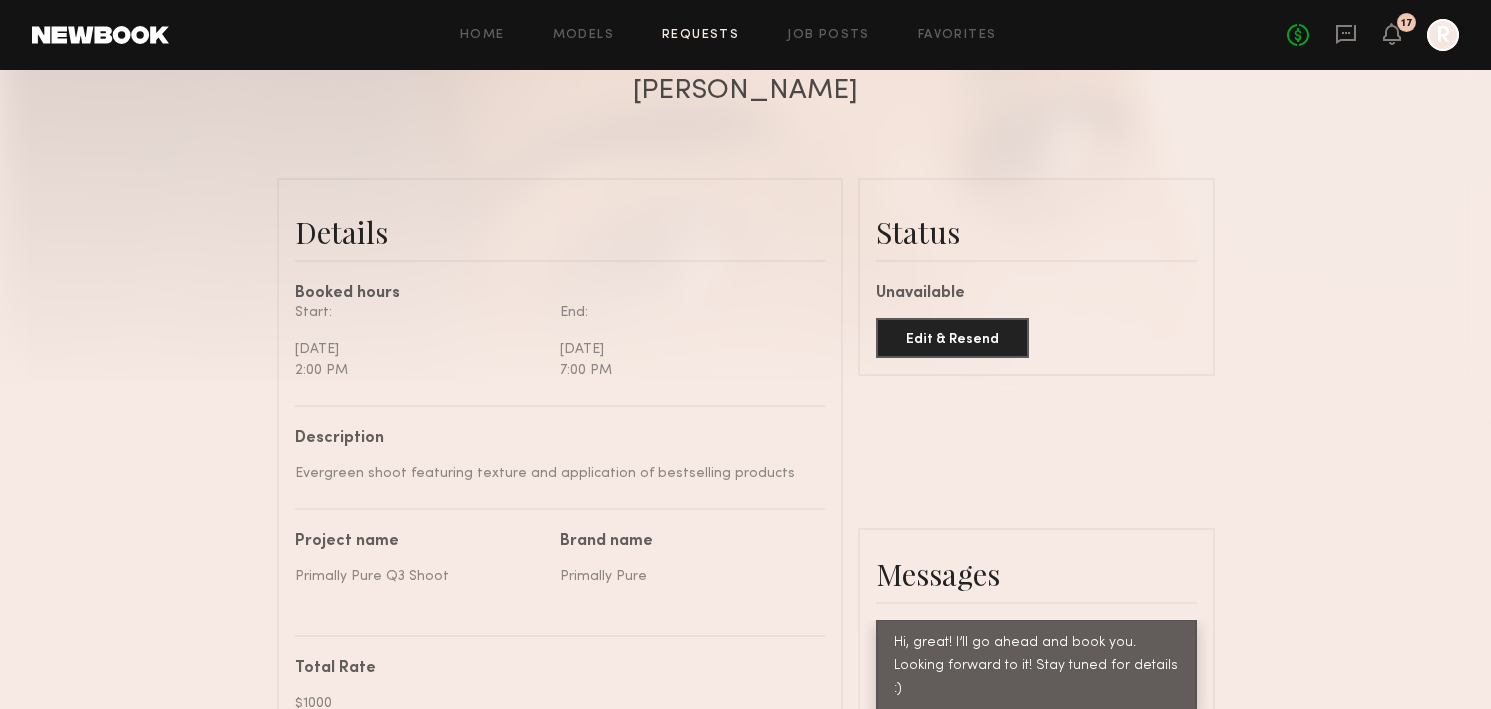 click 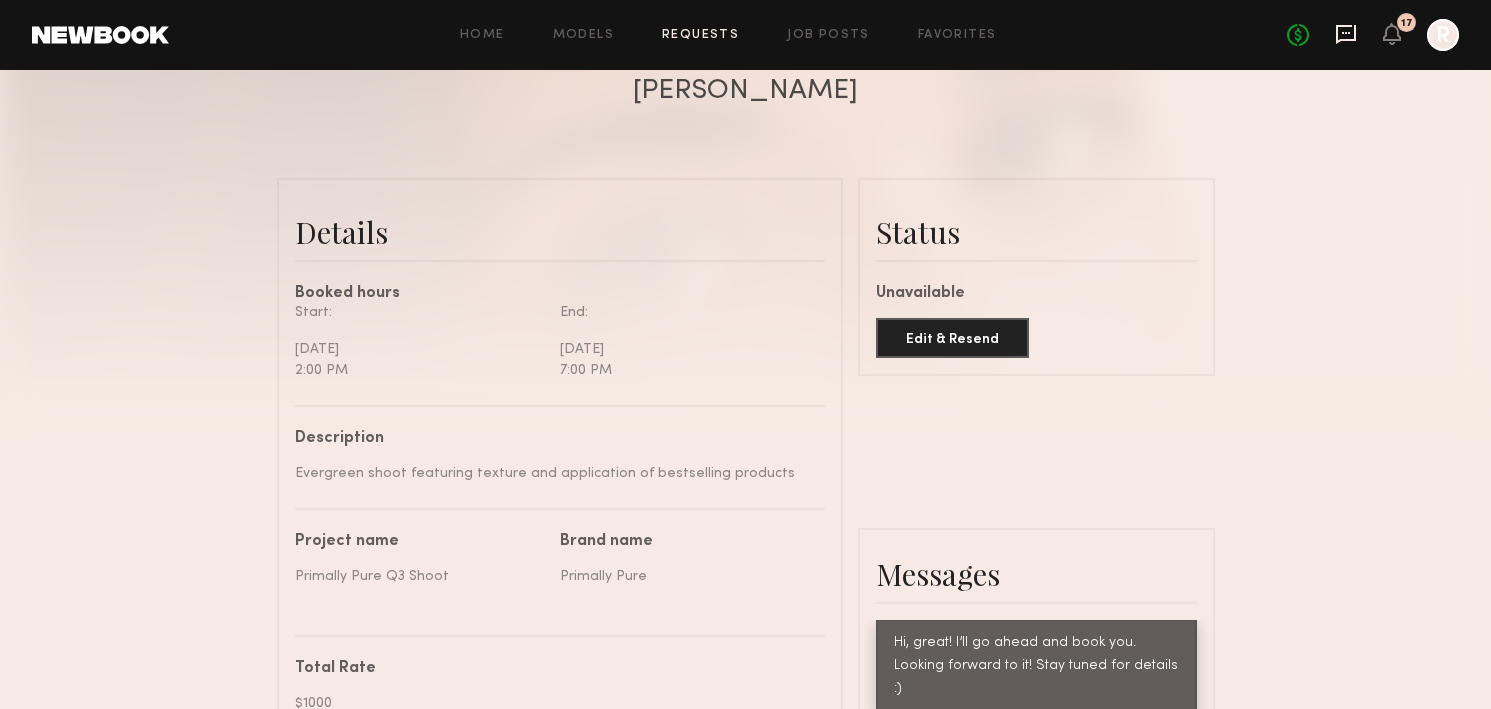 click 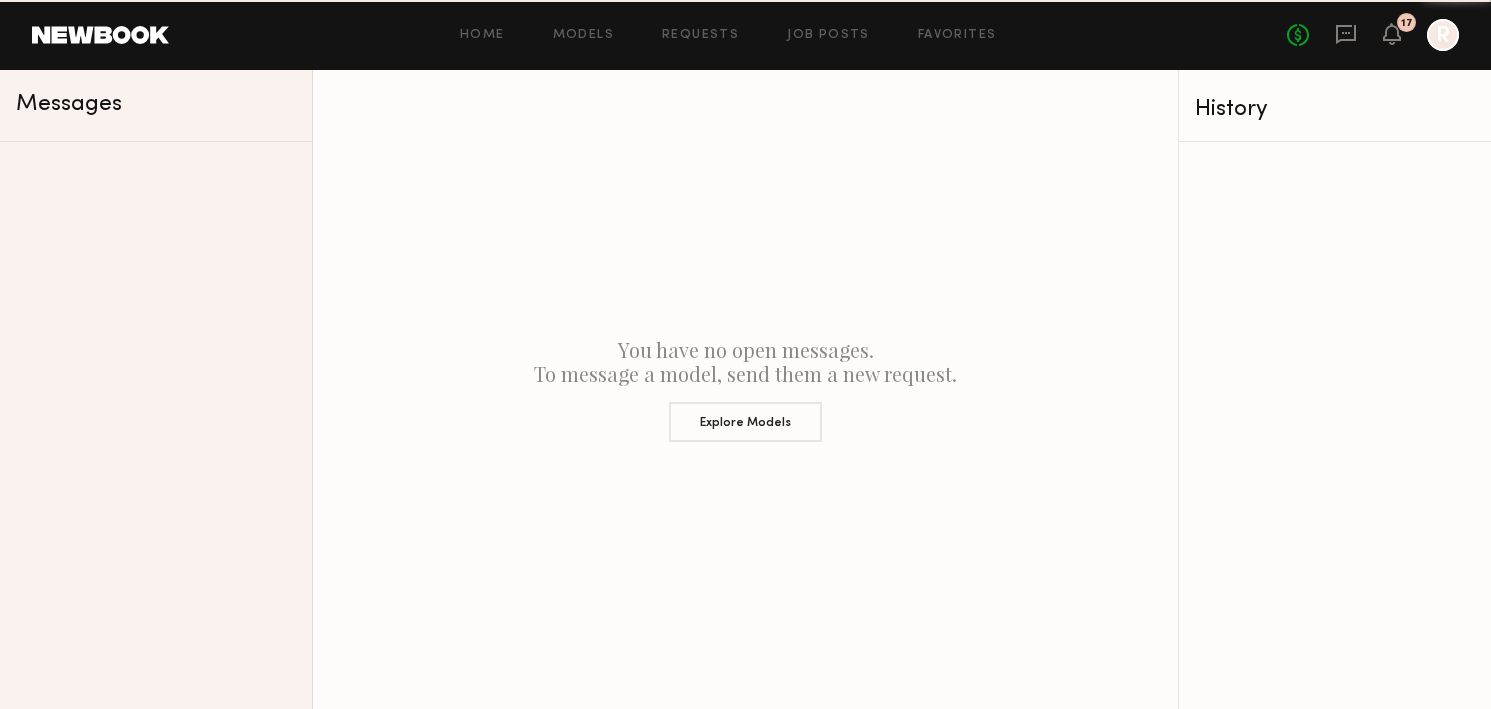 scroll, scrollTop: 0, scrollLeft: 0, axis: both 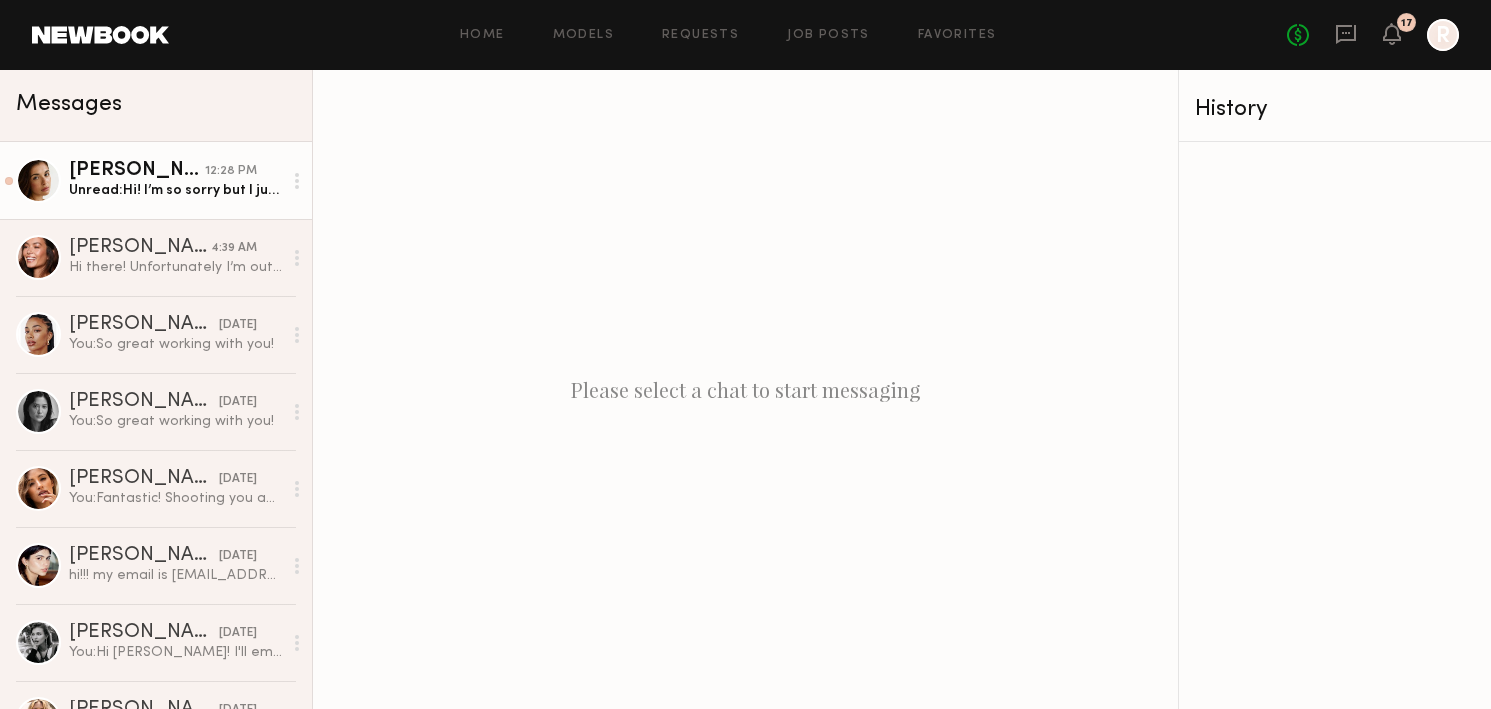 click on "Unread:  Hi!
I’m so sorry but I just got notified from my agency I was booked for a shoot out of town all next week so I’ll no longer be available Monday. Would love to be kept in mind for any future shoots or UGC content opportunities if you guys would be interested in that.
Hope you have an amazing shoot next week!" 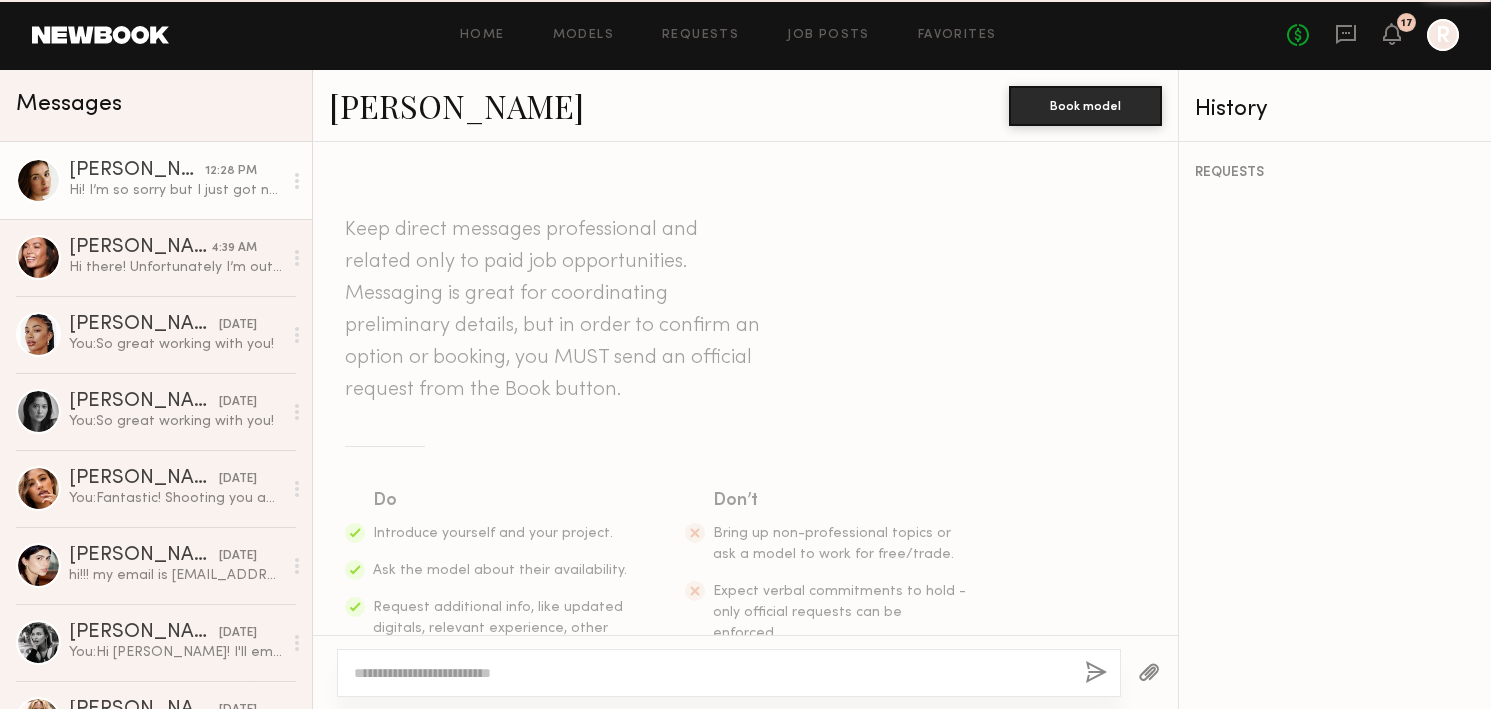 scroll, scrollTop: 1354, scrollLeft: 0, axis: vertical 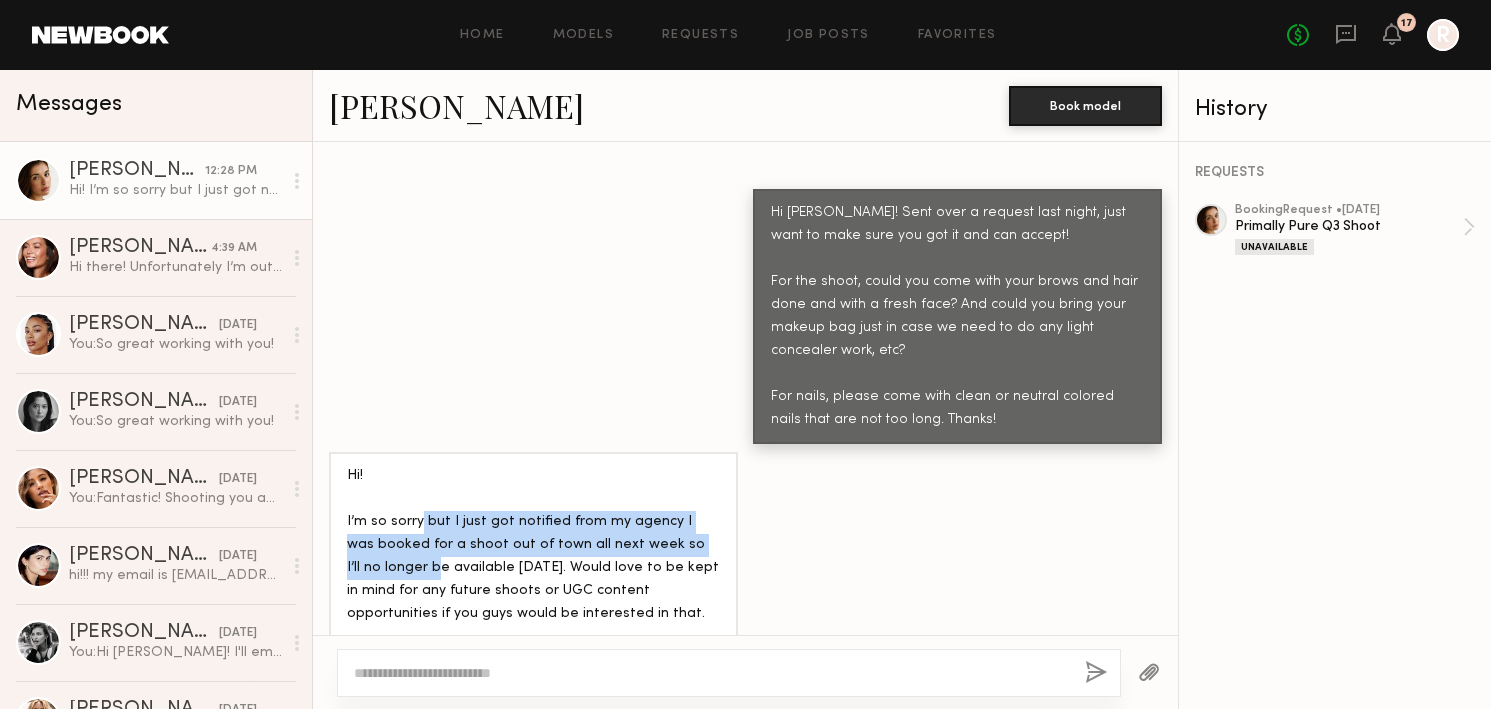 drag, startPoint x: 420, startPoint y: 448, endPoint x: 398, endPoint y: 509, distance: 64.84597 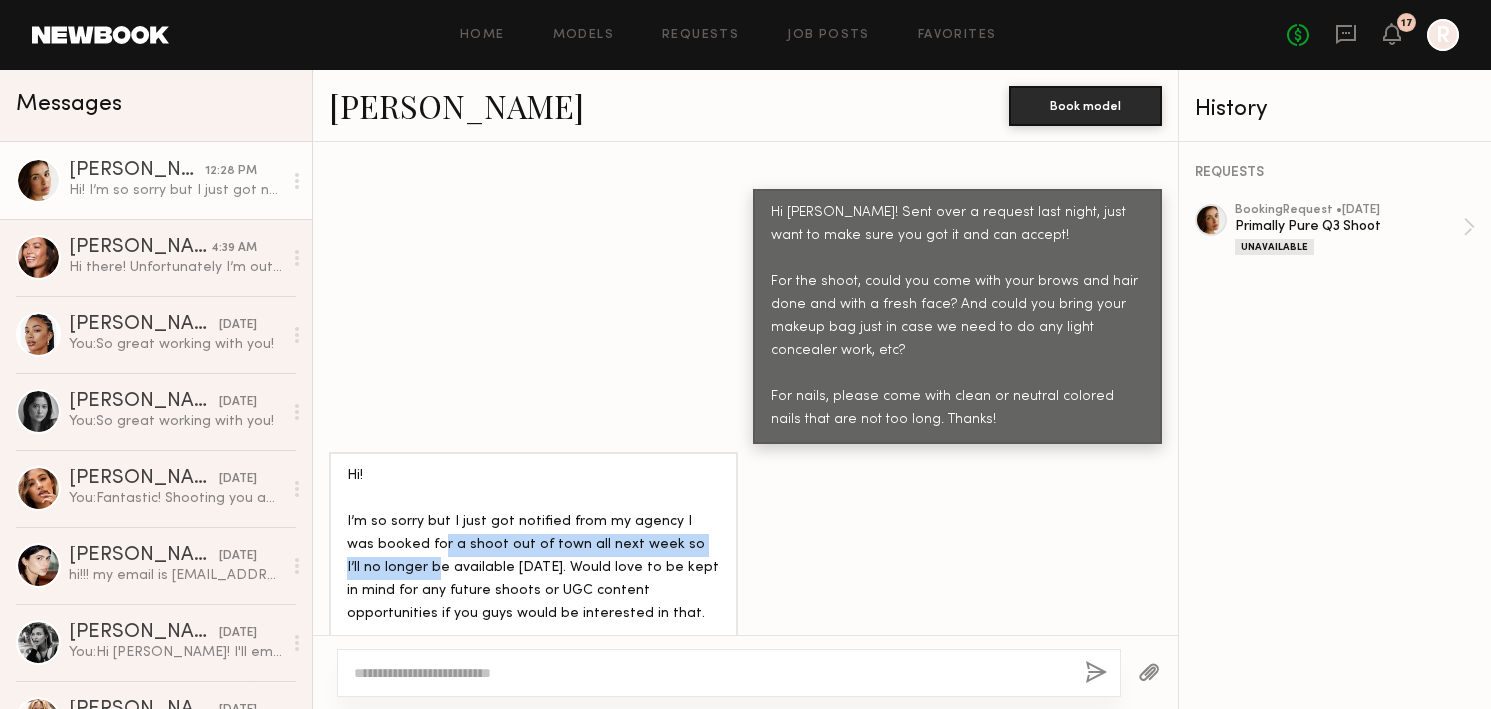 drag, startPoint x: 413, startPoint y: 478, endPoint x: 402, endPoint y: 510, distance: 33.83785 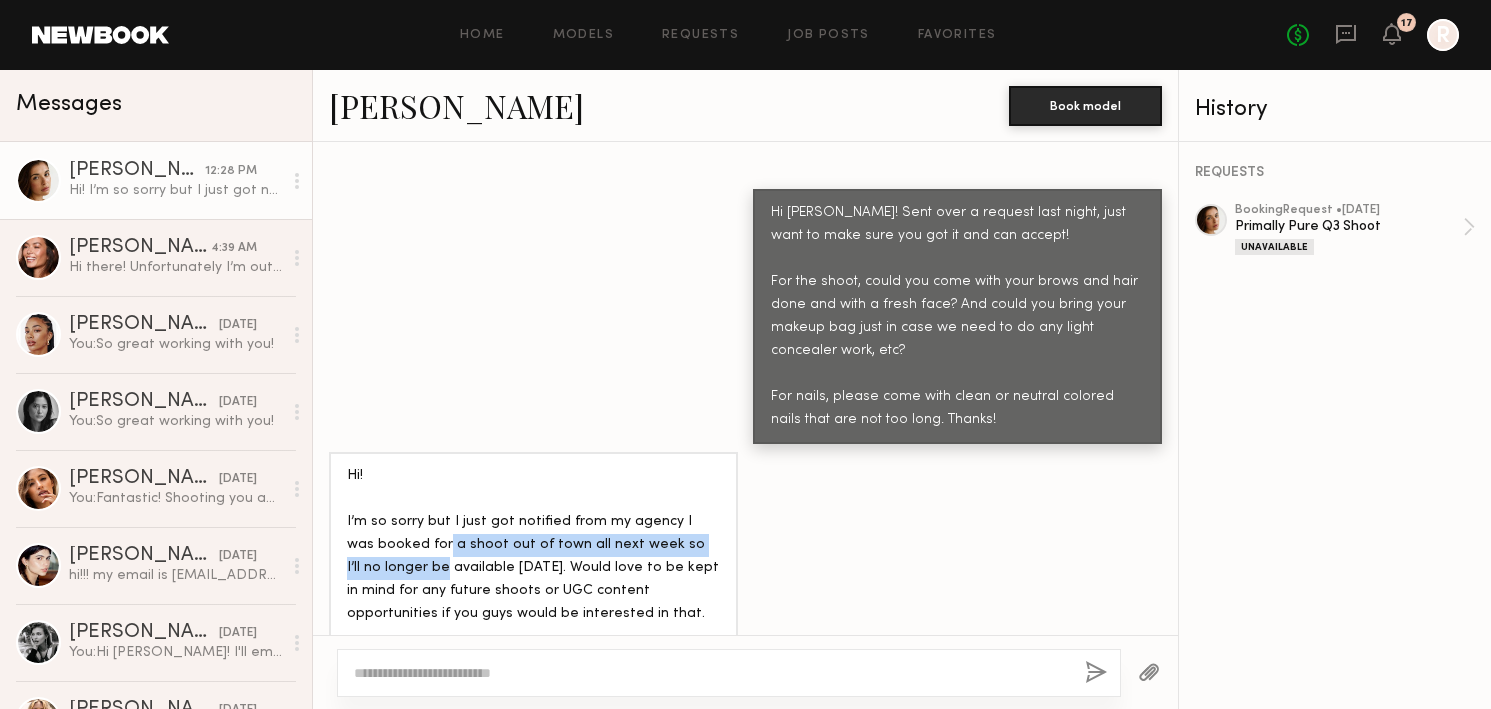 drag, startPoint x: 413, startPoint y: 481, endPoint x: 405, endPoint y: 506, distance: 26.24881 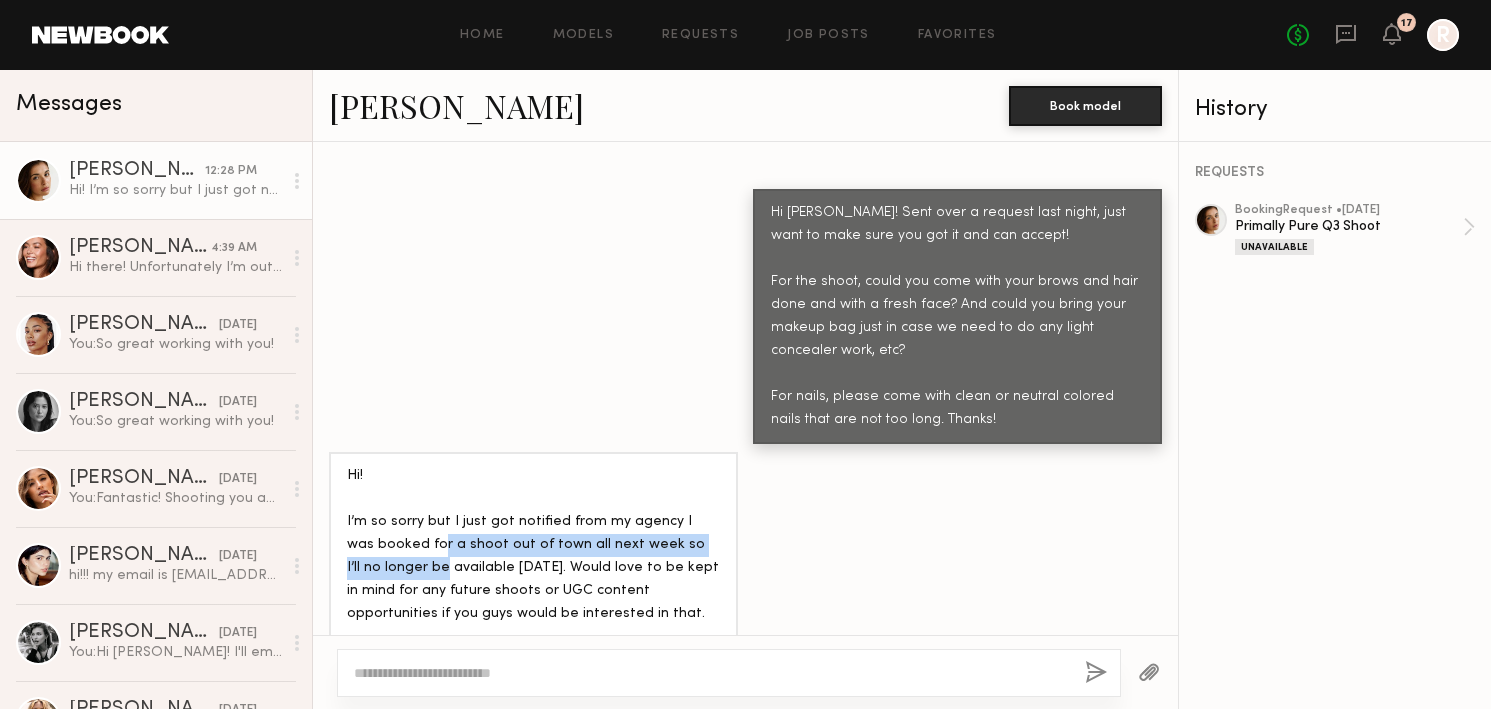 drag, startPoint x: 413, startPoint y: 485, endPoint x: 407, endPoint y: 507, distance: 22.803509 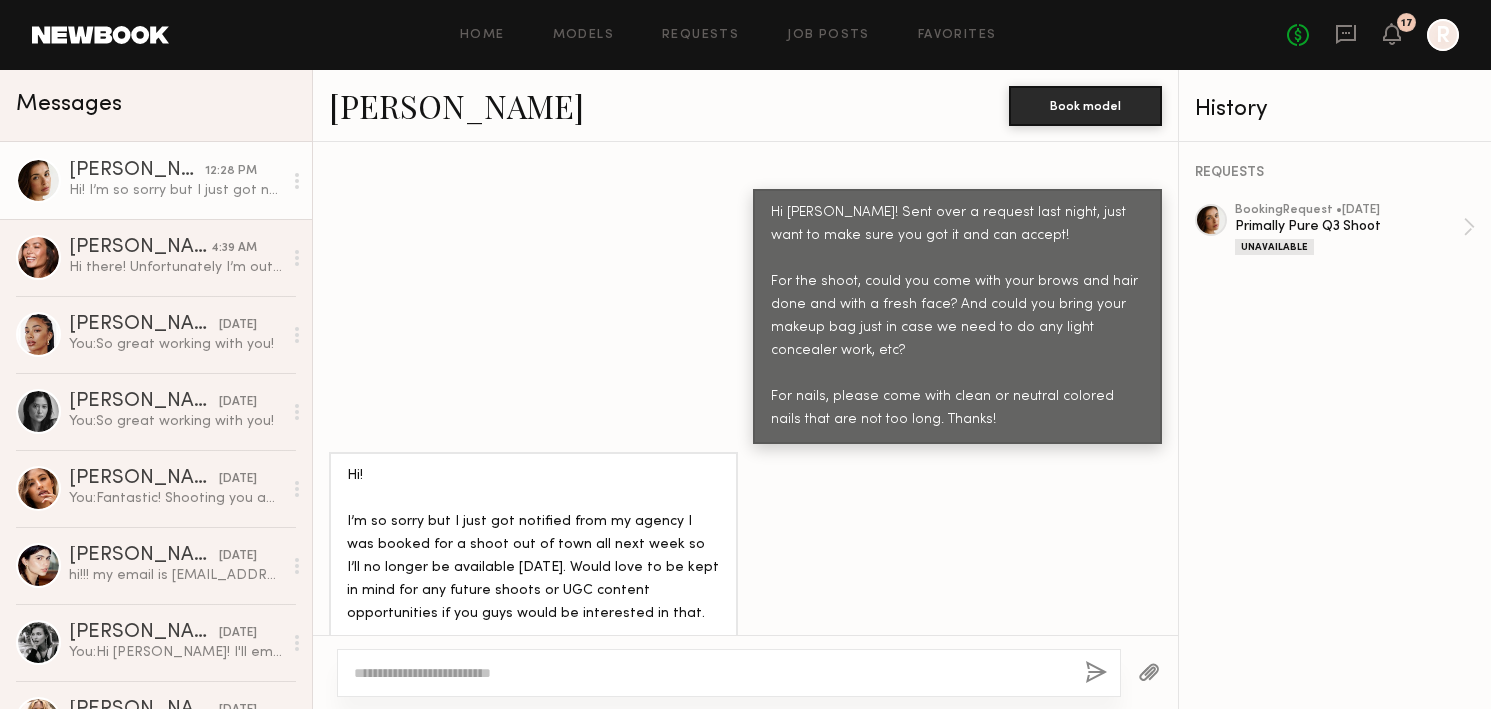 click 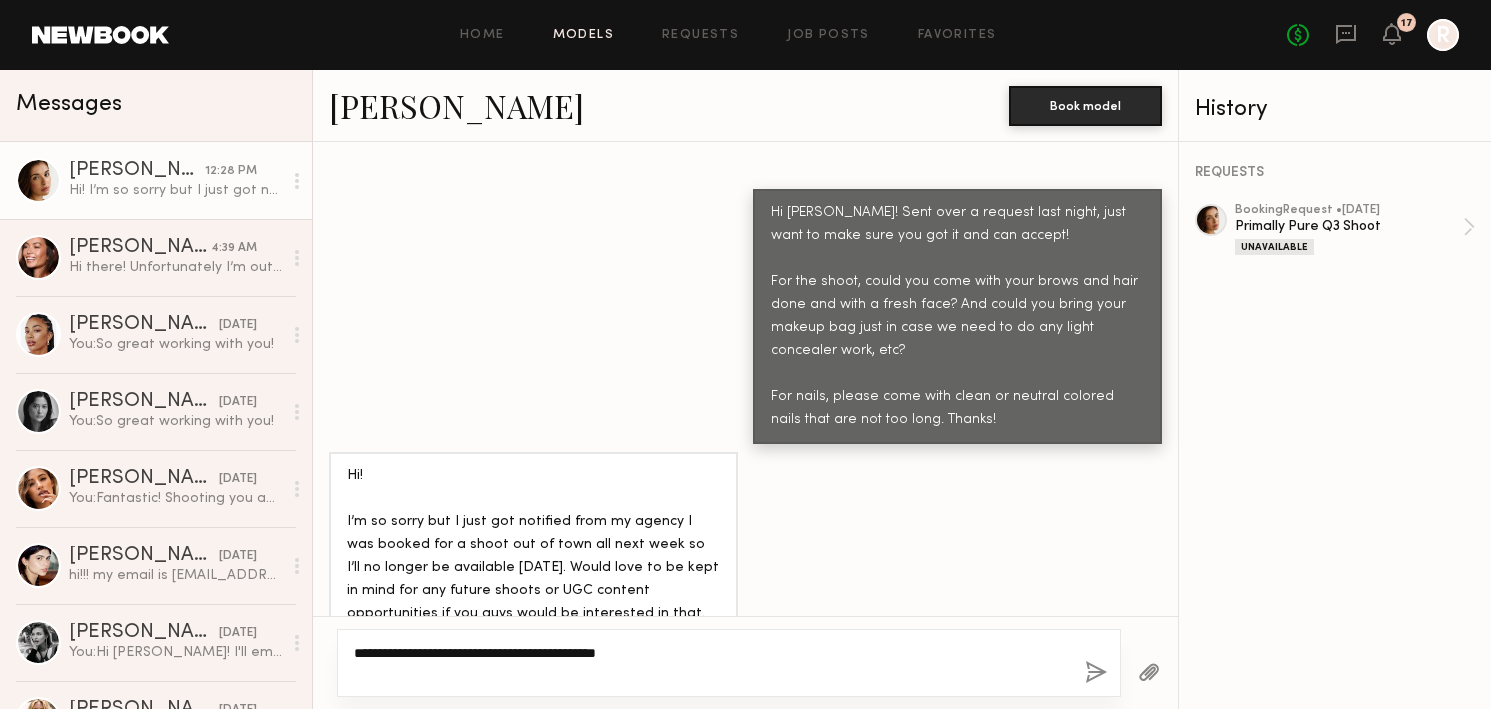 type on "**********" 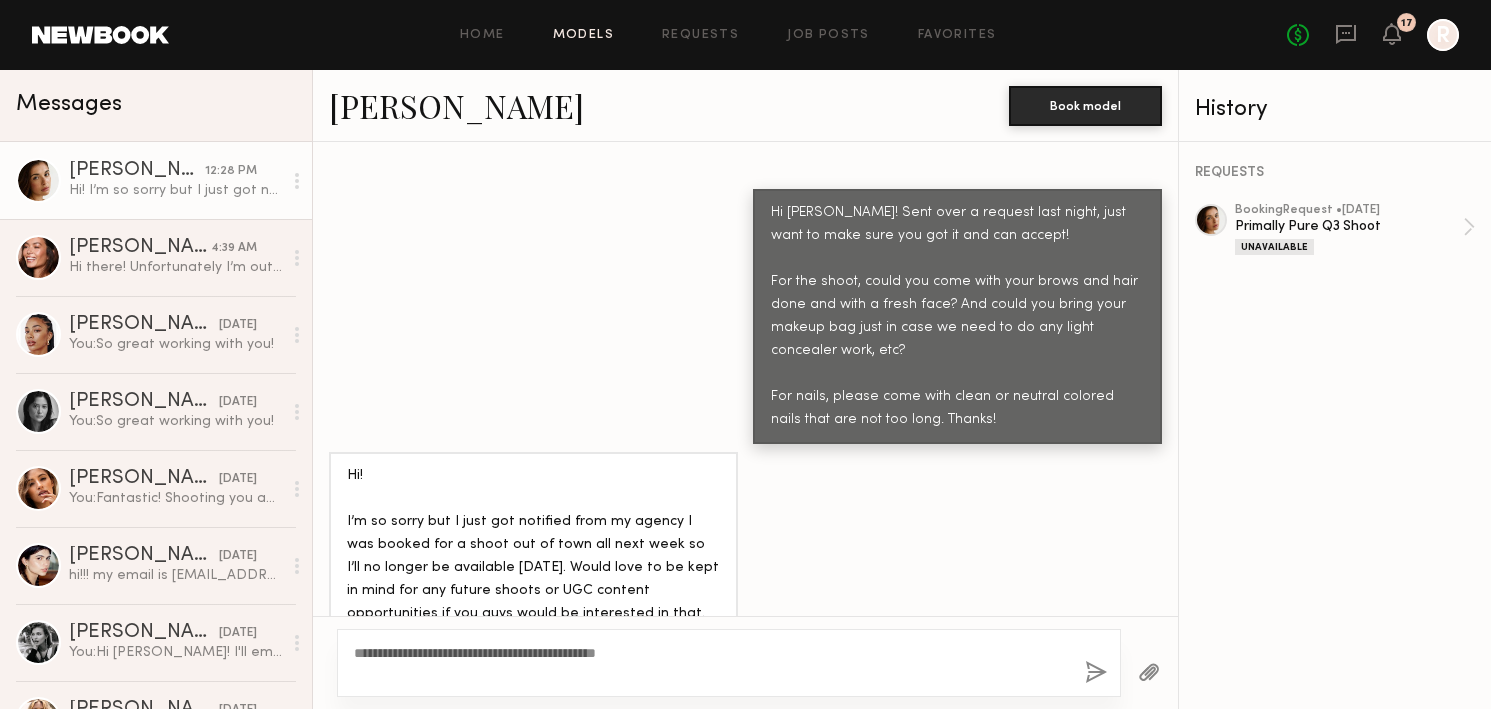 click on "Models" 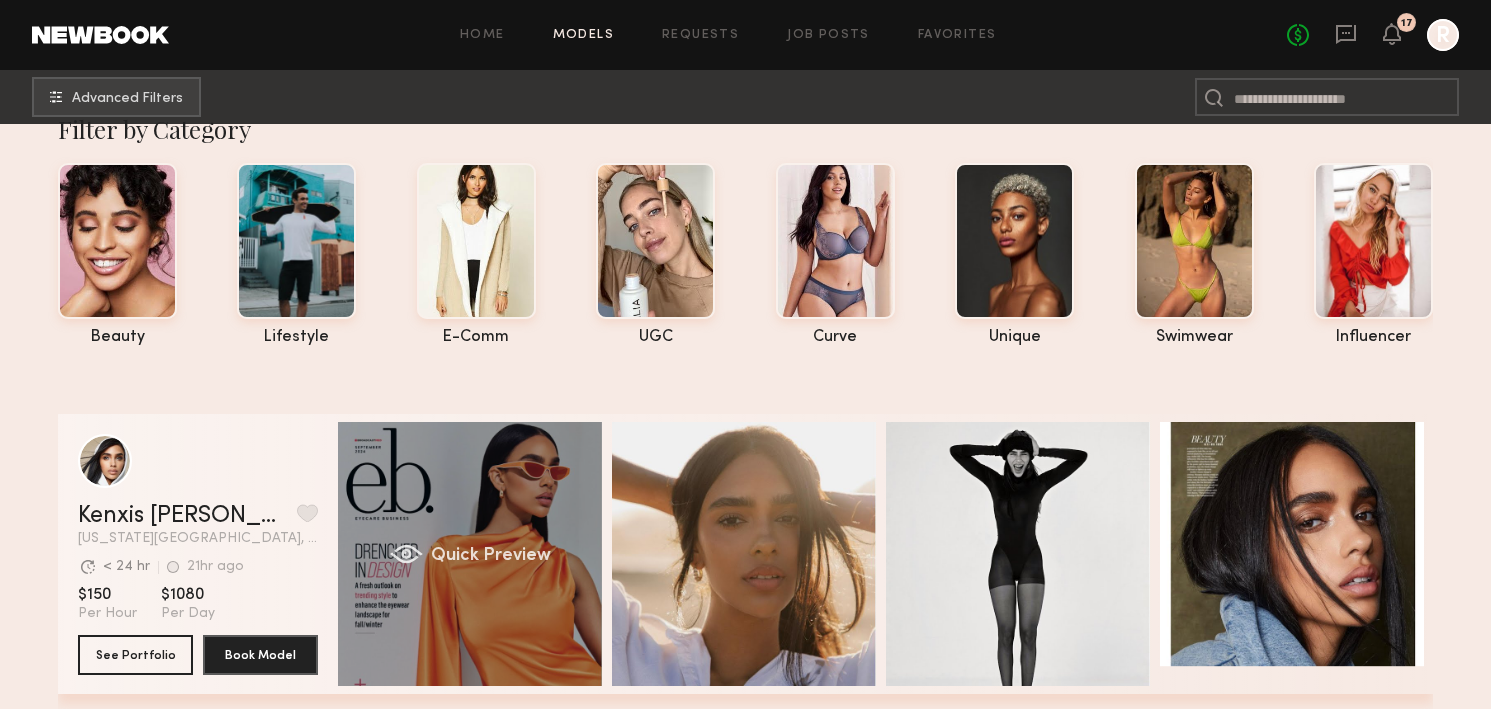 scroll, scrollTop: 0, scrollLeft: 0, axis: both 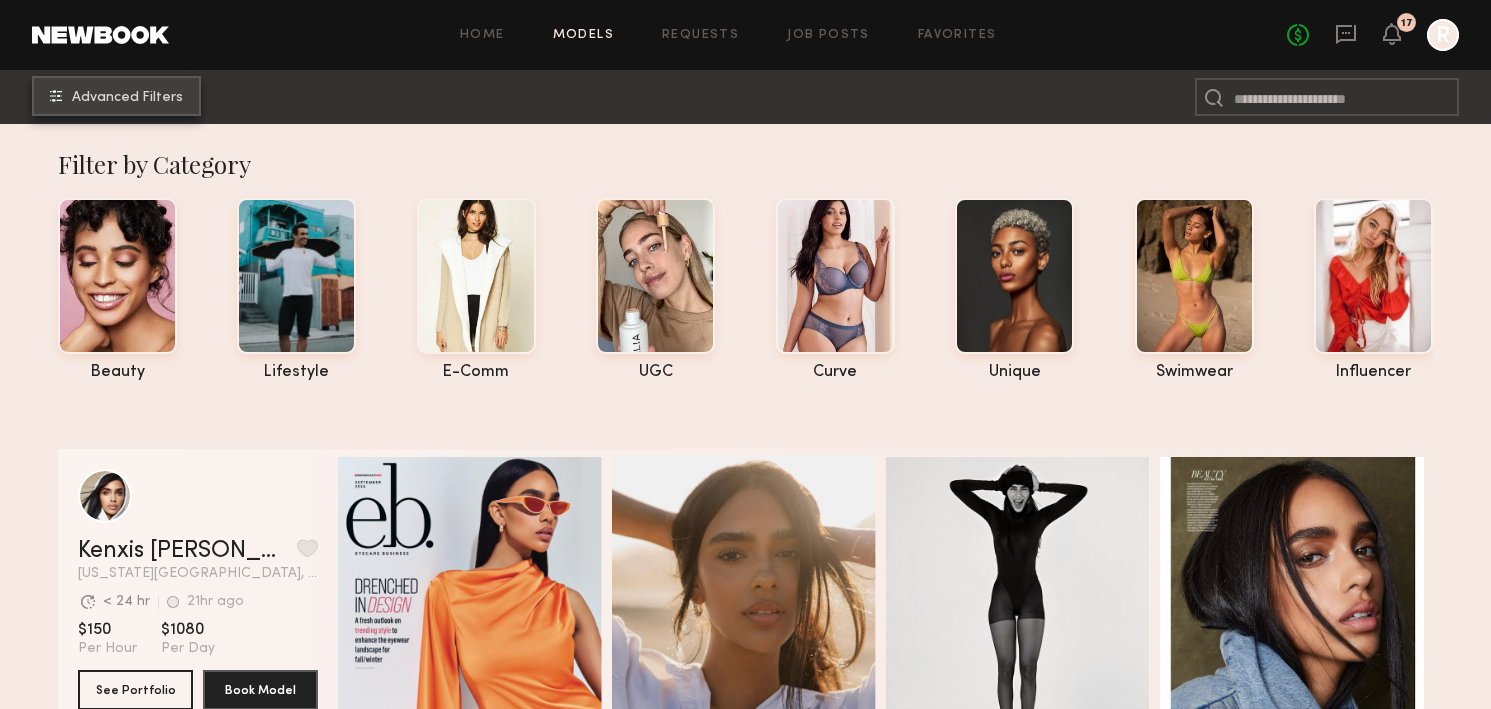 click on "Advanced Filters" 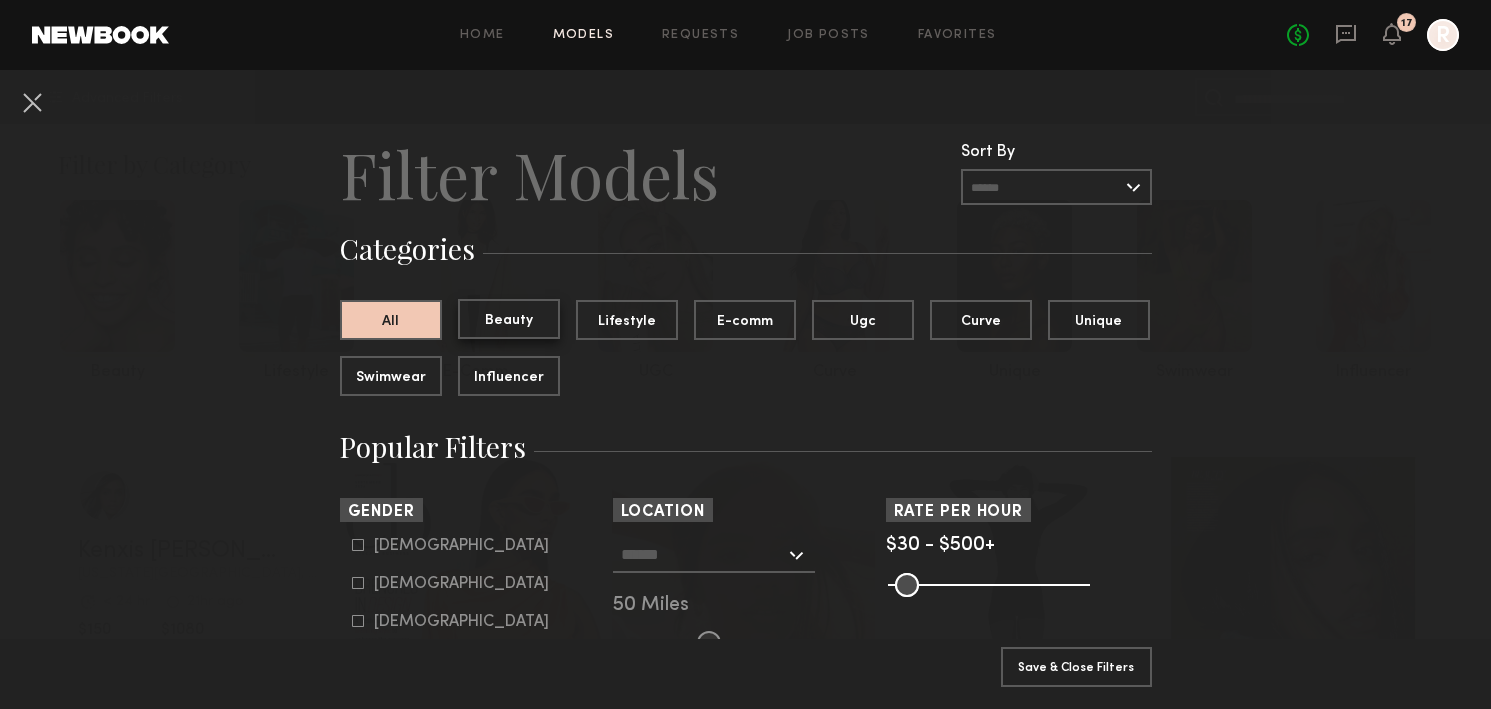 click on "Beauty" 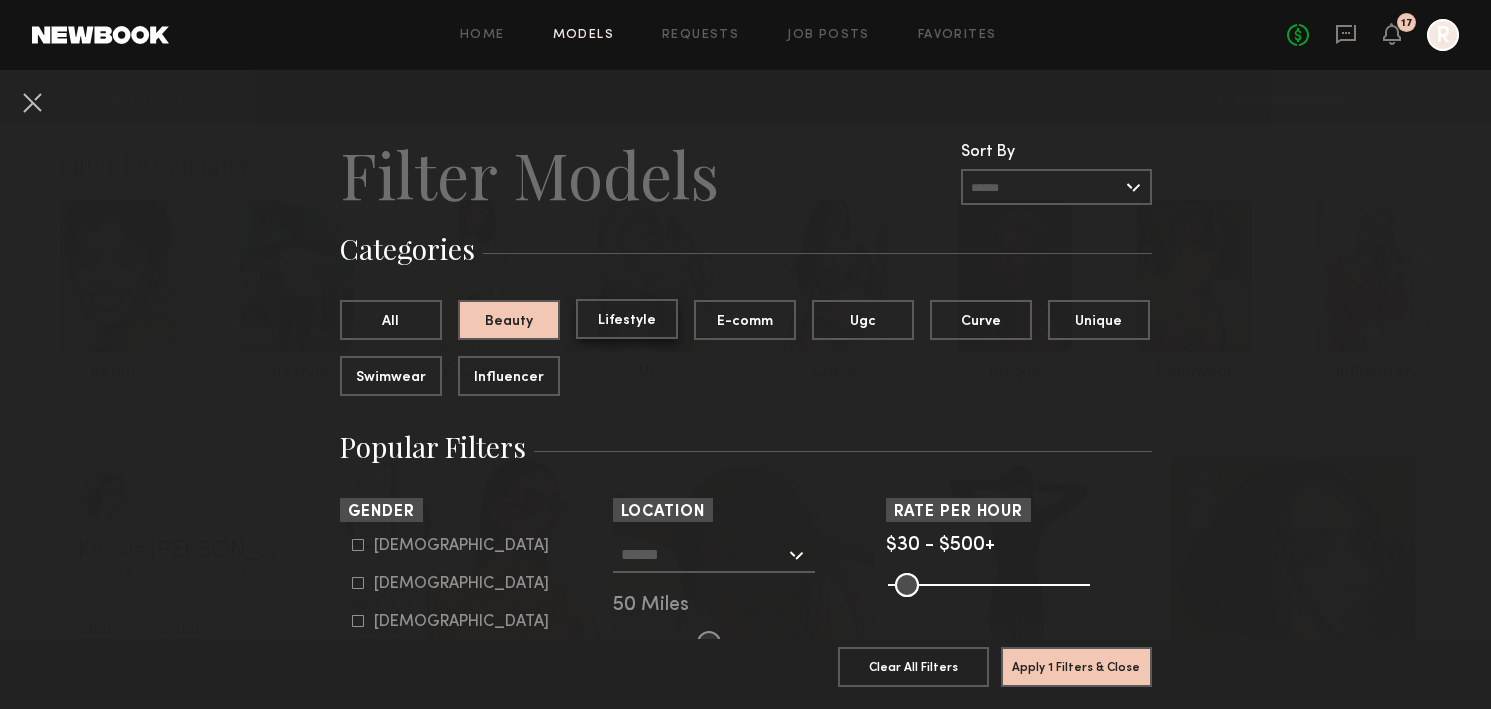 click on "Lifestyle" 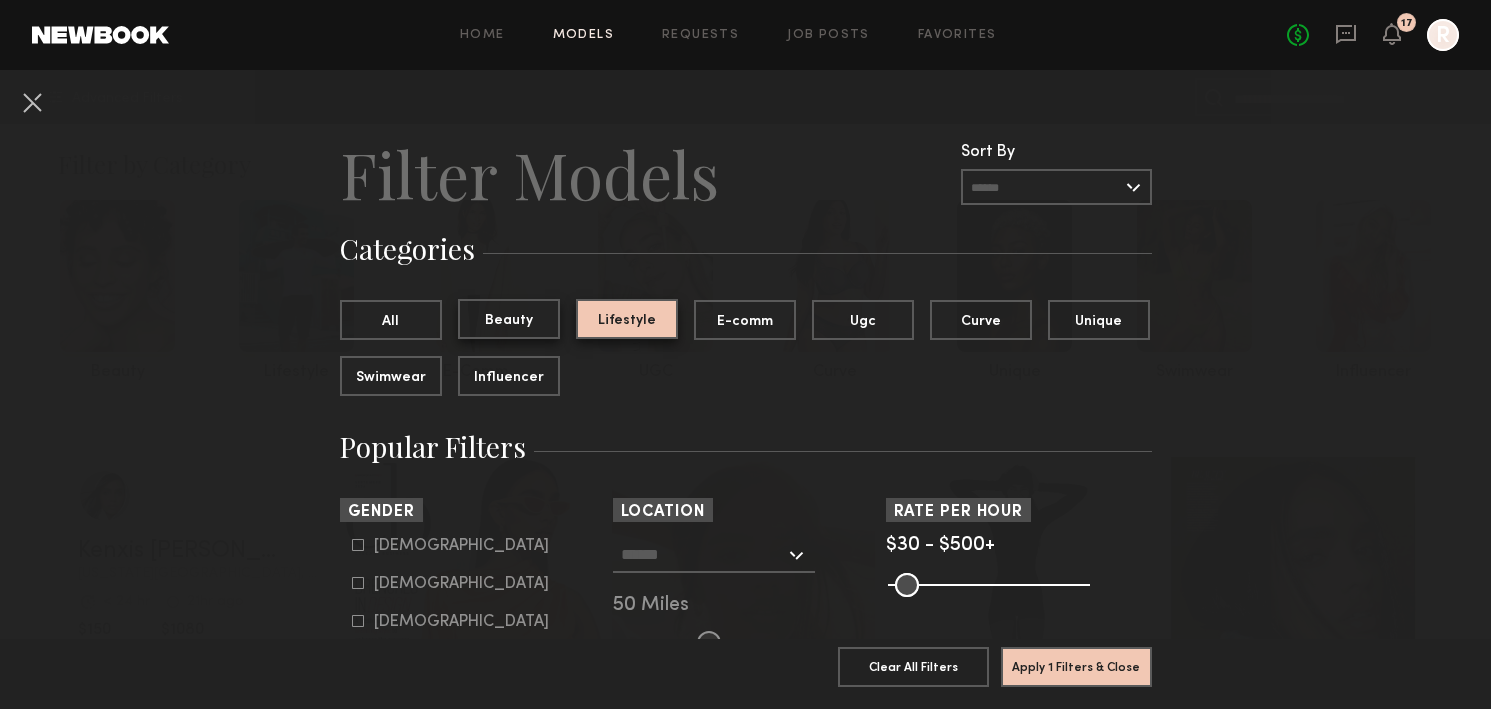type 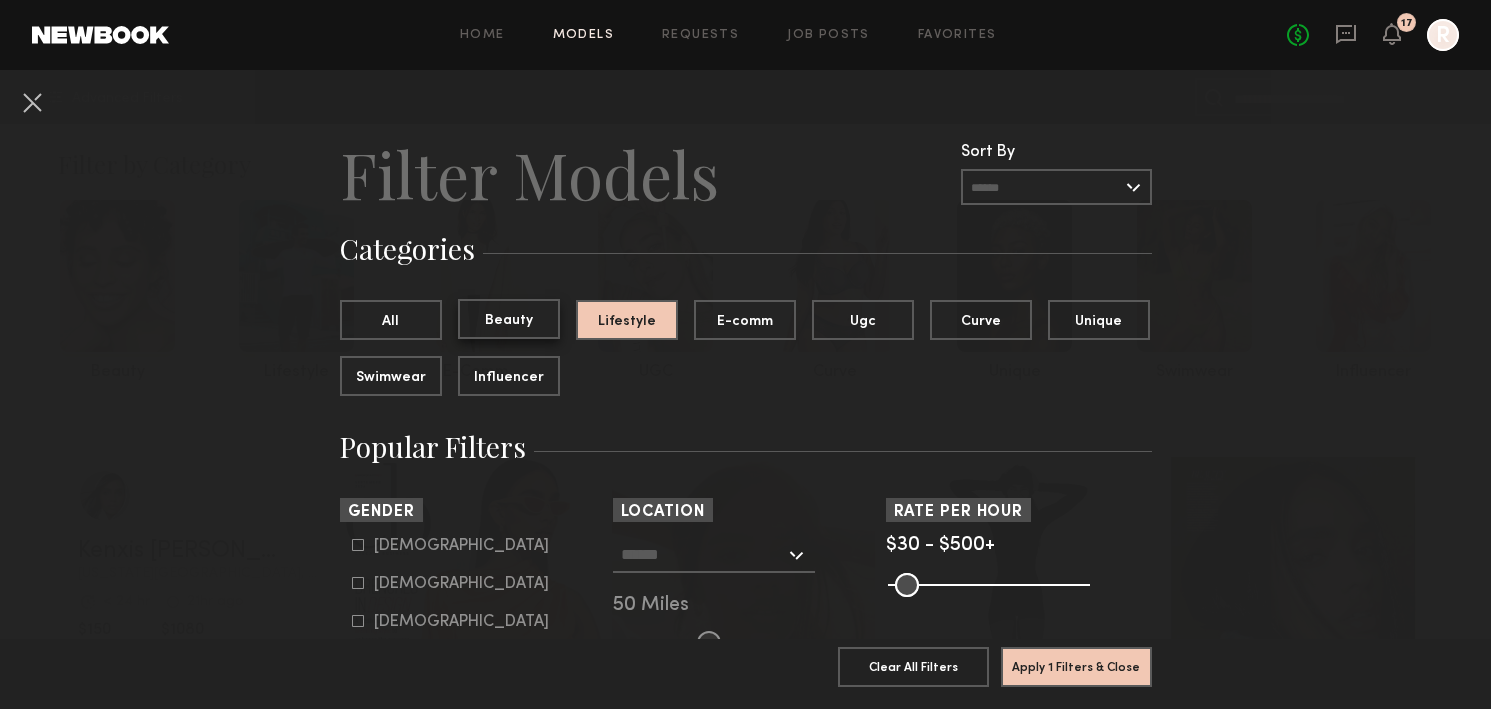 click on "Beauty" 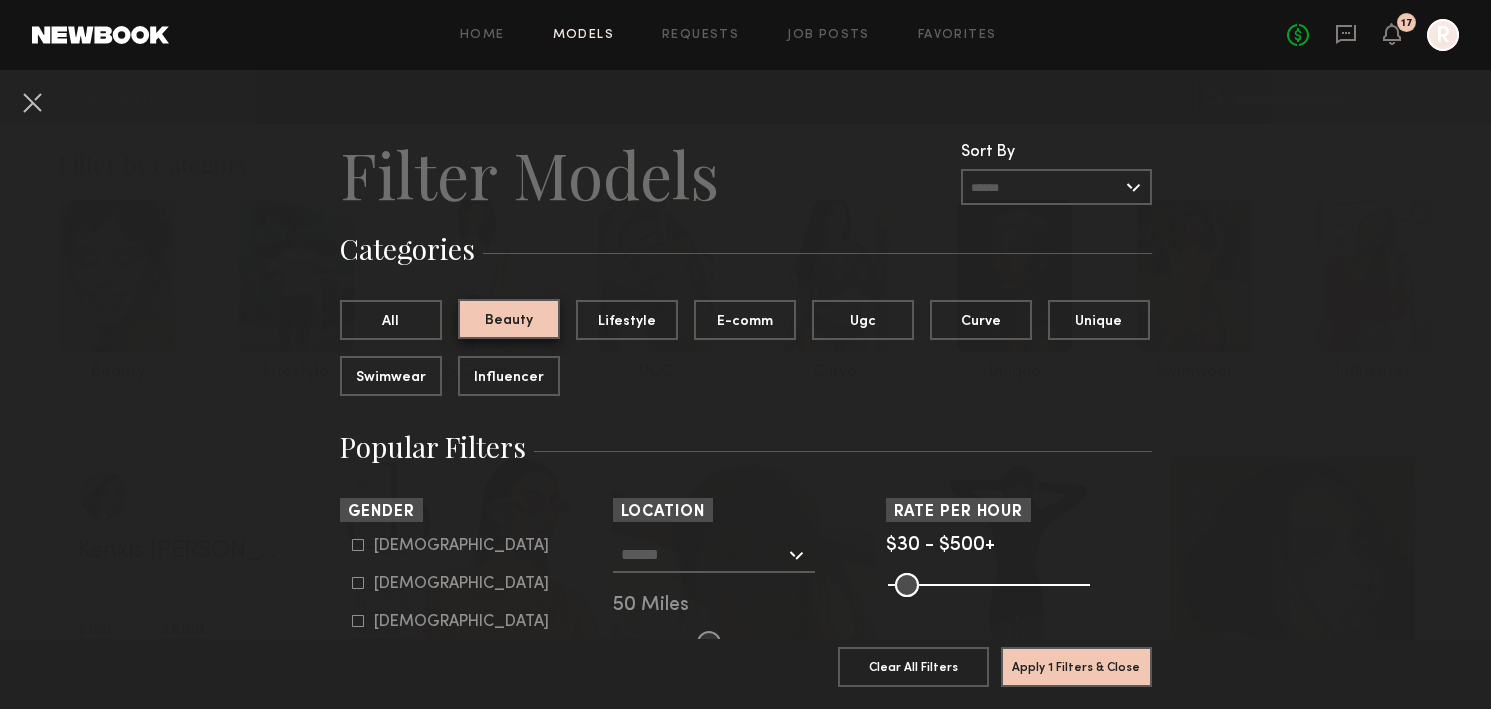 type 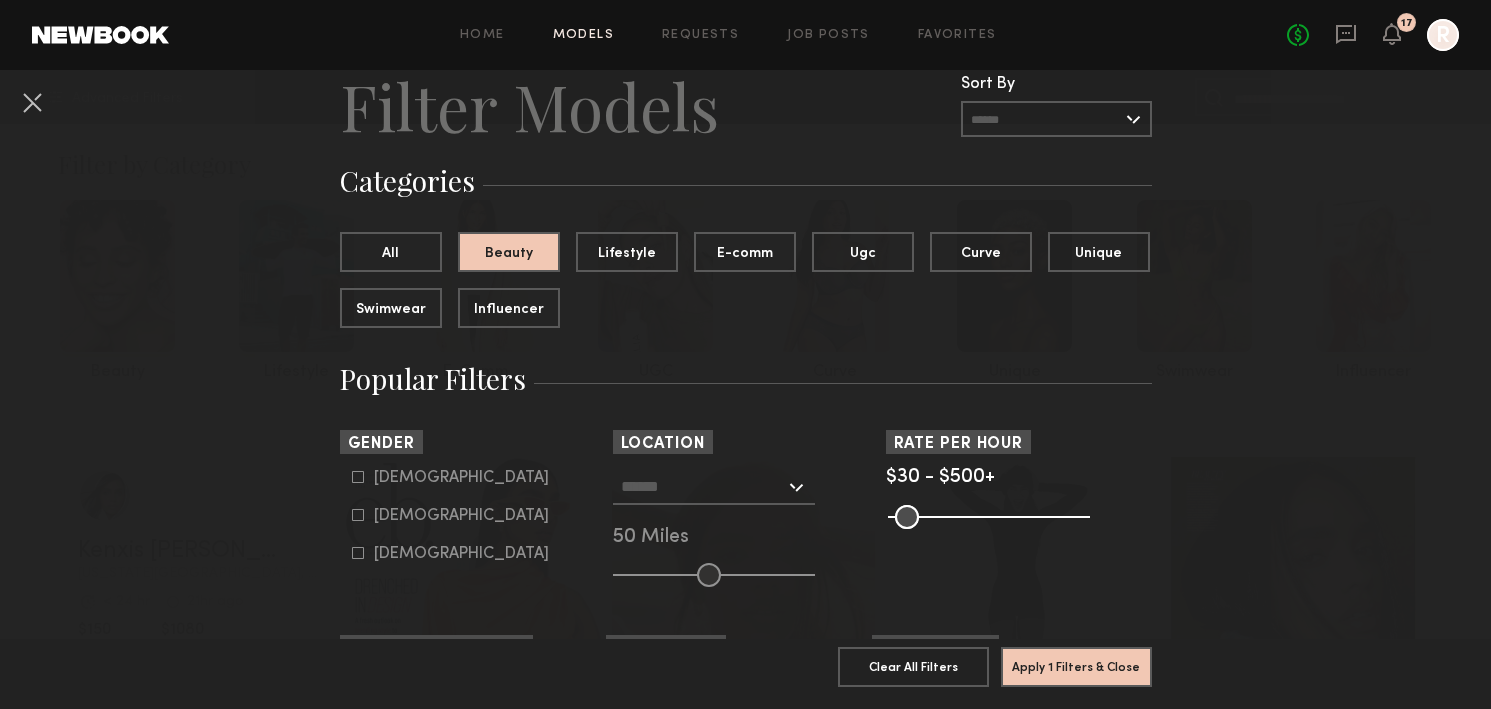 click on "Female" 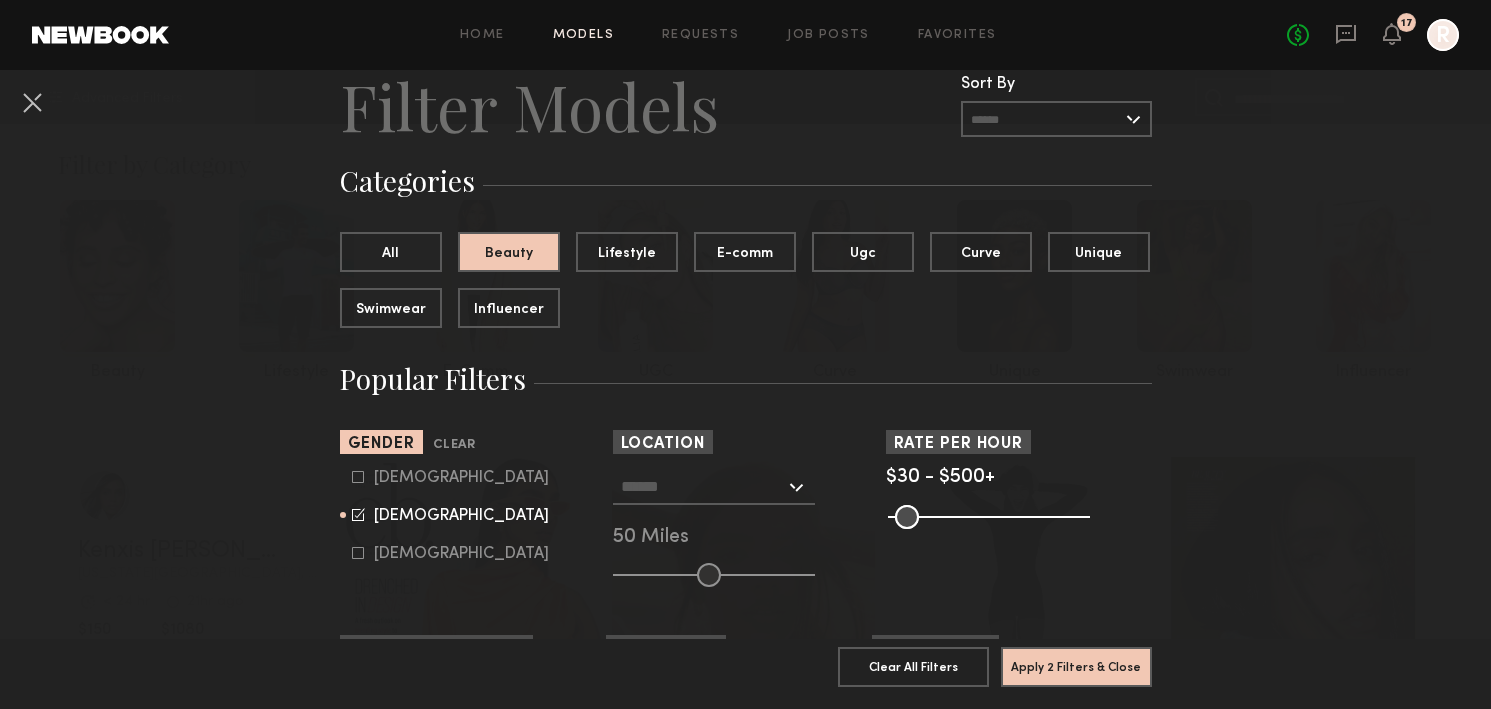 click 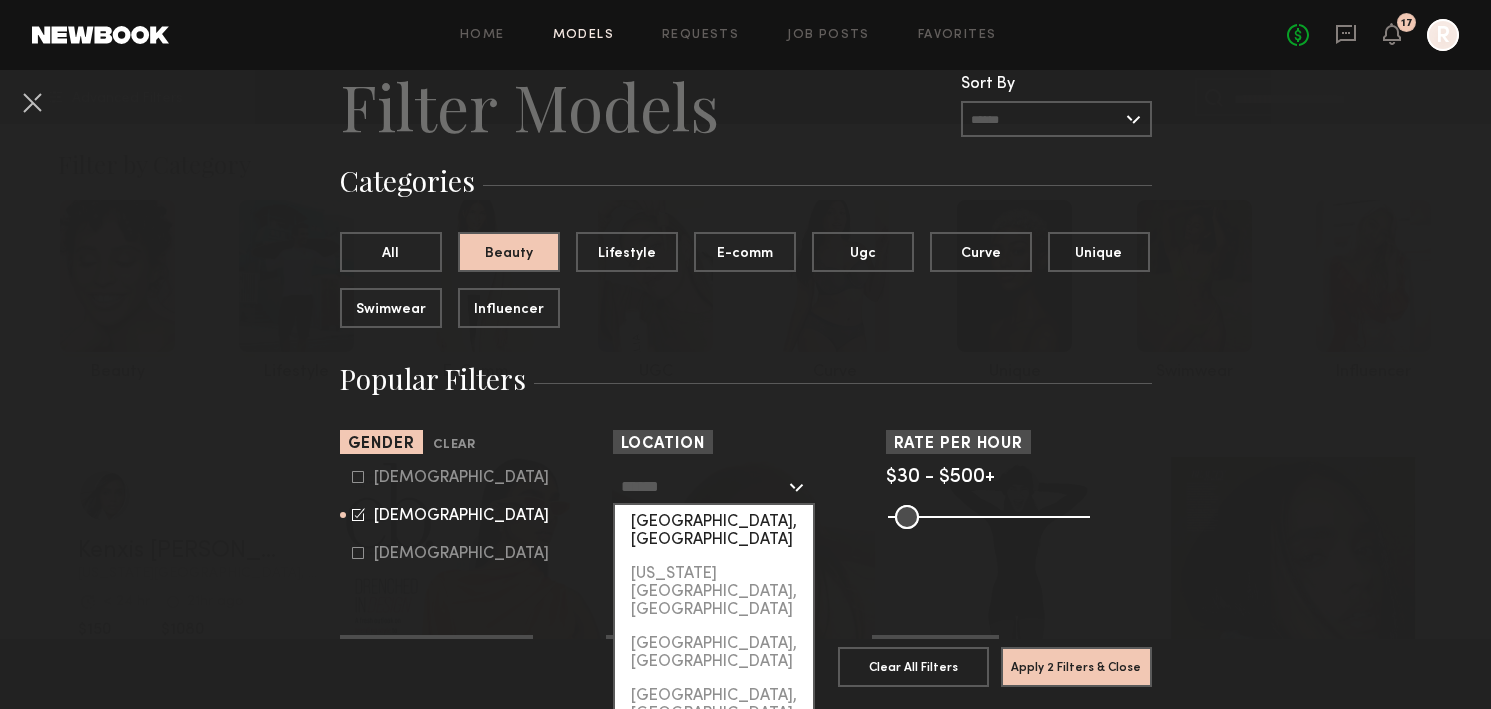 click on "[GEOGRAPHIC_DATA], [GEOGRAPHIC_DATA]" 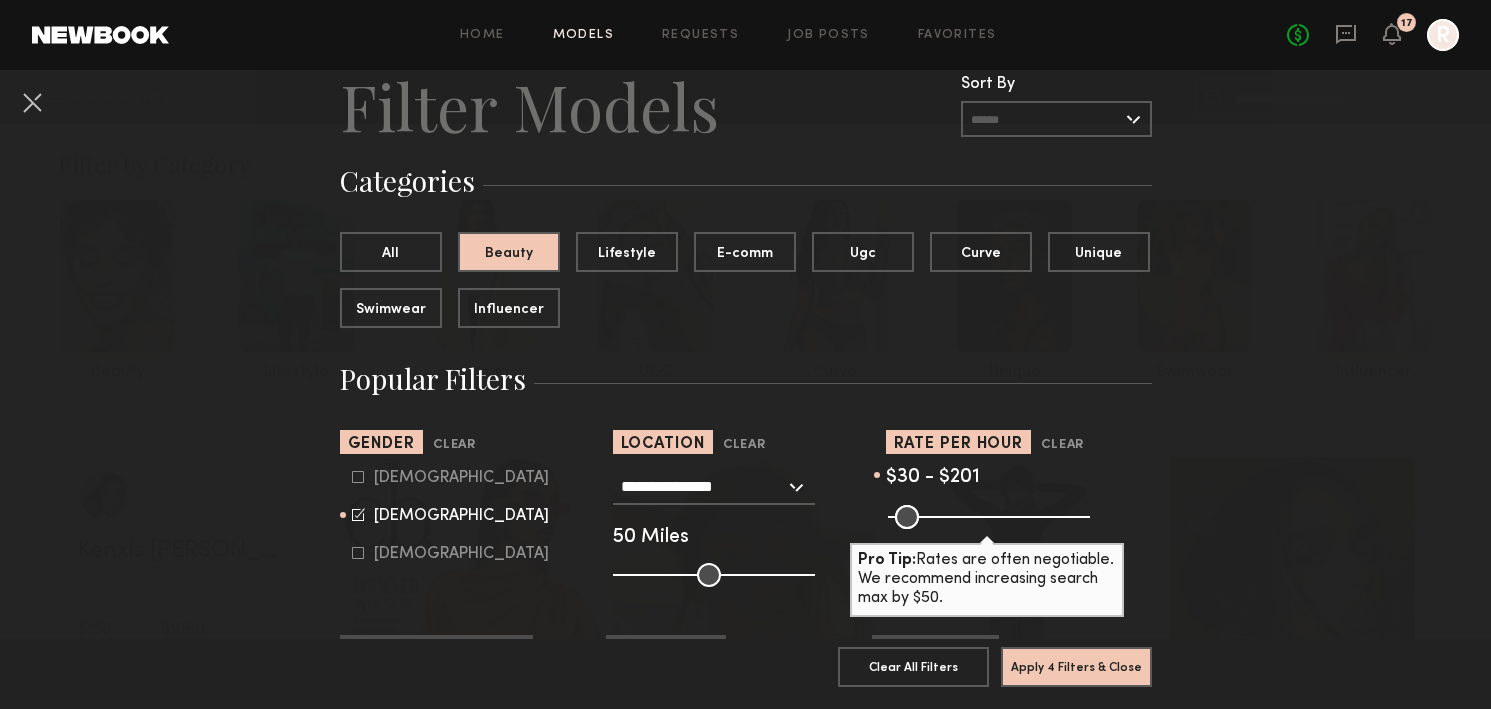 drag, startPoint x: 1077, startPoint y: 514, endPoint x: 962, endPoint y: 514, distance: 115 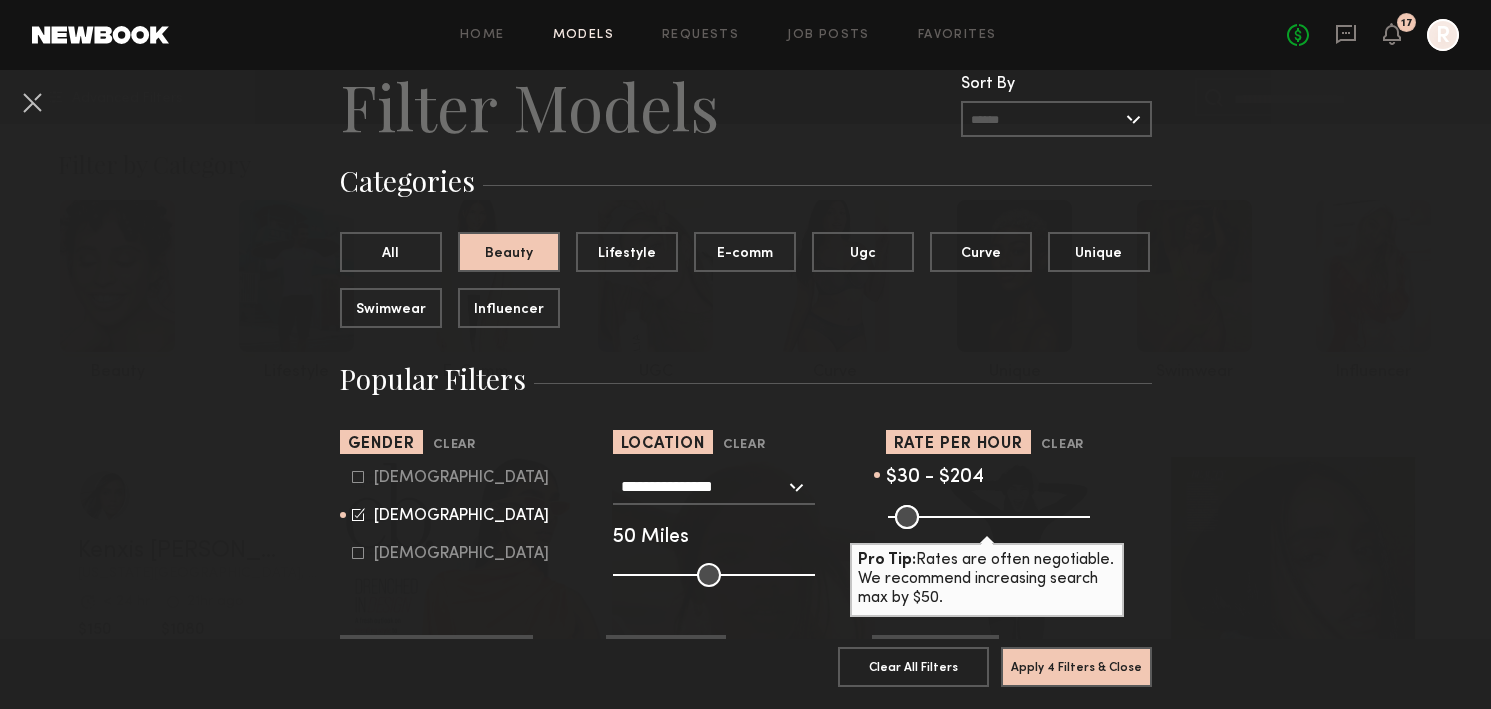 type on "***" 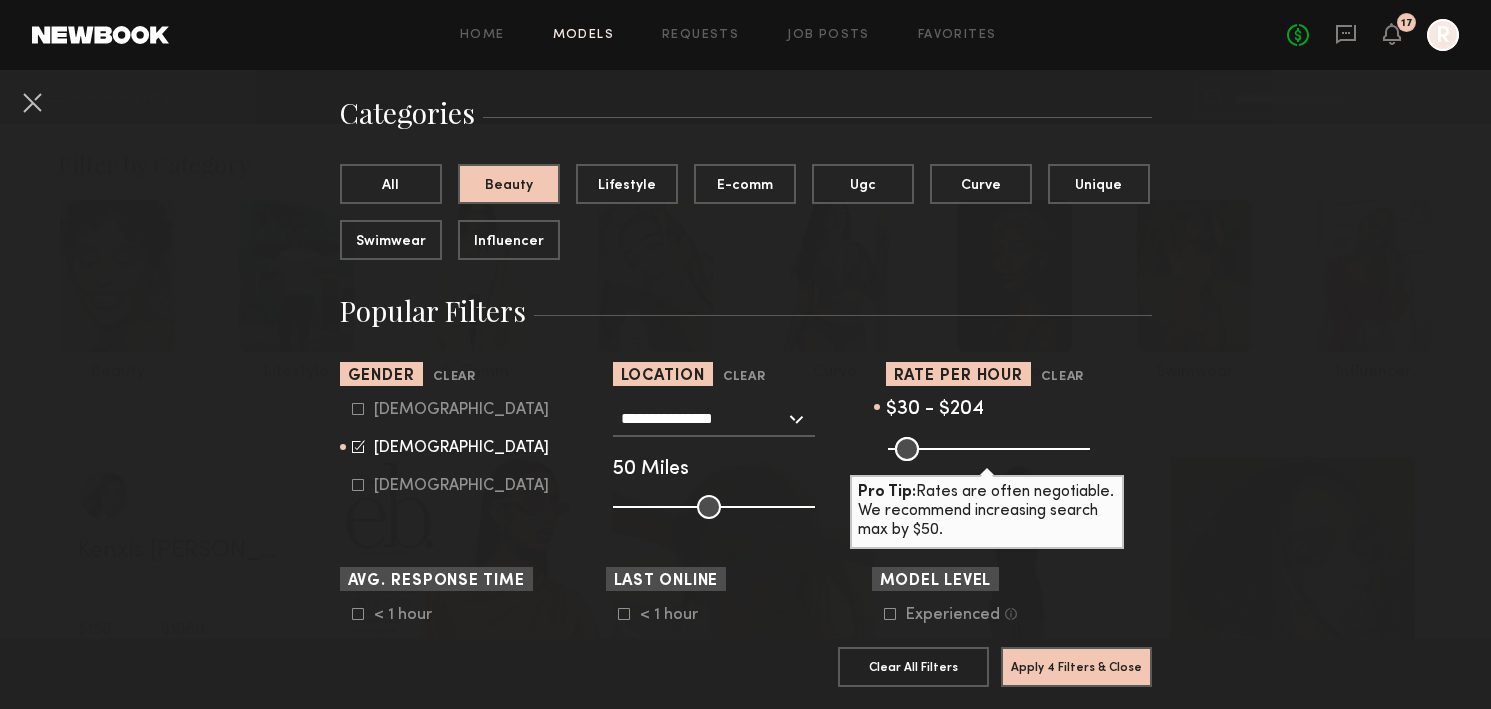 scroll, scrollTop: 241, scrollLeft: 0, axis: vertical 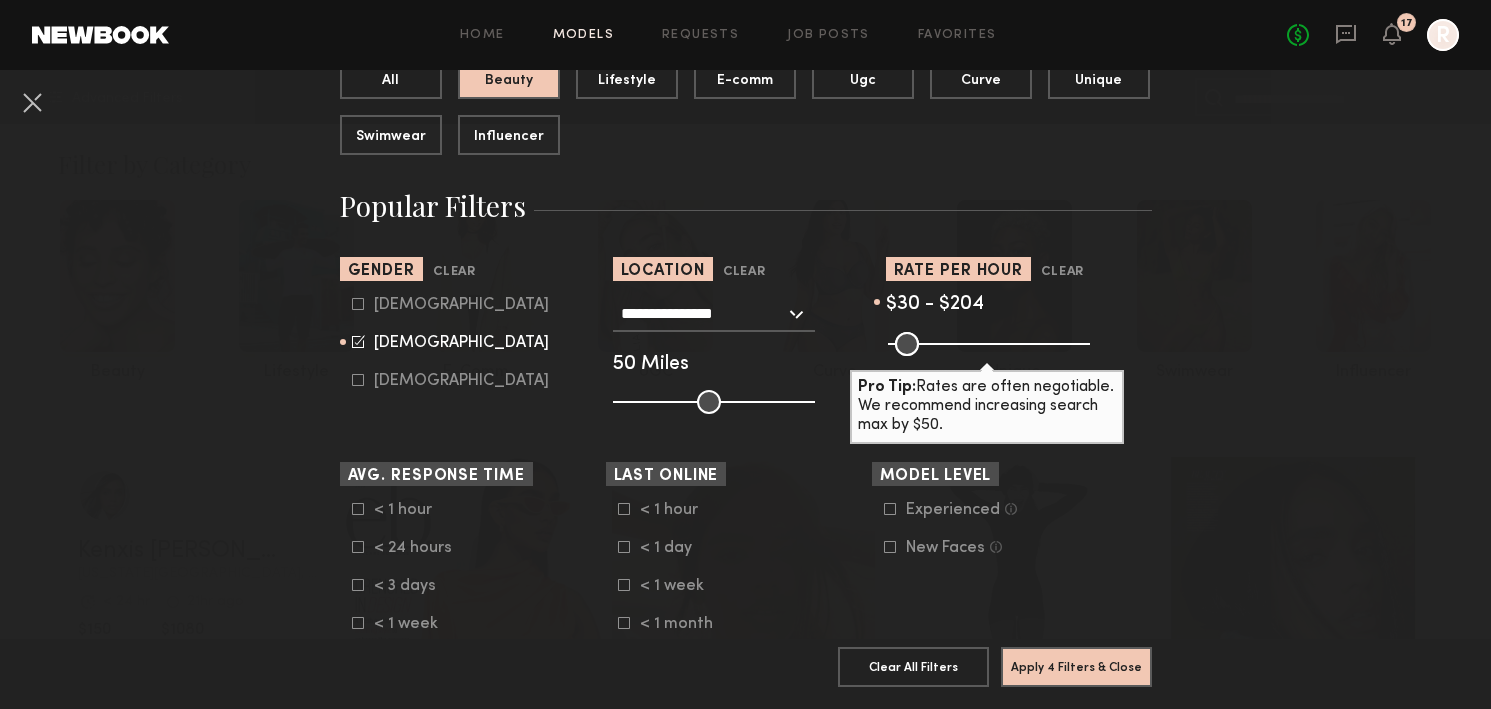click on "Experienced  Talent we’ve deemed to have ample paid, professional modeling experience" 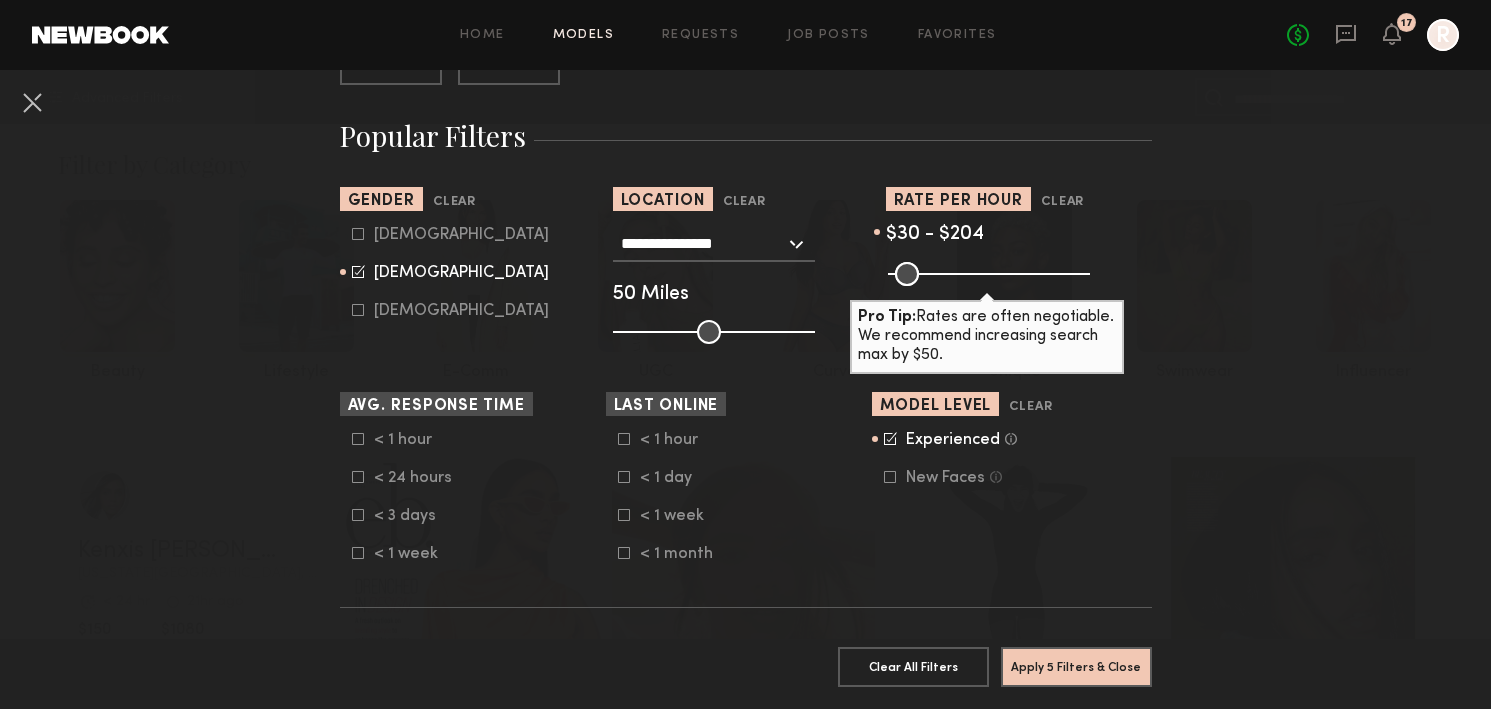 scroll, scrollTop: 326, scrollLeft: 0, axis: vertical 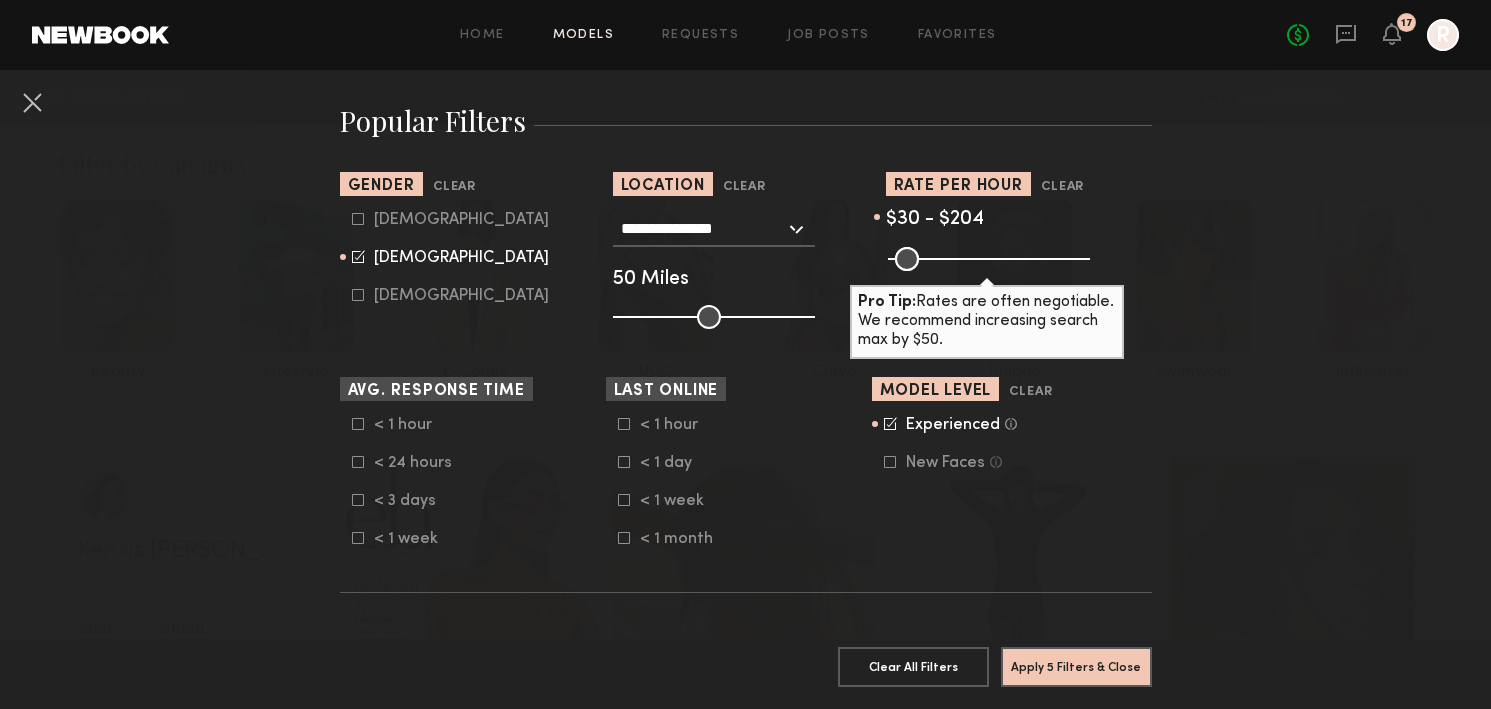 click 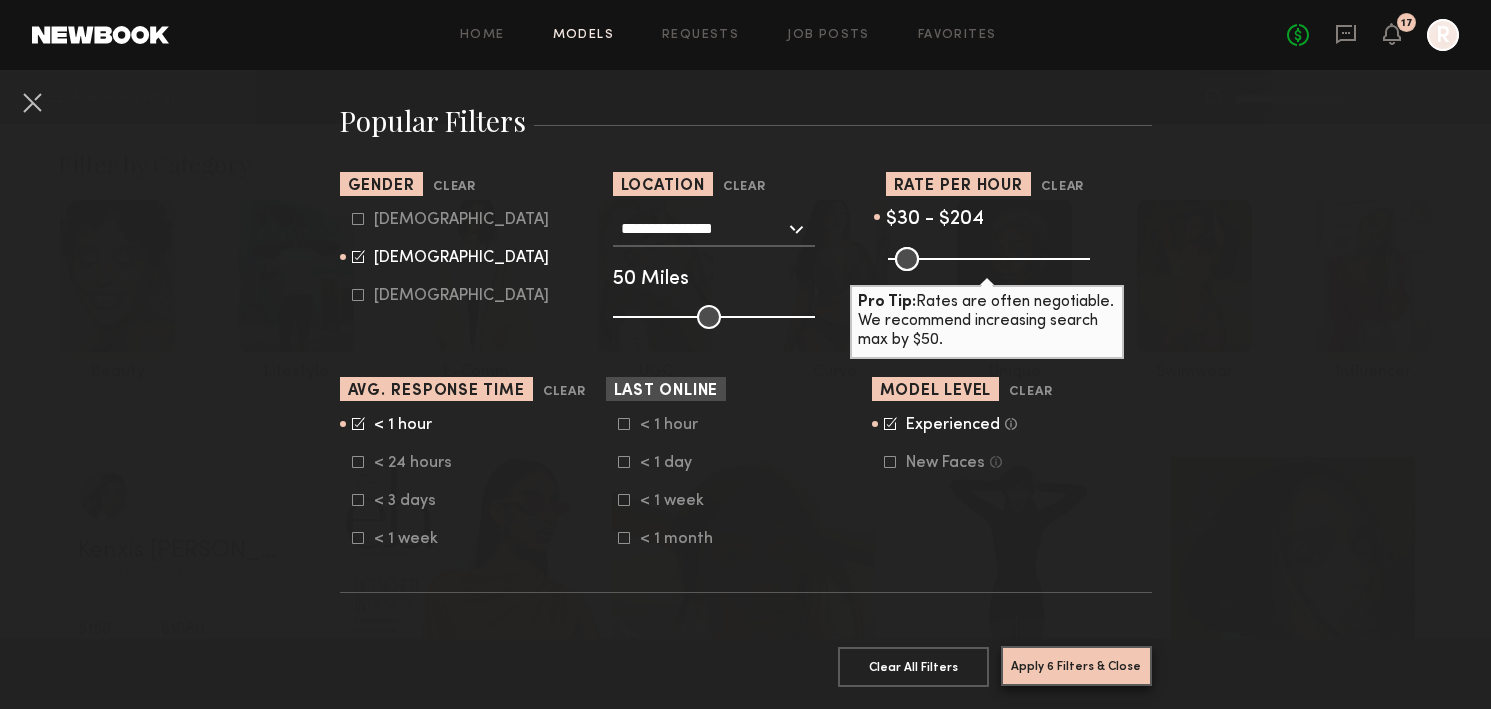 click on "Apply 6 Filters & Close" 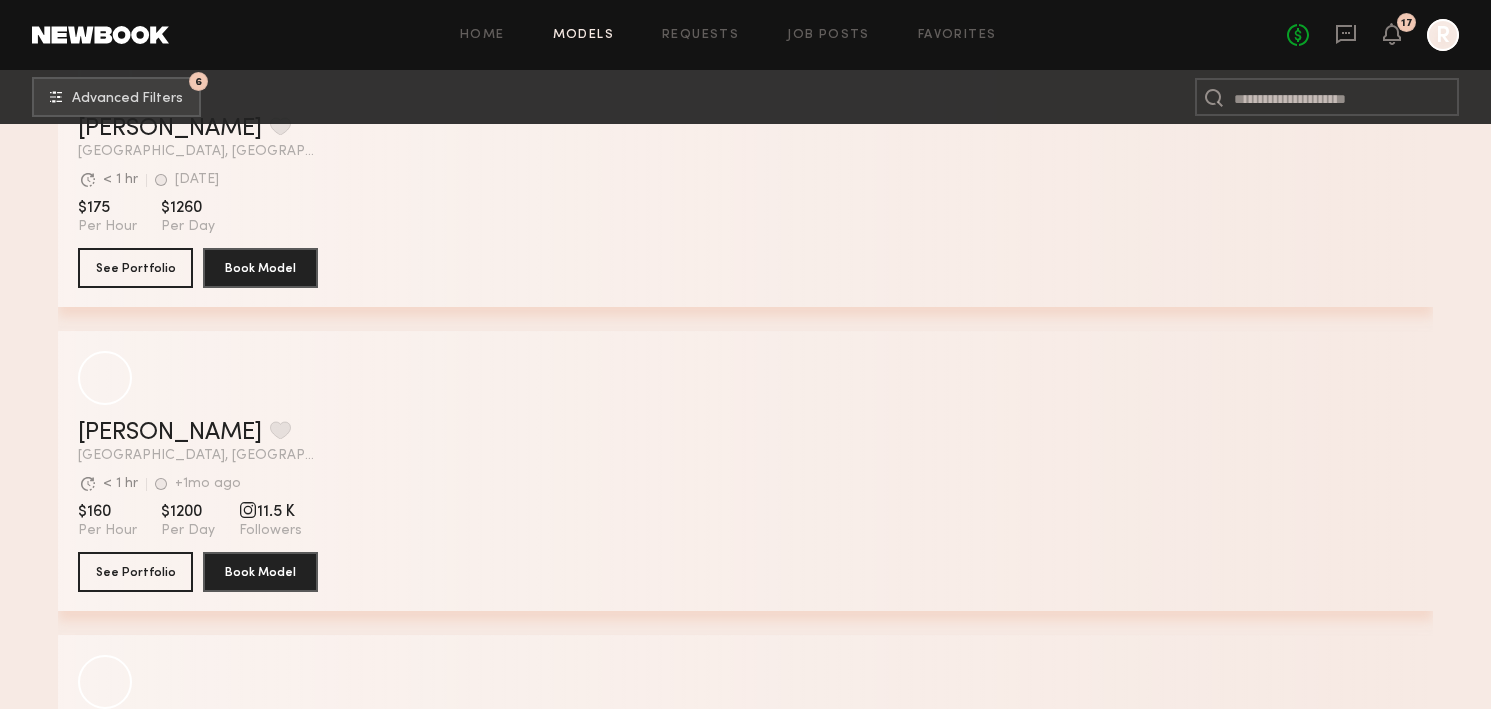 scroll, scrollTop: 7126, scrollLeft: 0, axis: vertical 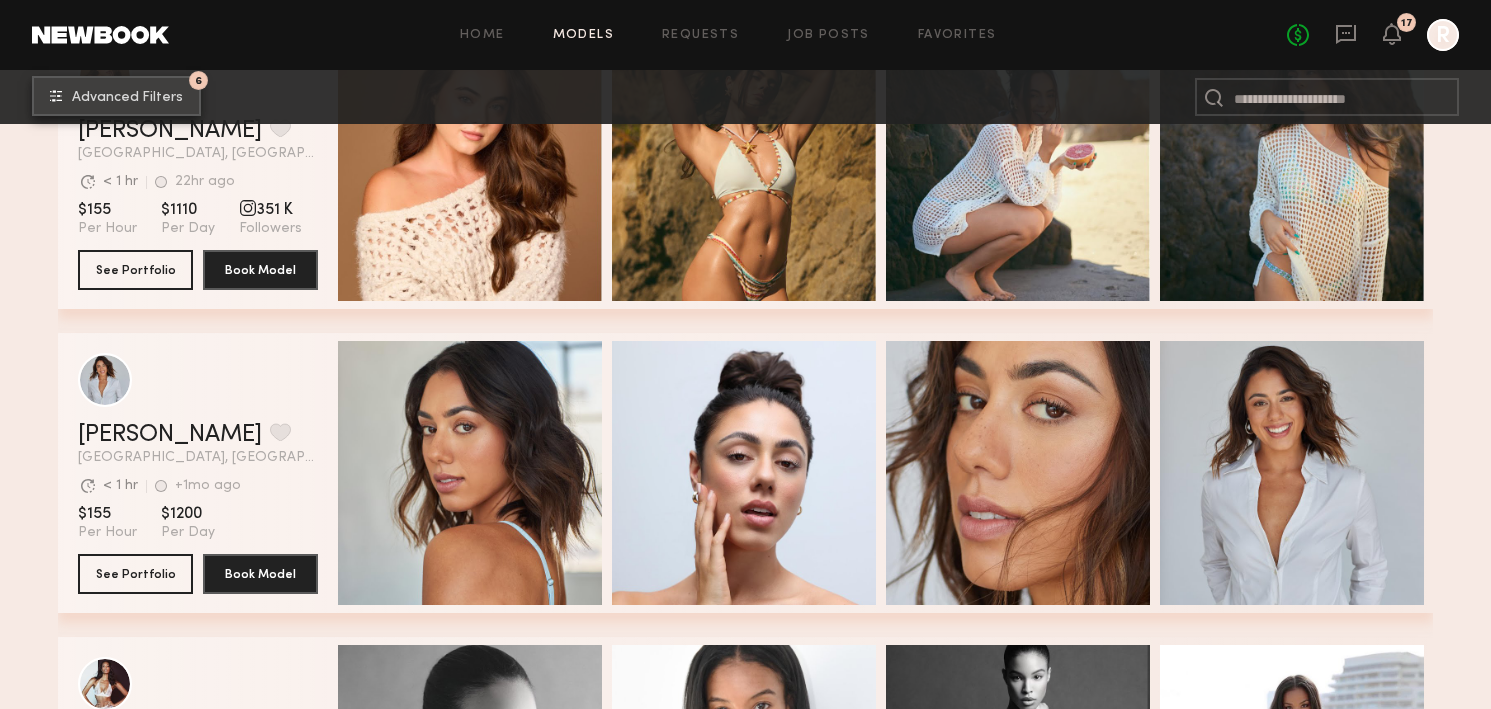 click on "Advanced Filters" 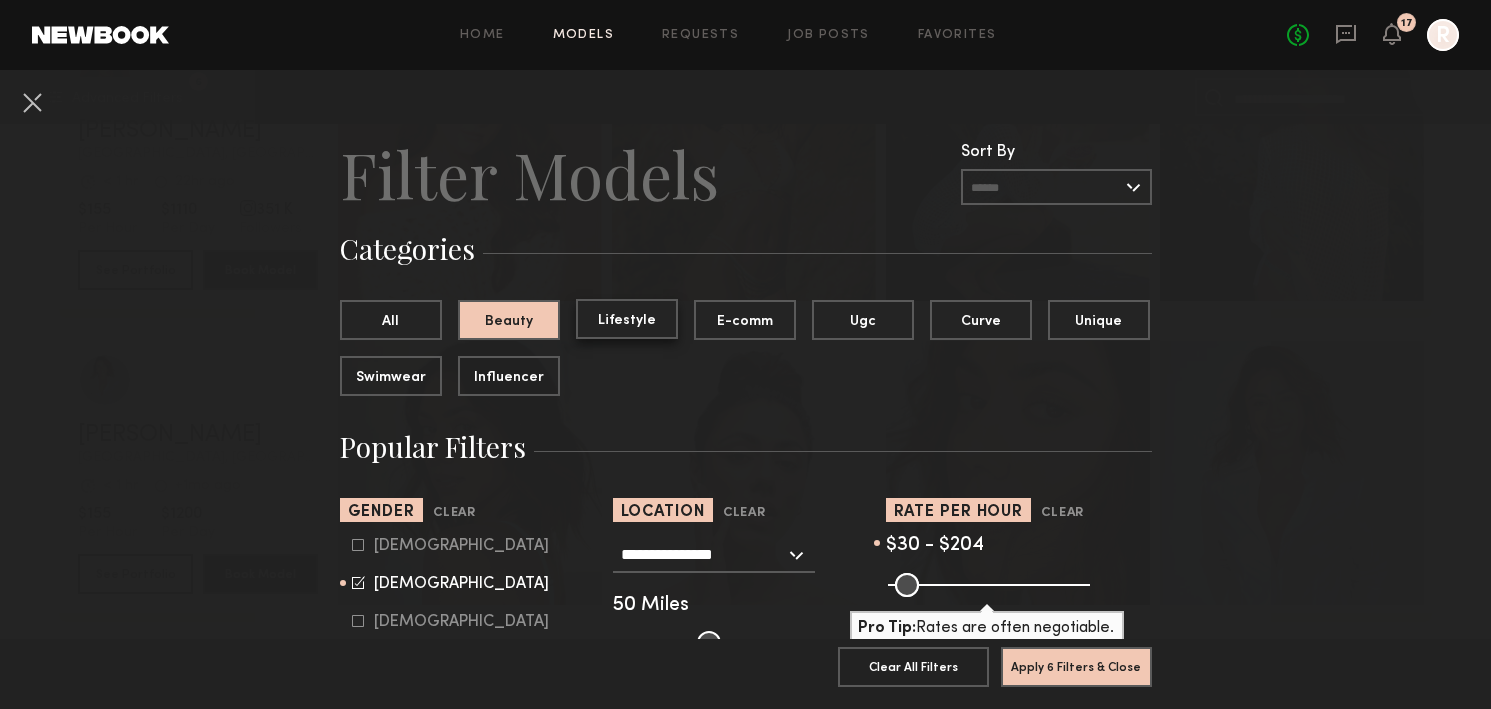 click on "Lifestyle" 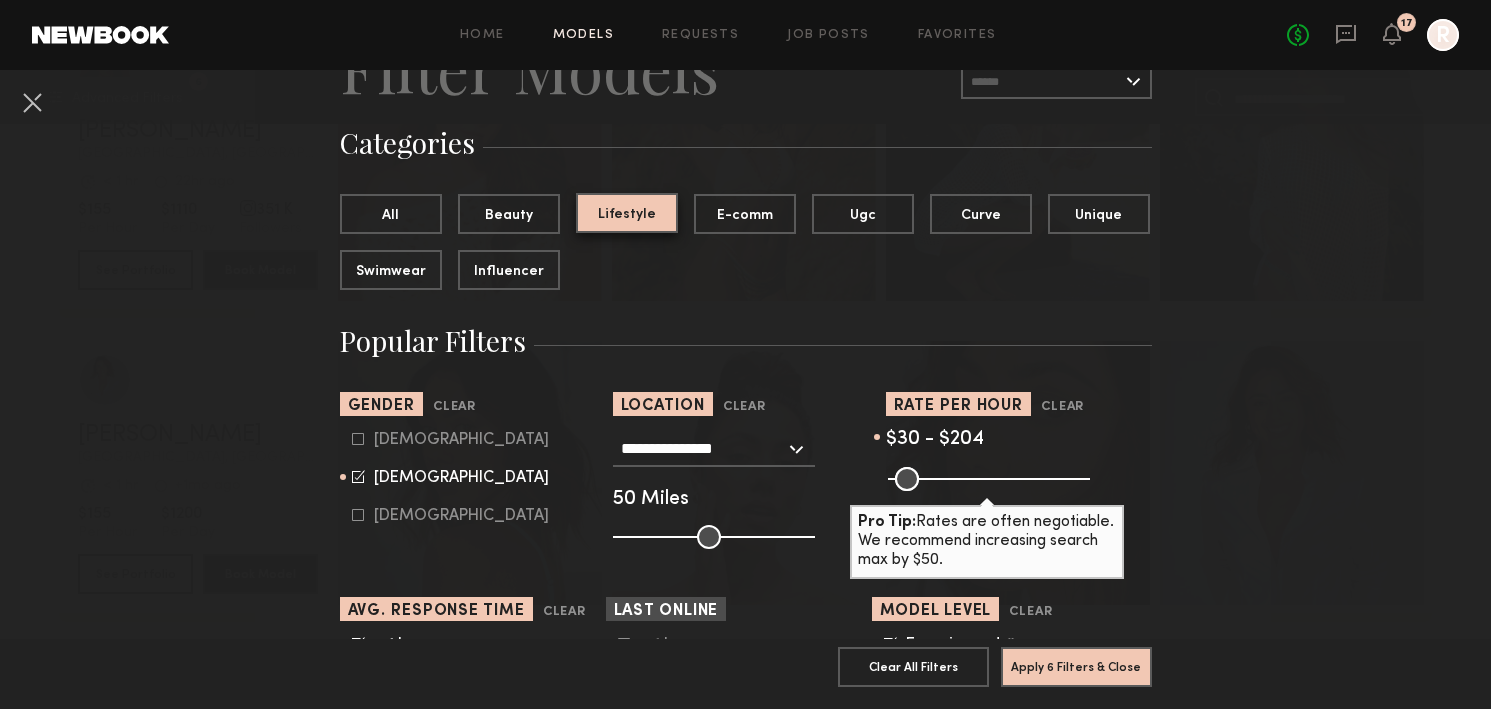 scroll, scrollTop: 186, scrollLeft: 0, axis: vertical 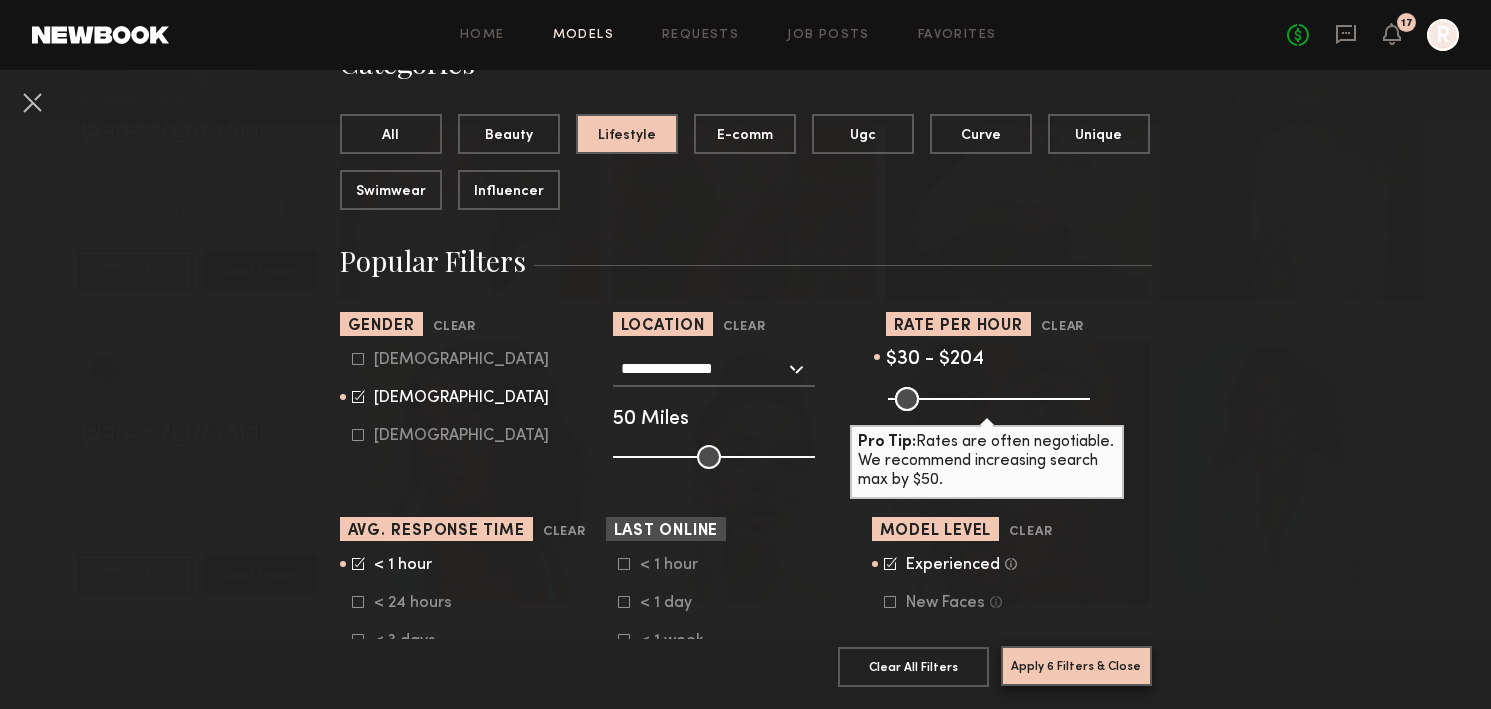 click on "Apply 6 Filters & Close" 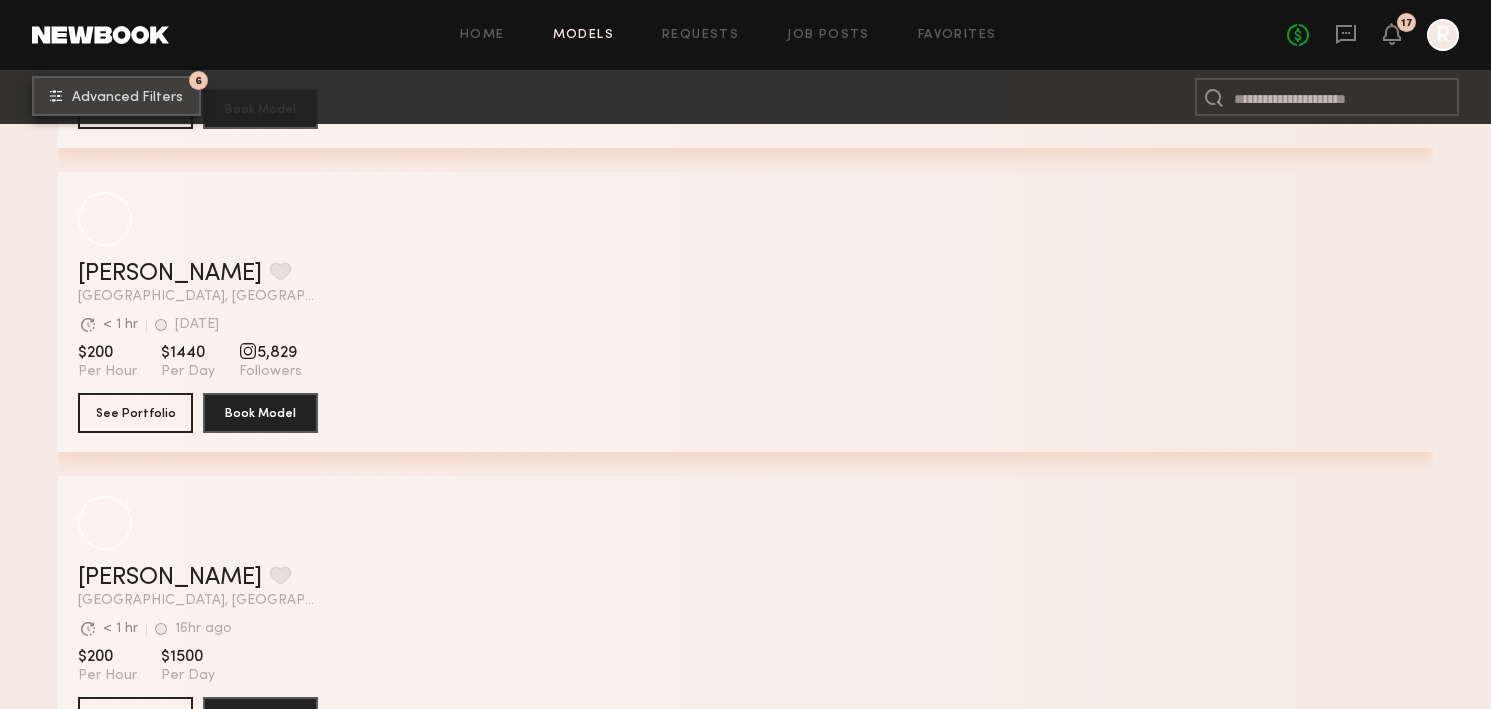 scroll, scrollTop: 2110, scrollLeft: 0, axis: vertical 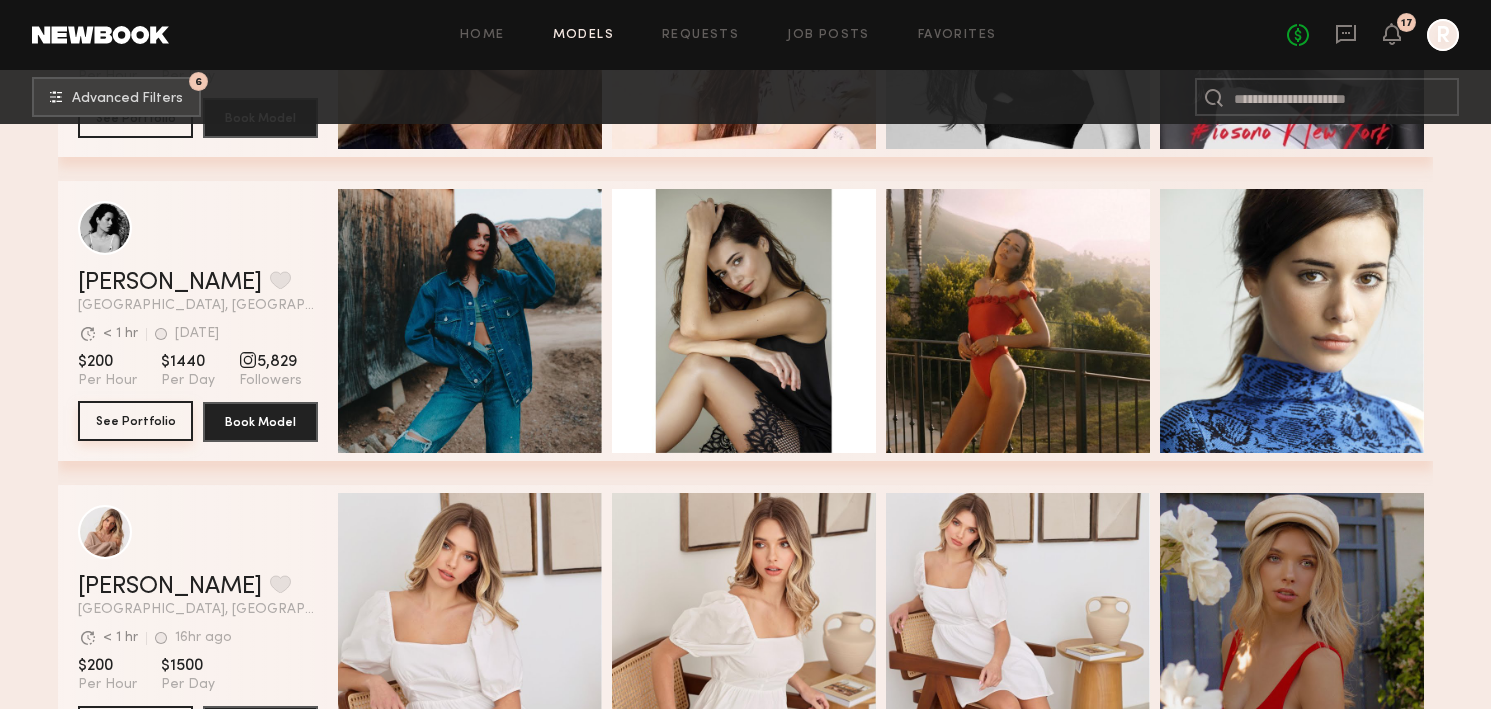 click on "See Portfolio" 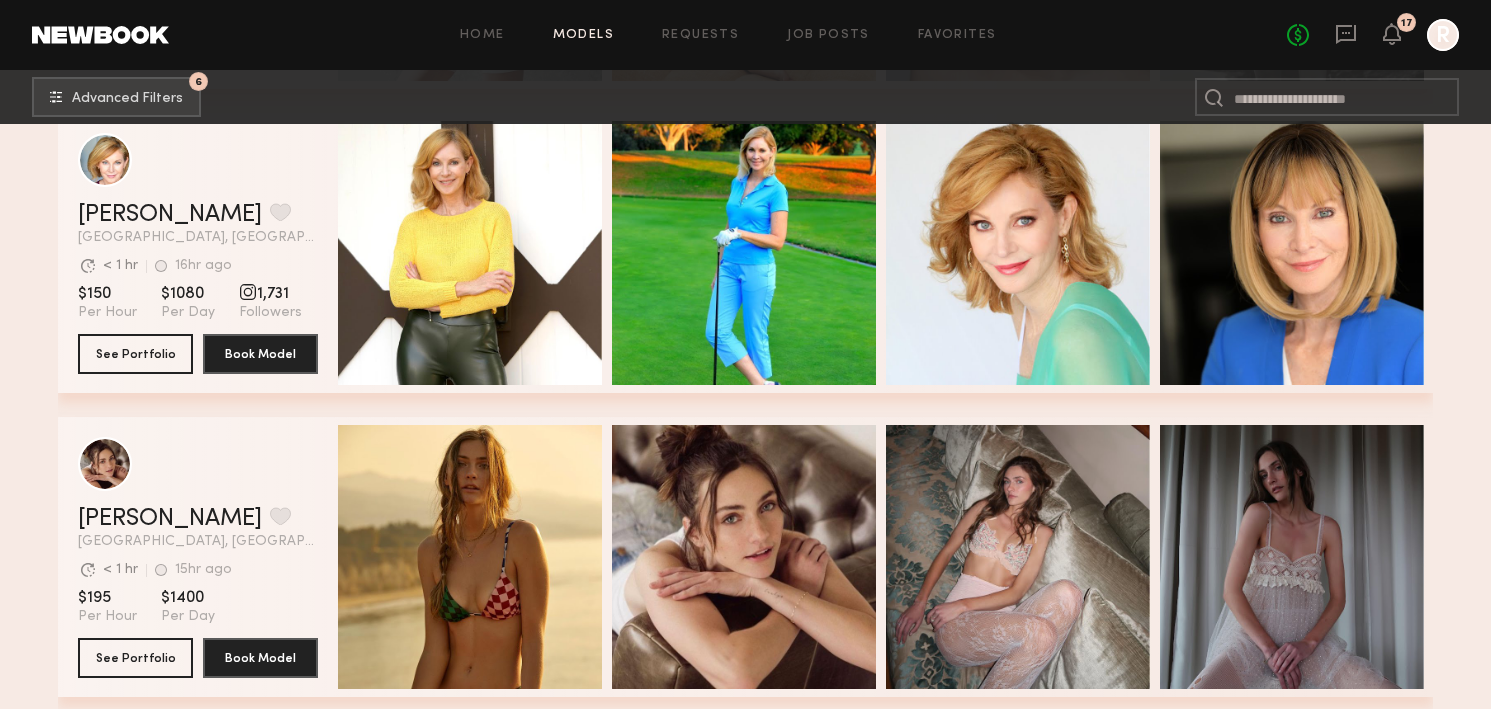 scroll, scrollTop: 5378, scrollLeft: 0, axis: vertical 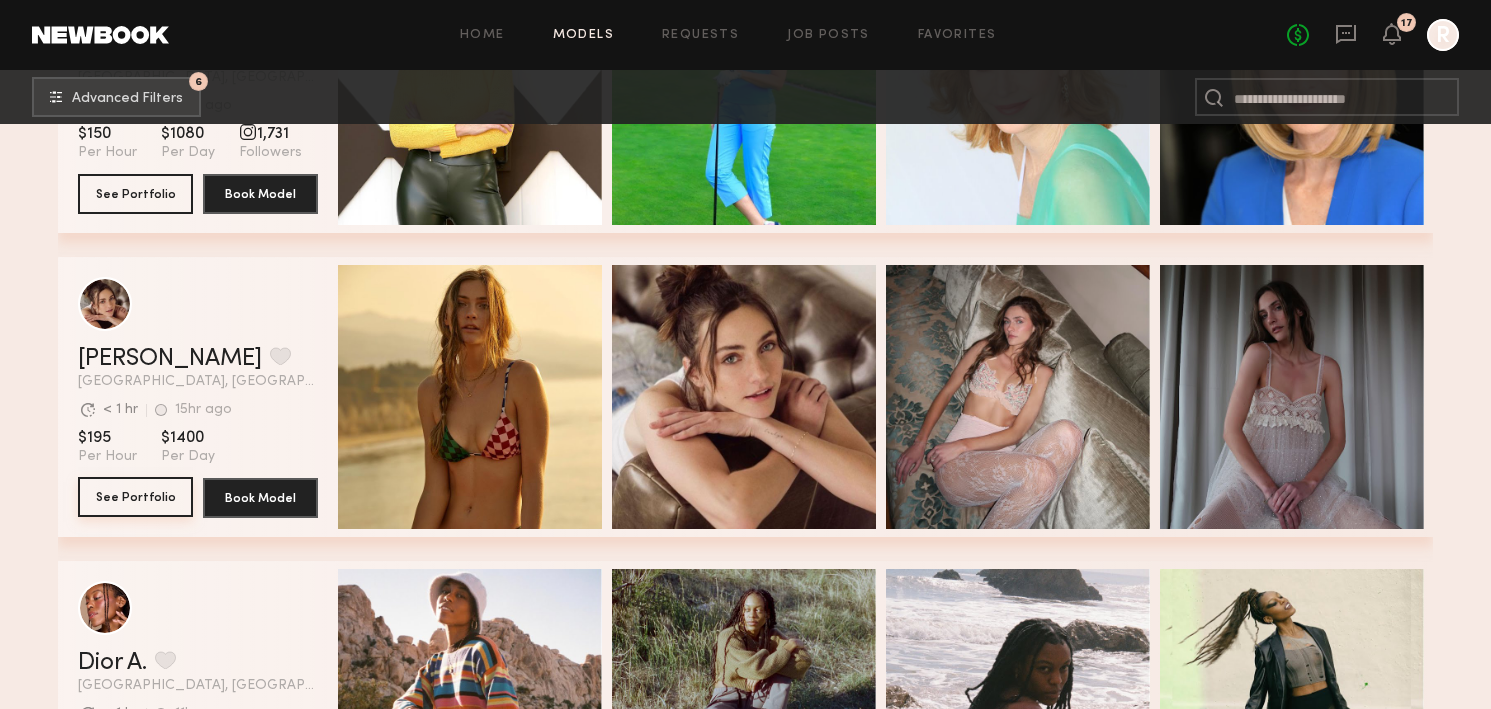 click on "See Portfolio" 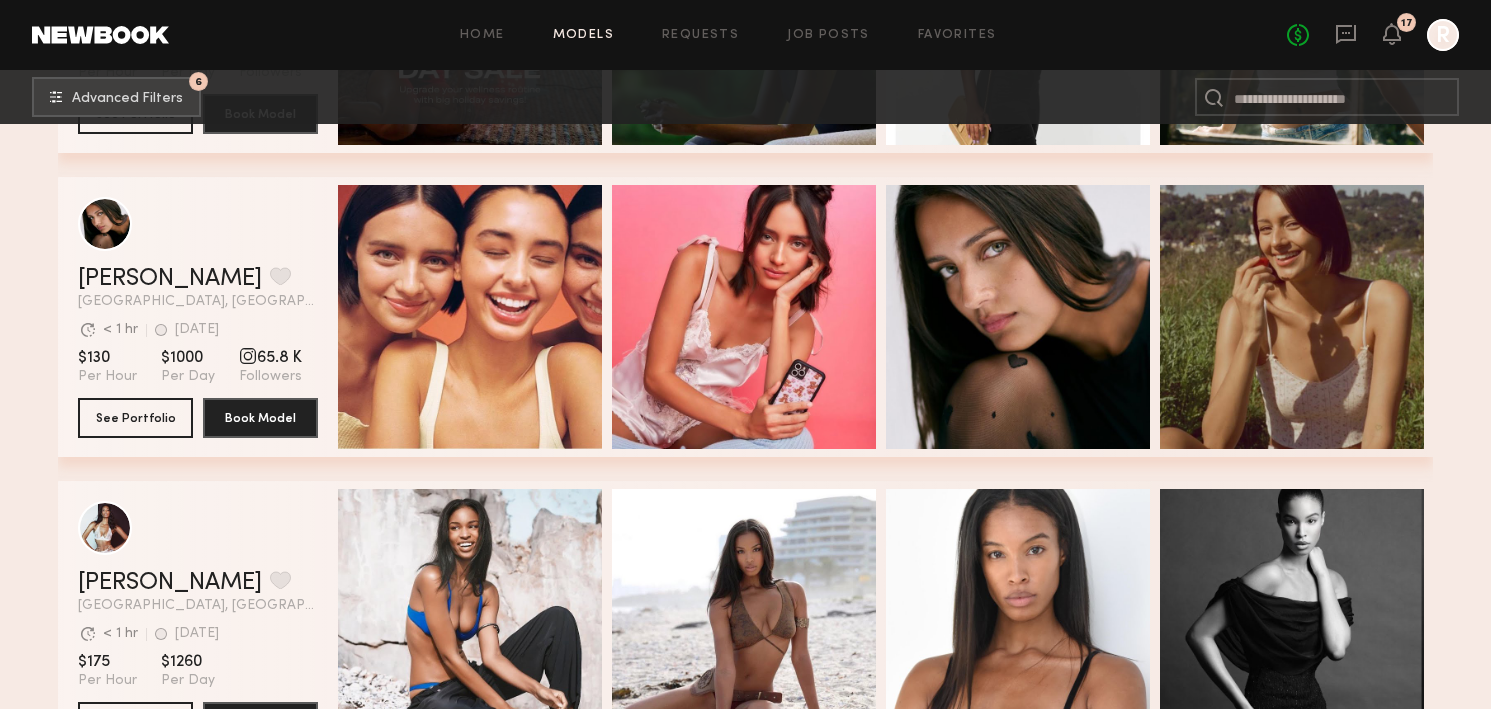 scroll, scrollTop: 9734, scrollLeft: 0, axis: vertical 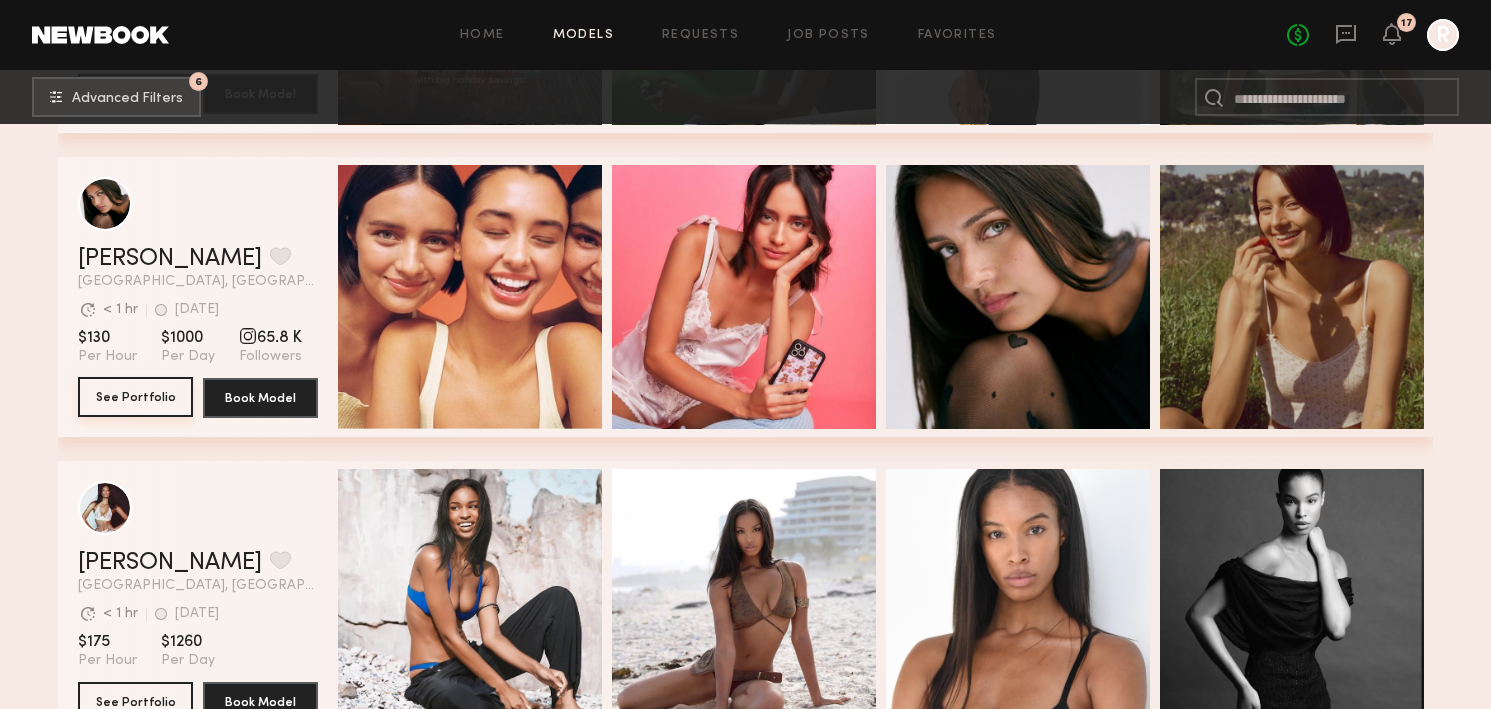 click on "See Portfolio" 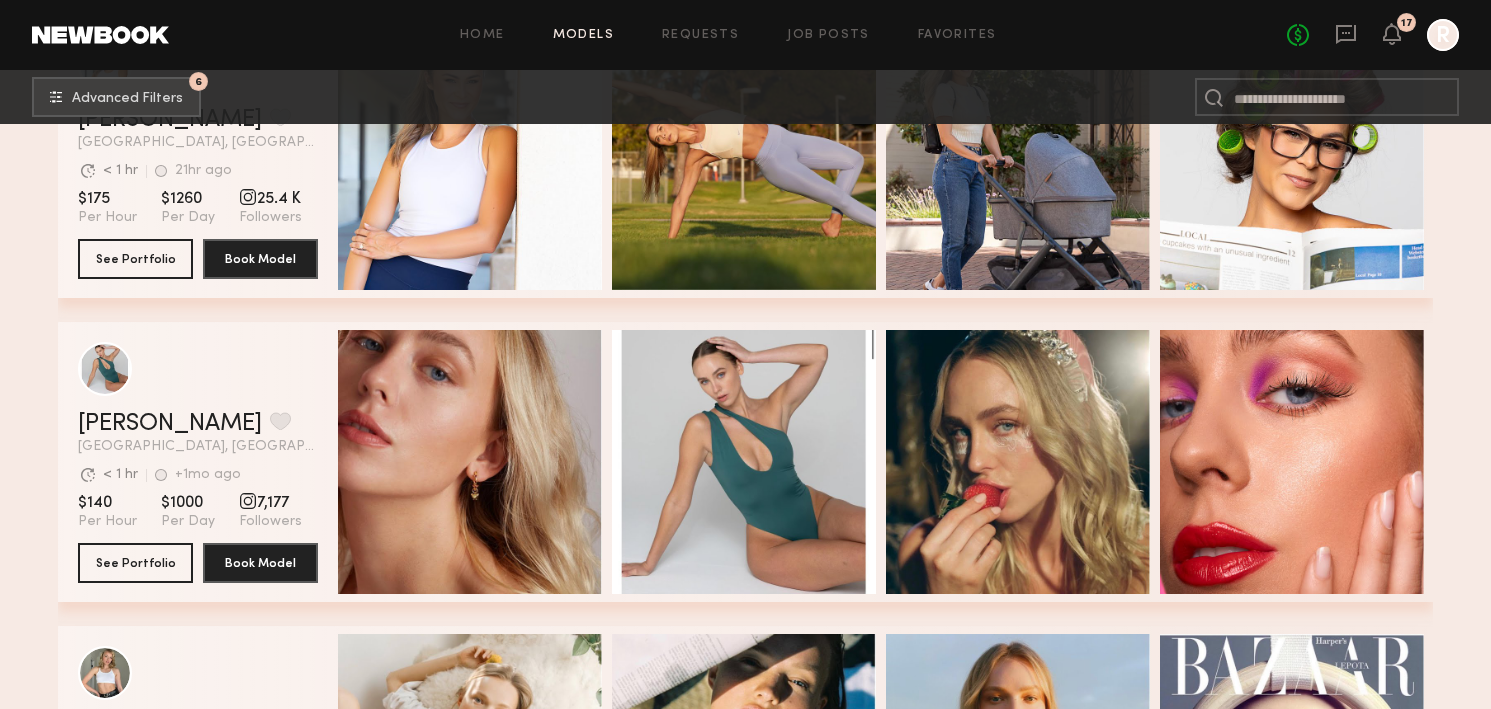 scroll, scrollTop: 11144, scrollLeft: 0, axis: vertical 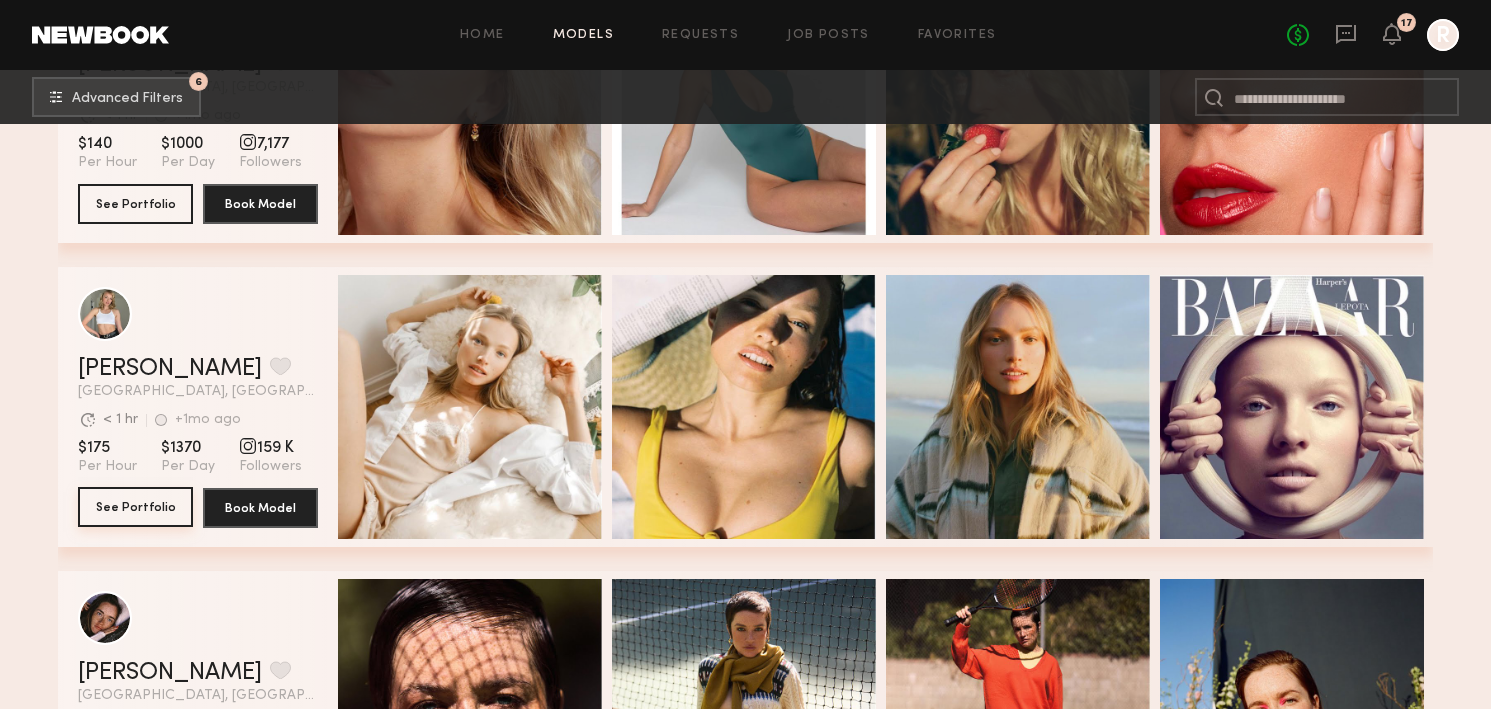 click on "See Portfolio" 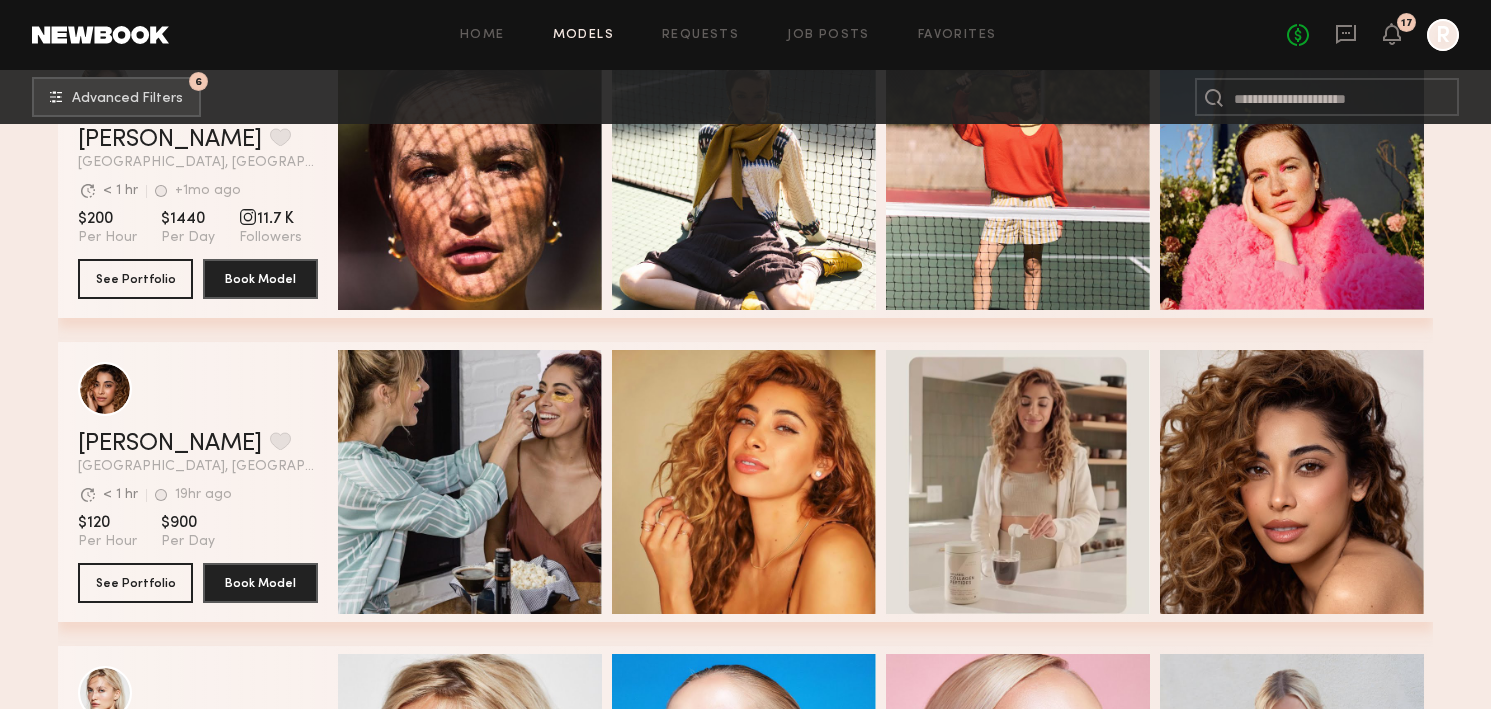 scroll, scrollTop: 12354, scrollLeft: 0, axis: vertical 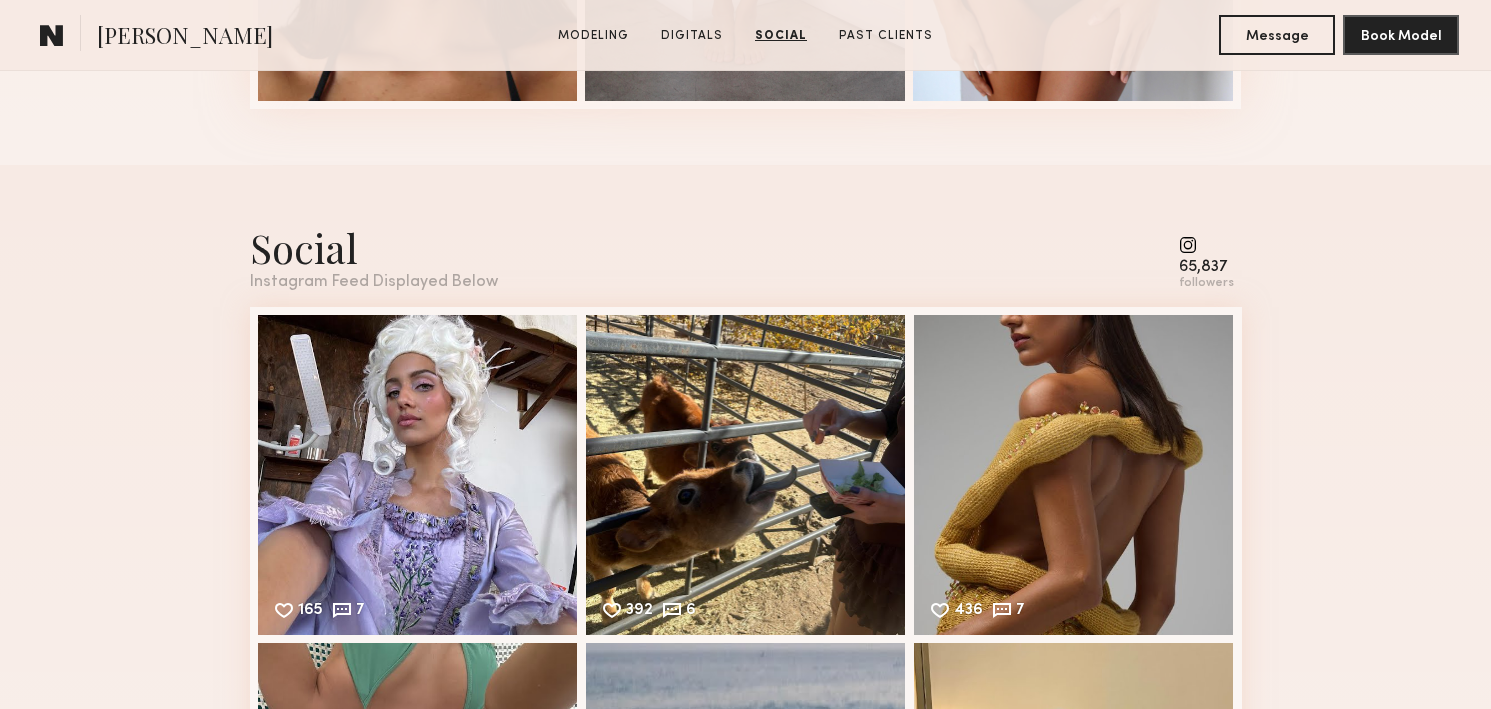 click at bounding box center (1206, 245) 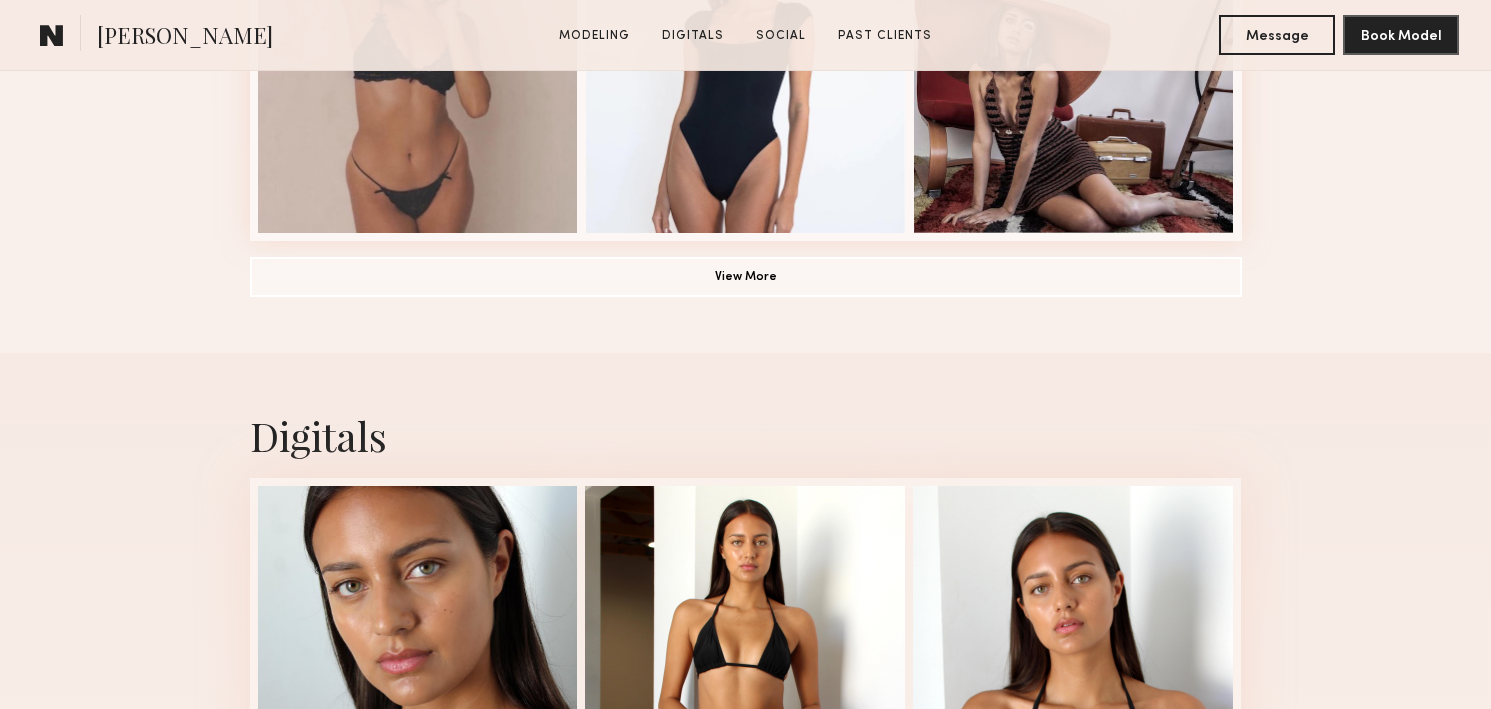 scroll, scrollTop: 1464, scrollLeft: 0, axis: vertical 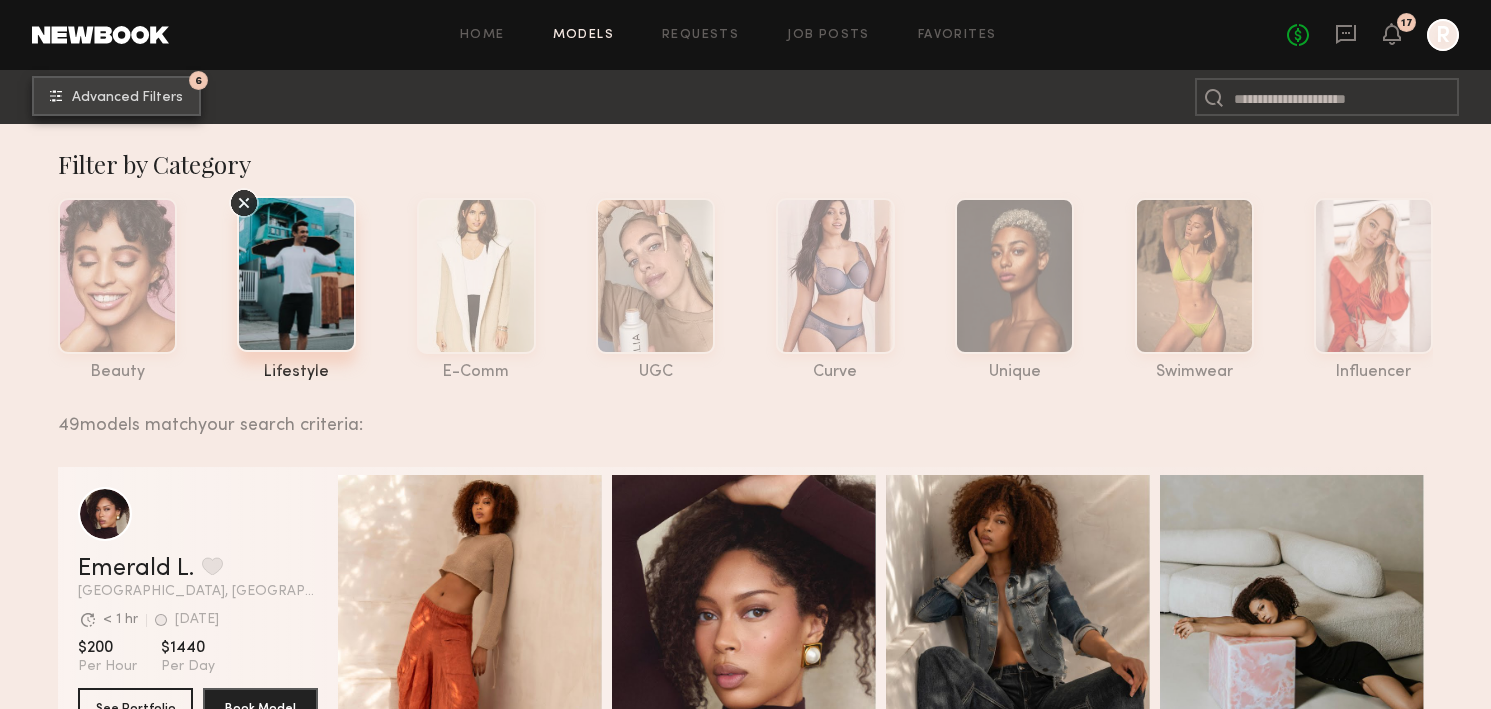 click on "Advanced Filters" 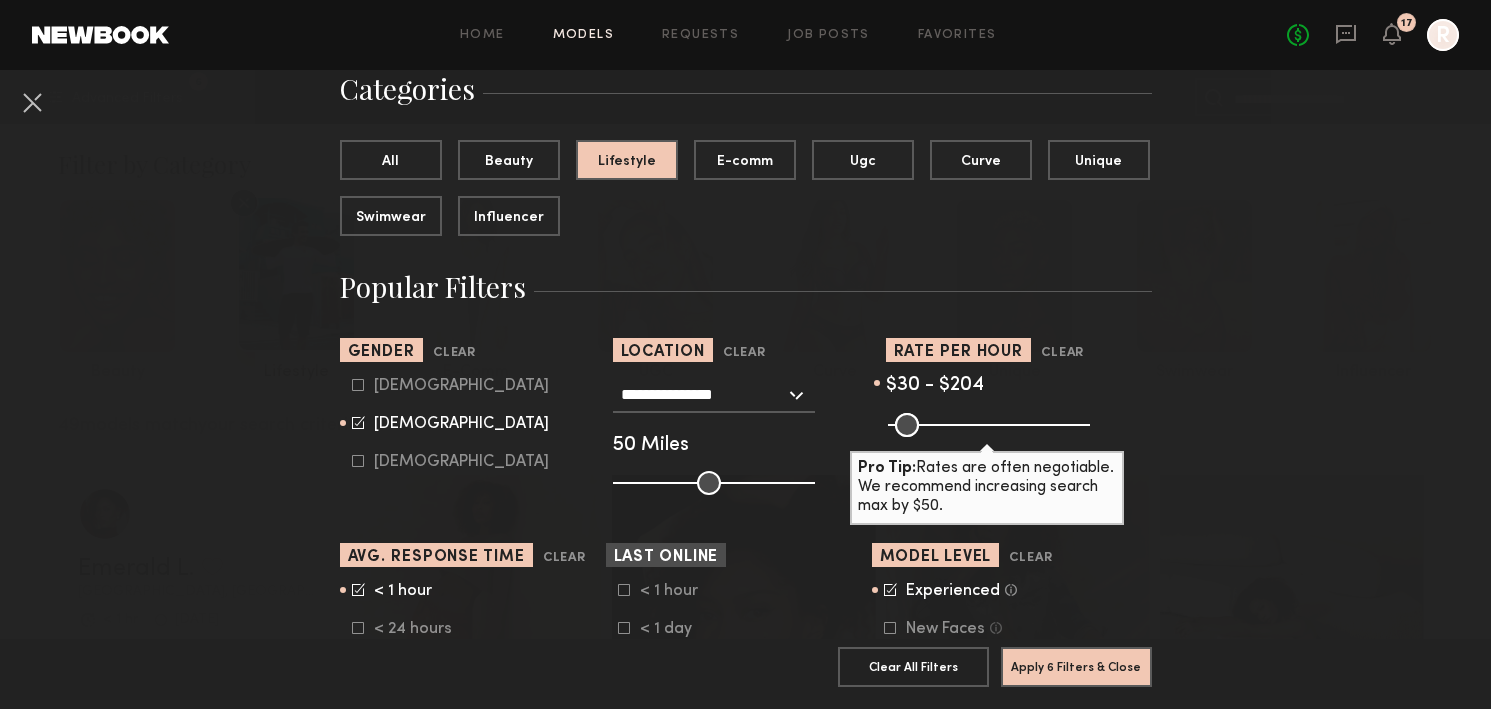 scroll, scrollTop: 172, scrollLeft: 0, axis: vertical 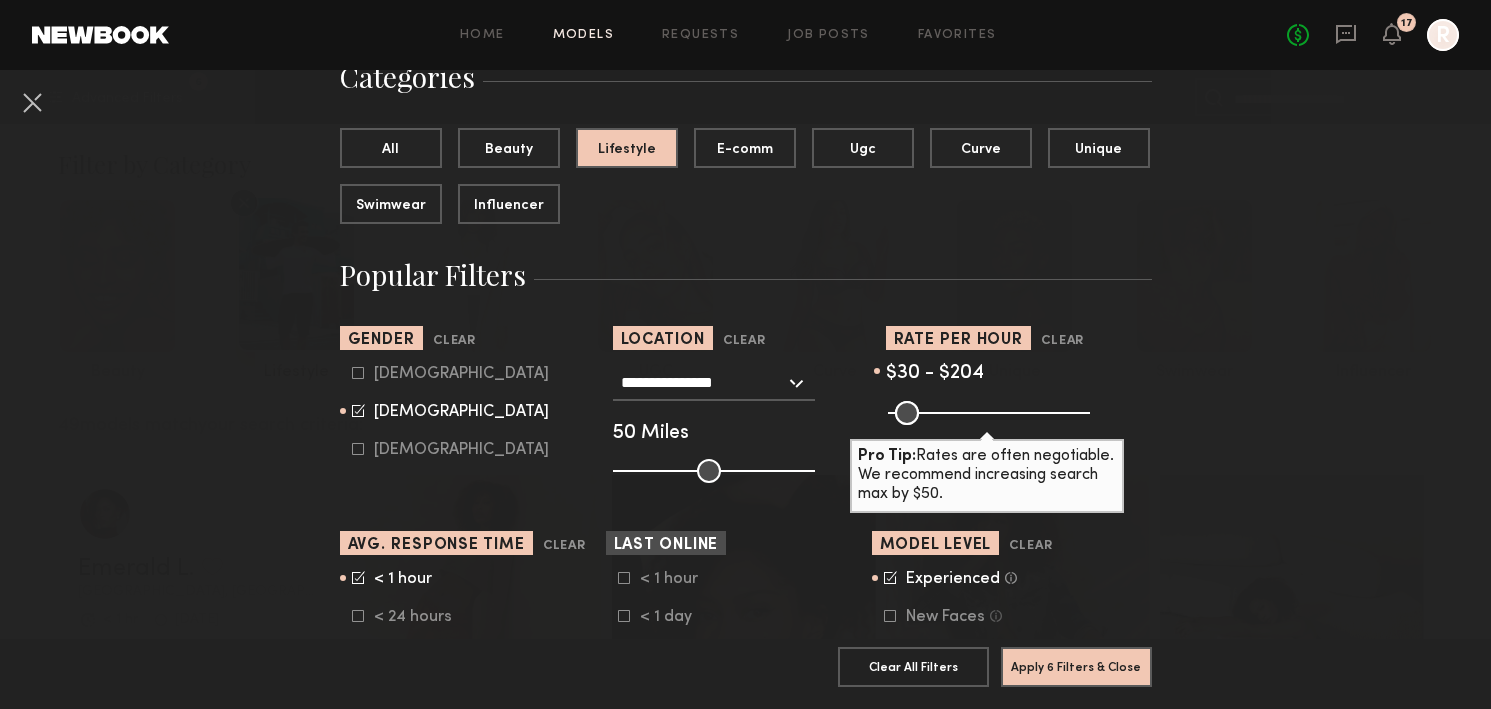 click on "New Faces" 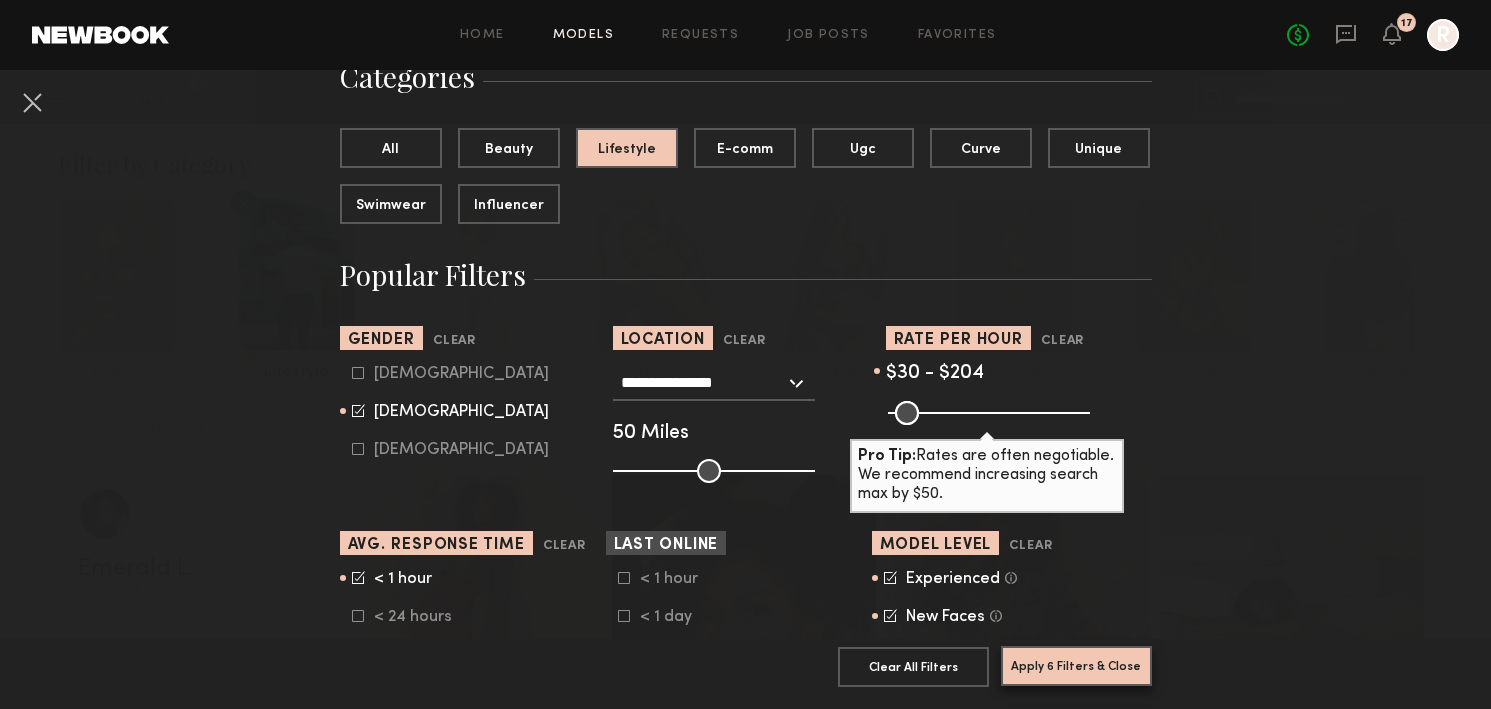 click on "Apply 6 Filters & Close" 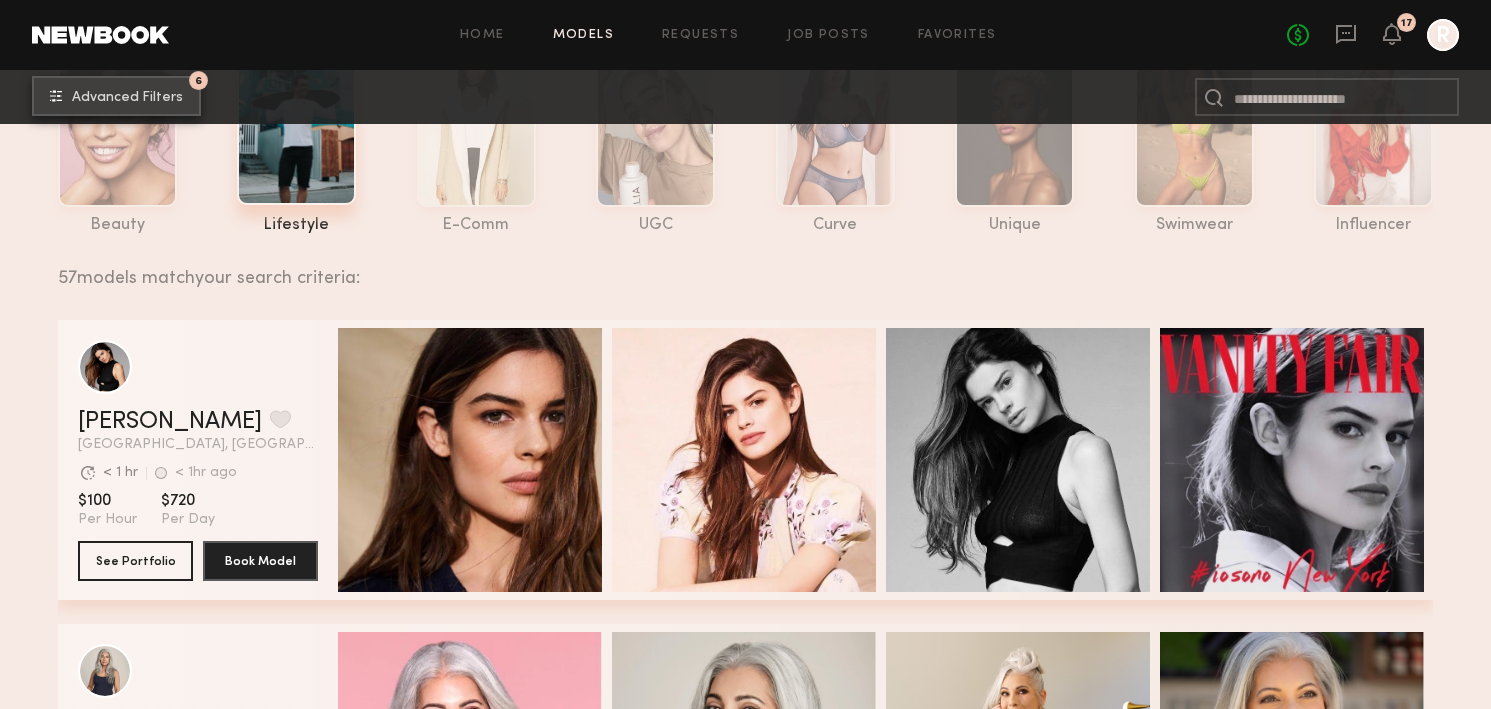 scroll, scrollTop: 158, scrollLeft: 0, axis: vertical 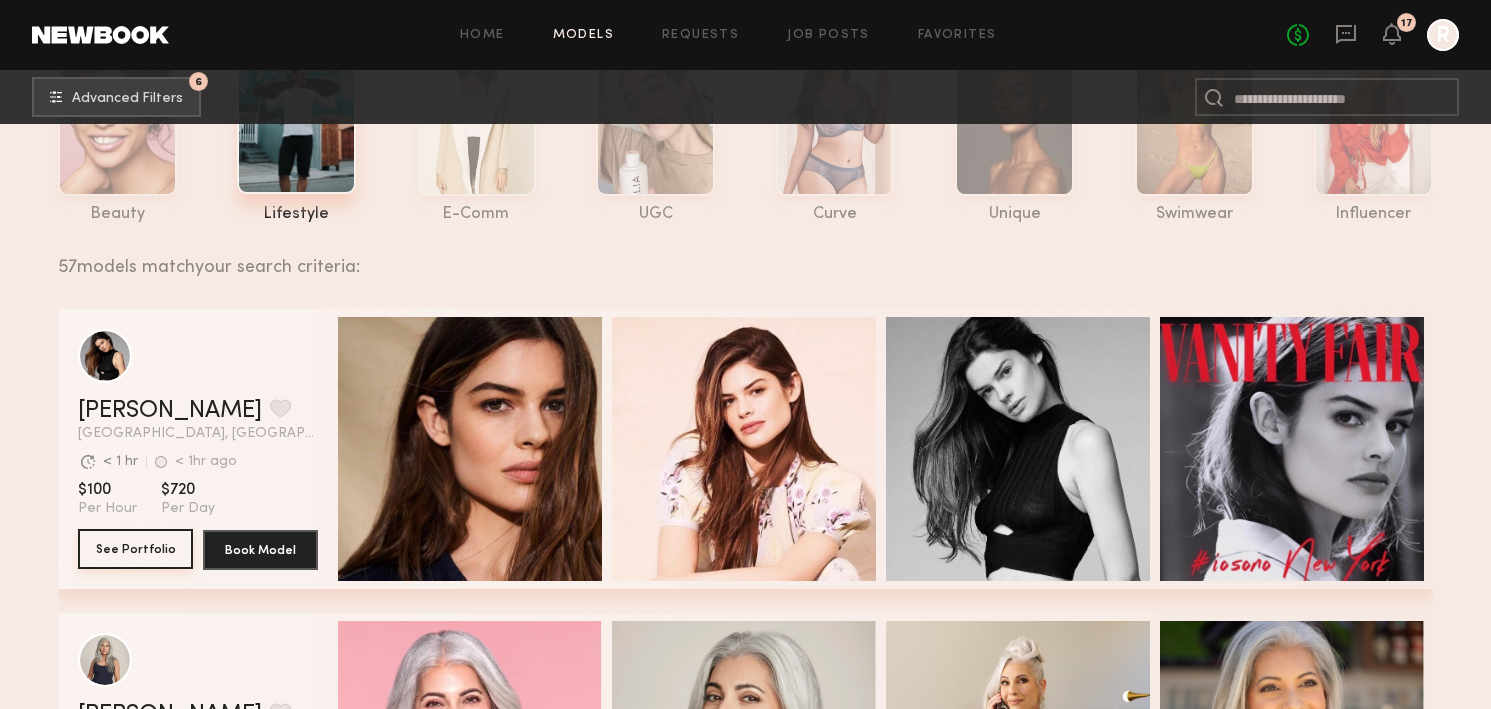 click on "See Portfolio" 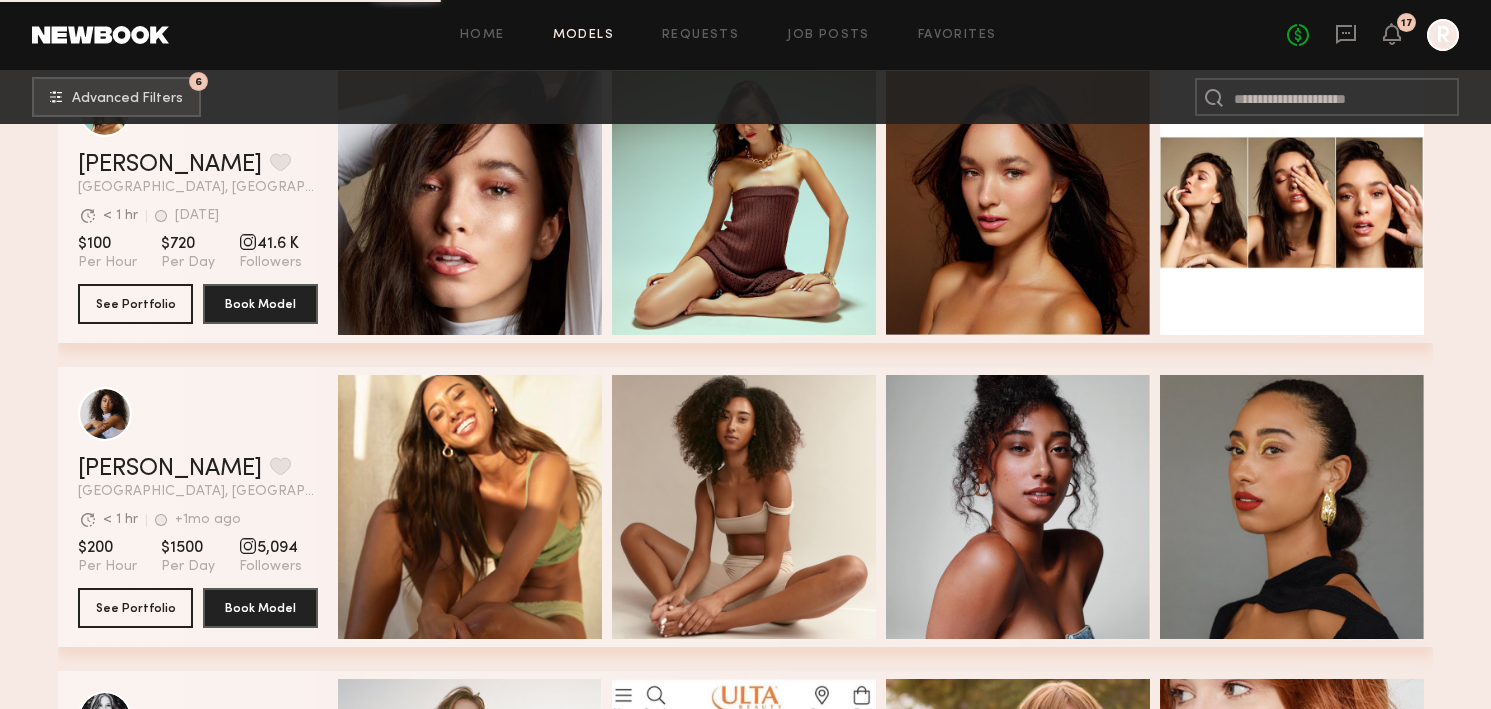 scroll, scrollTop: 3033, scrollLeft: 0, axis: vertical 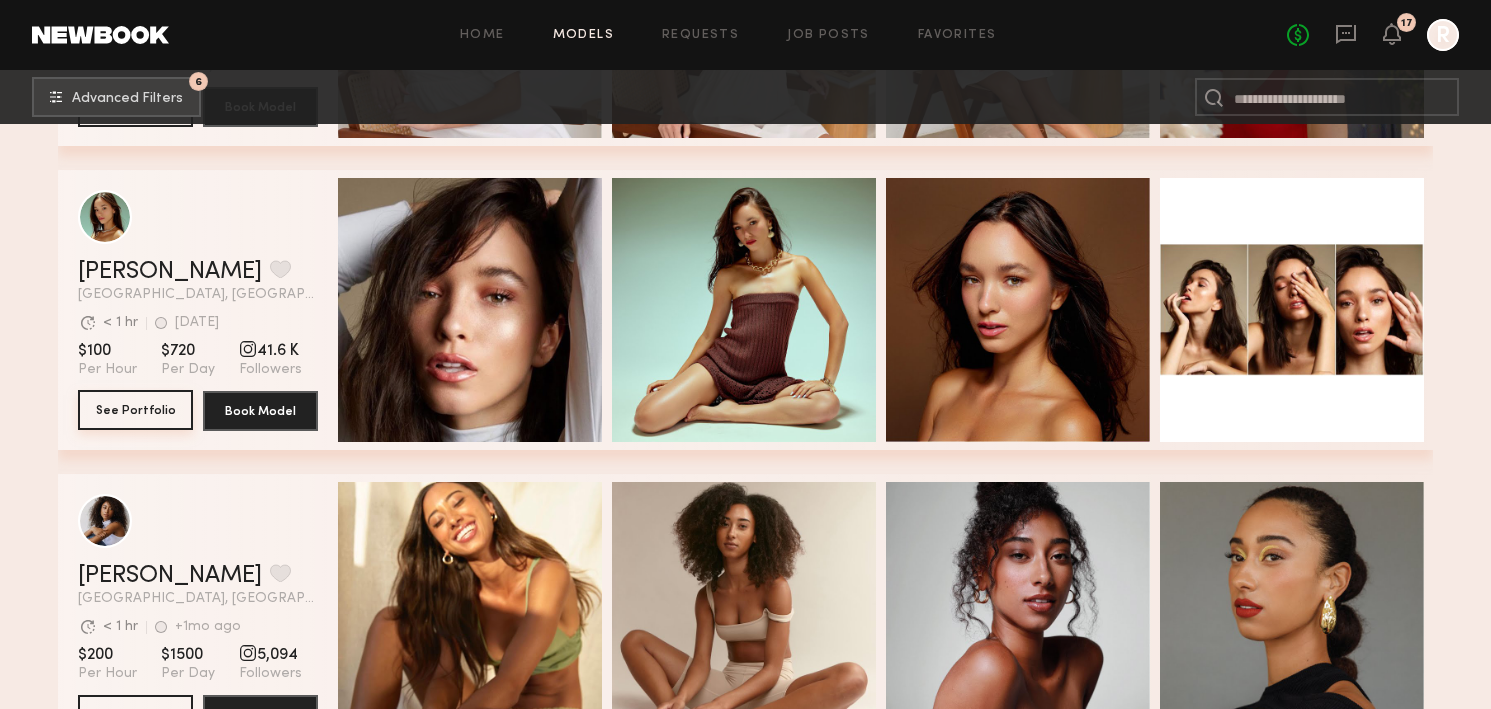 click on "See Portfolio" 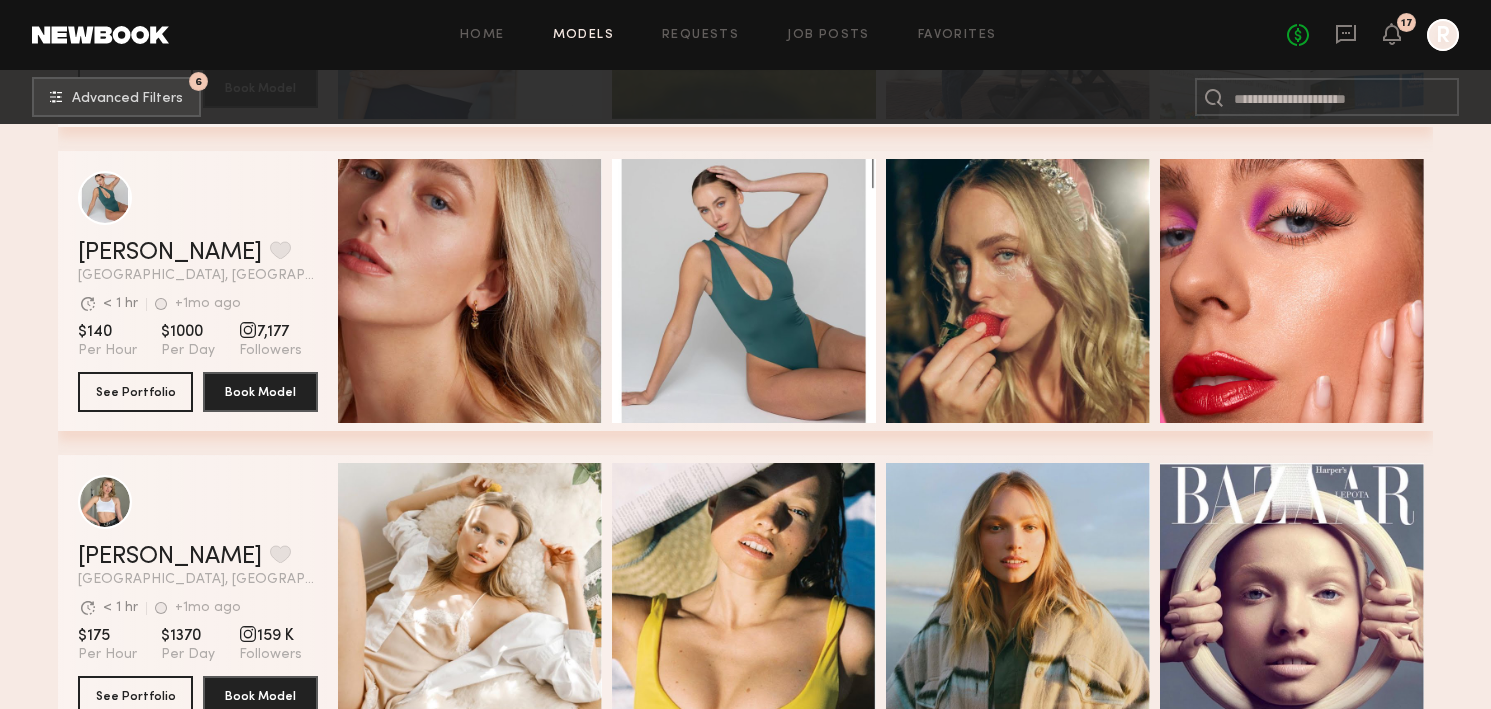 scroll, scrollTop: 12165, scrollLeft: 0, axis: vertical 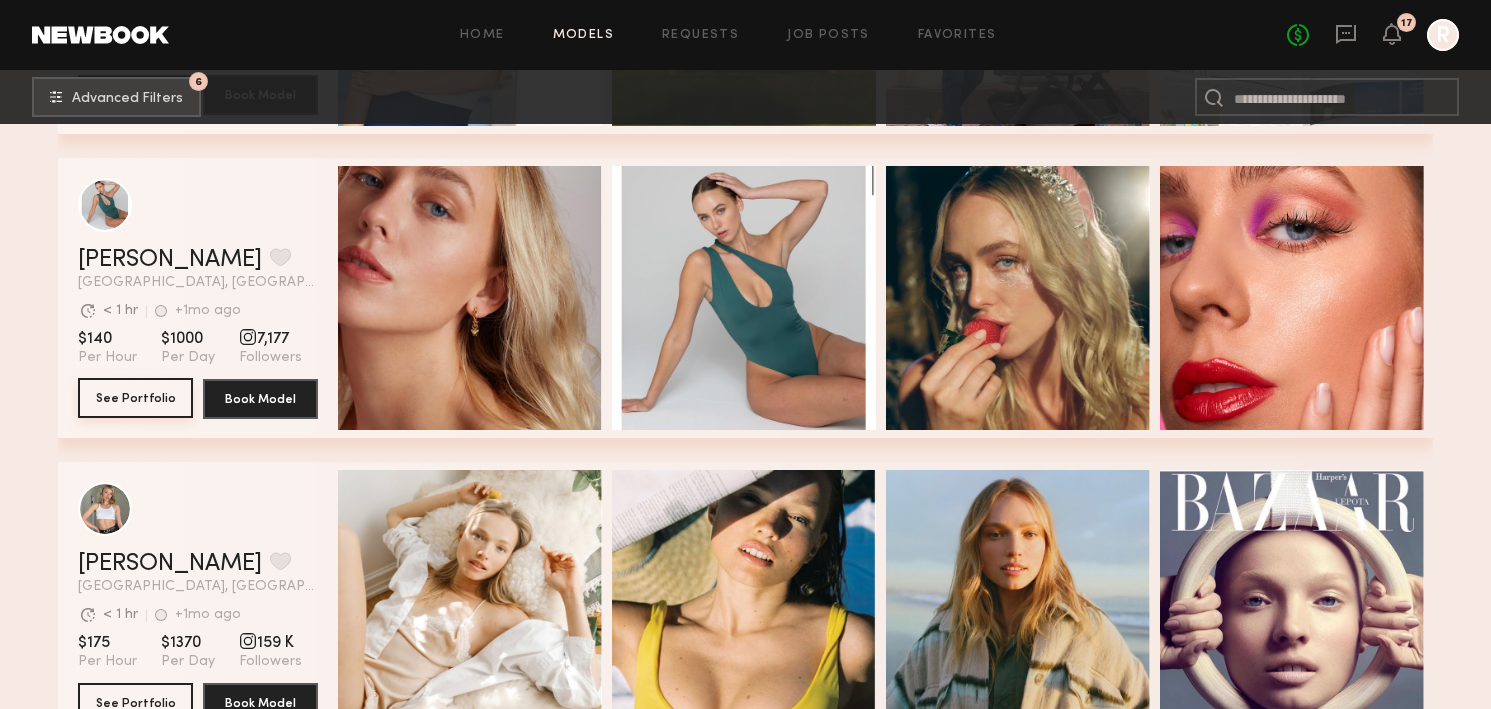 click on "See Portfolio" 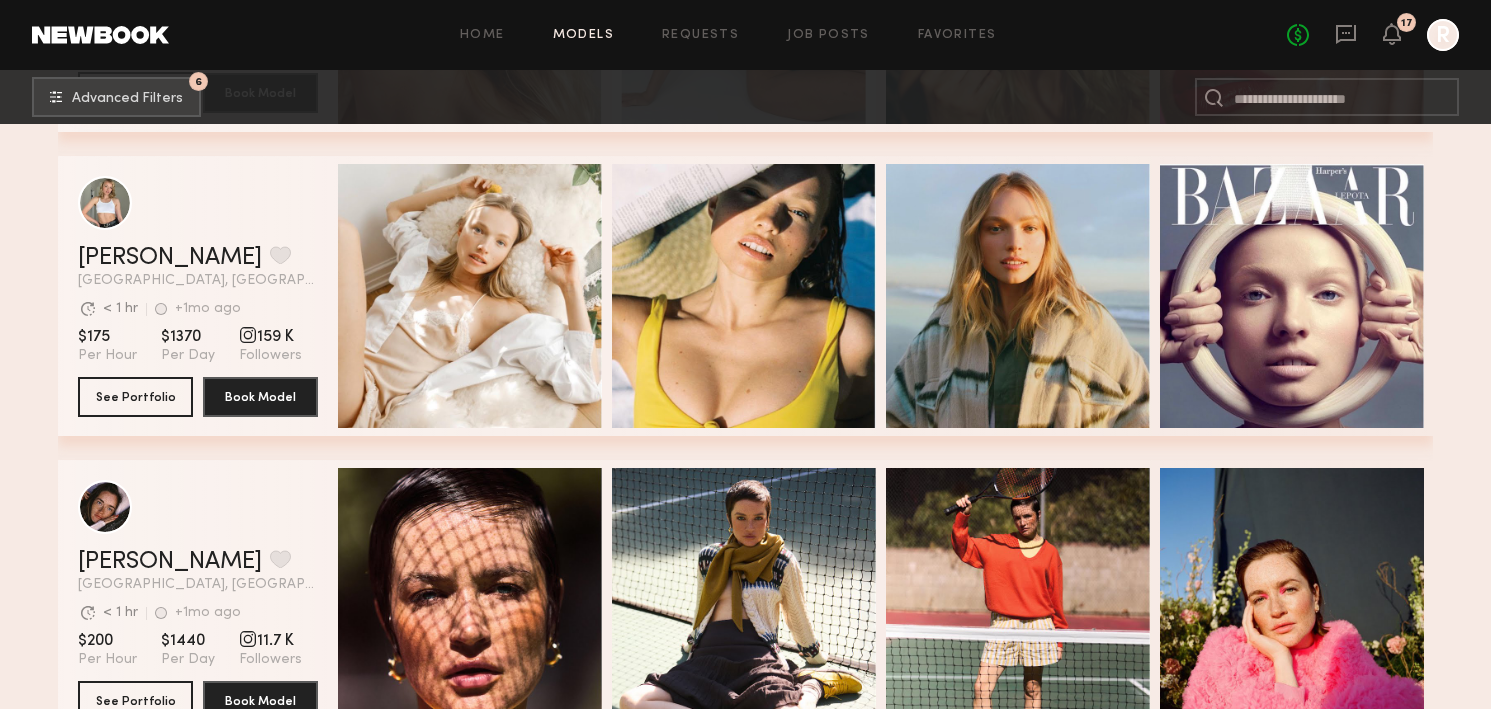 scroll, scrollTop: 12483, scrollLeft: 0, axis: vertical 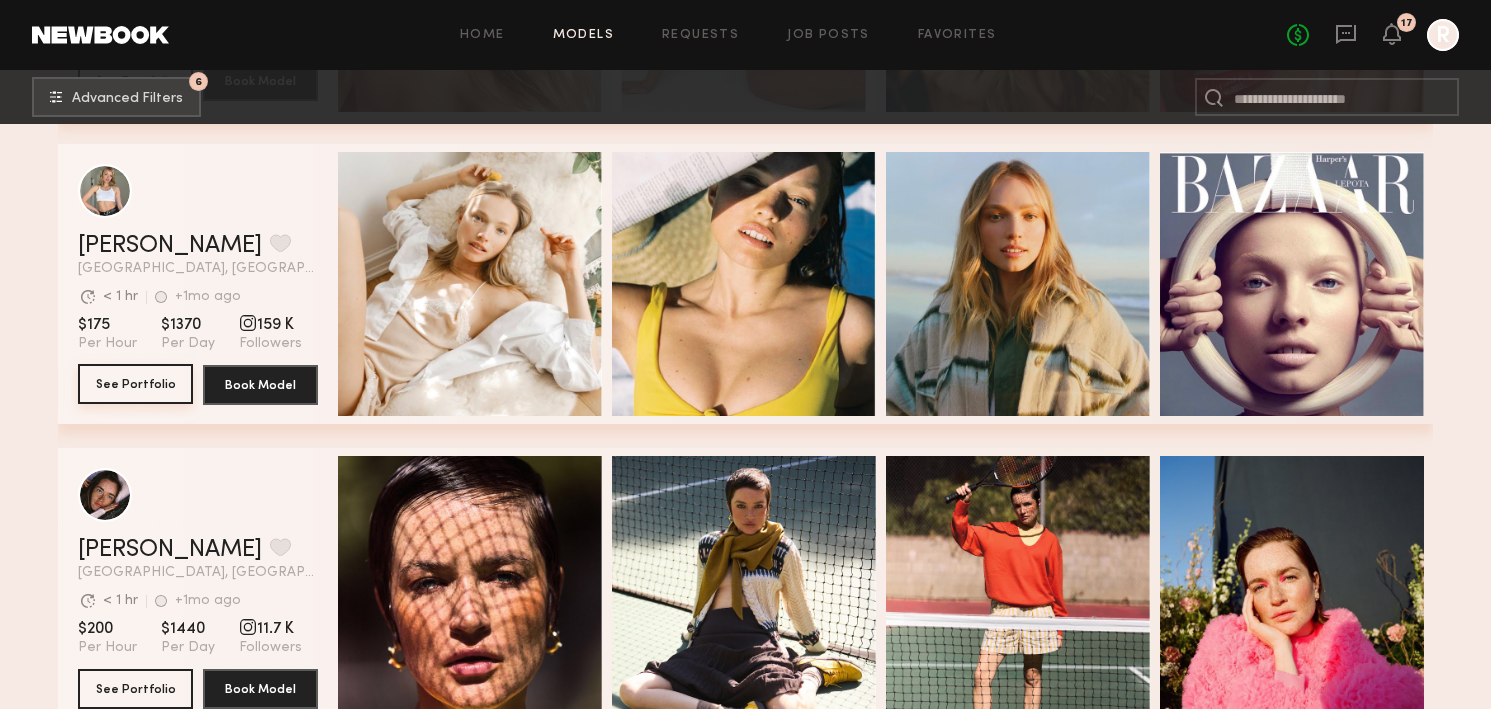 click on "See Portfolio" 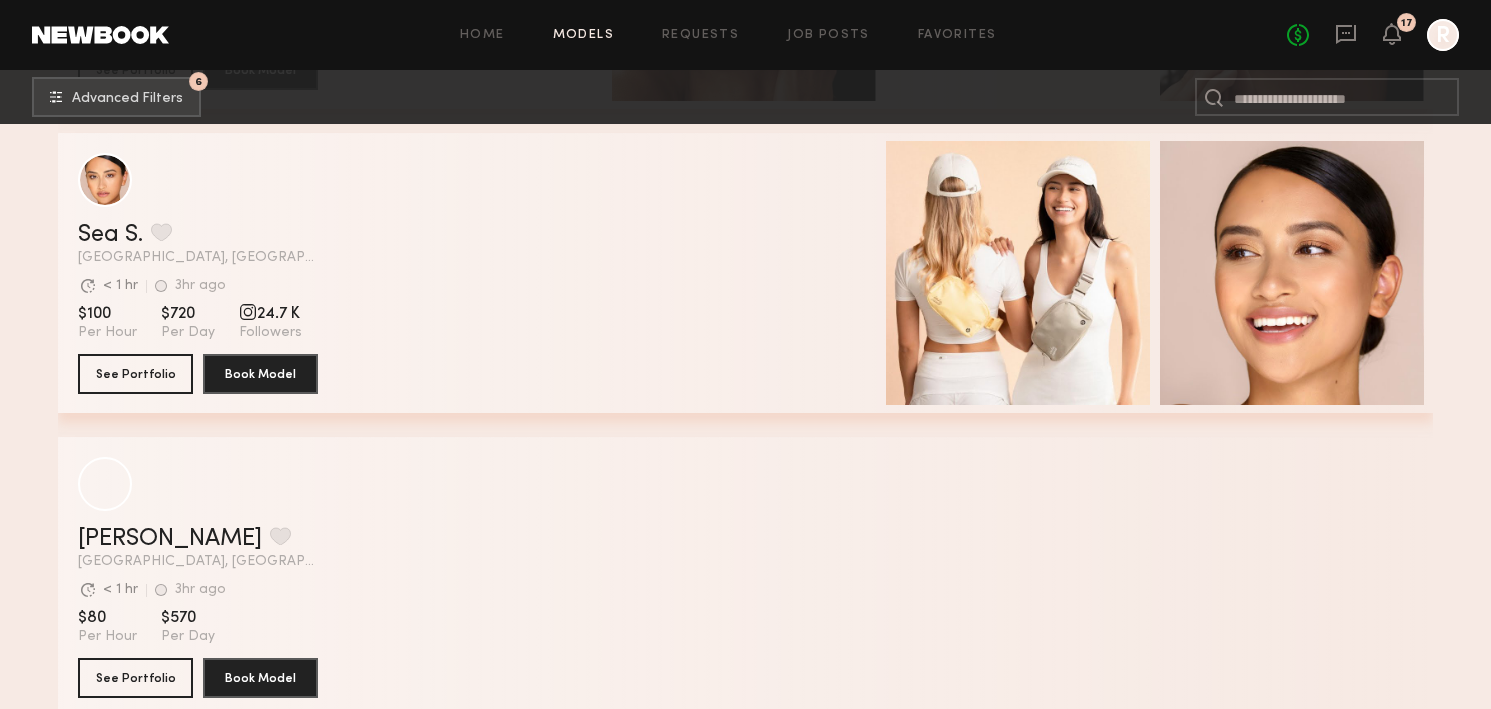 scroll, scrollTop: 16315, scrollLeft: 0, axis: vertical 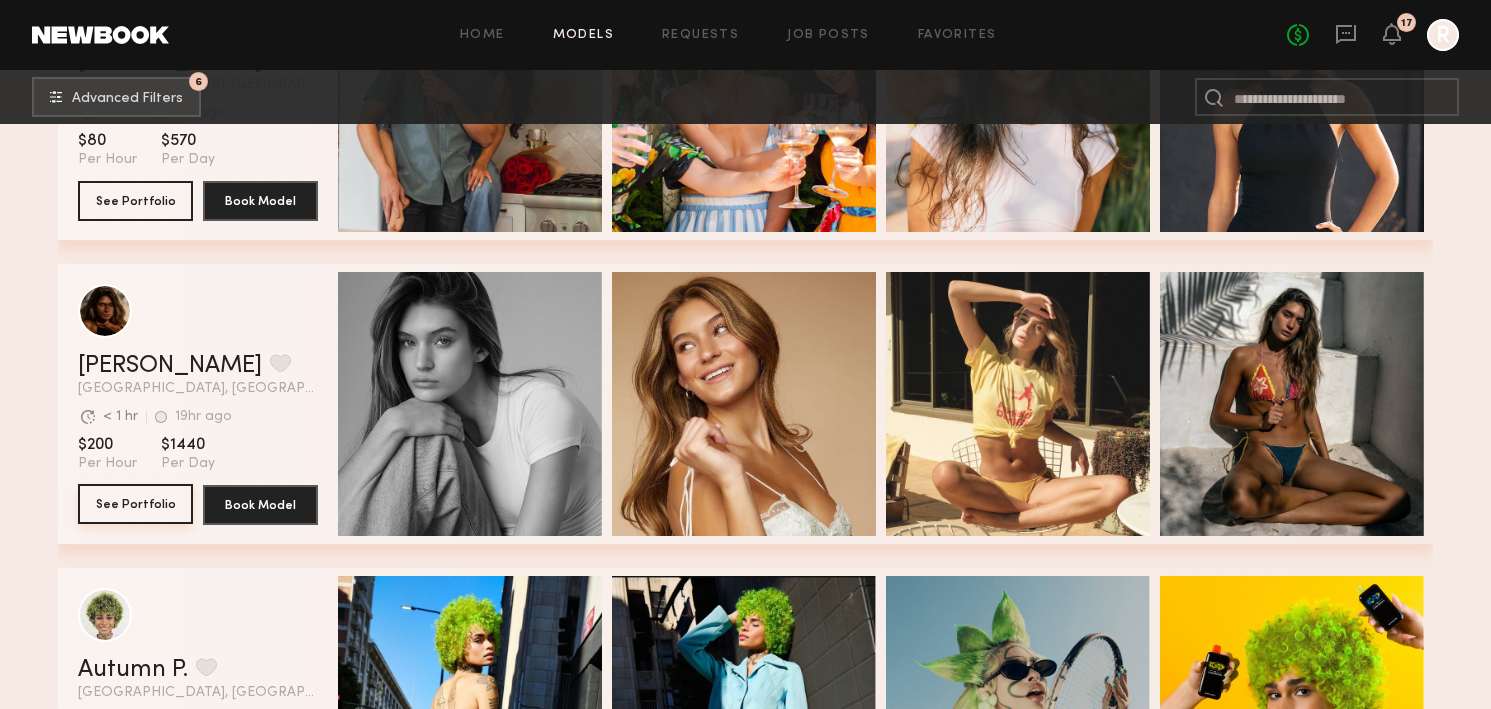click on "See Portfolio" 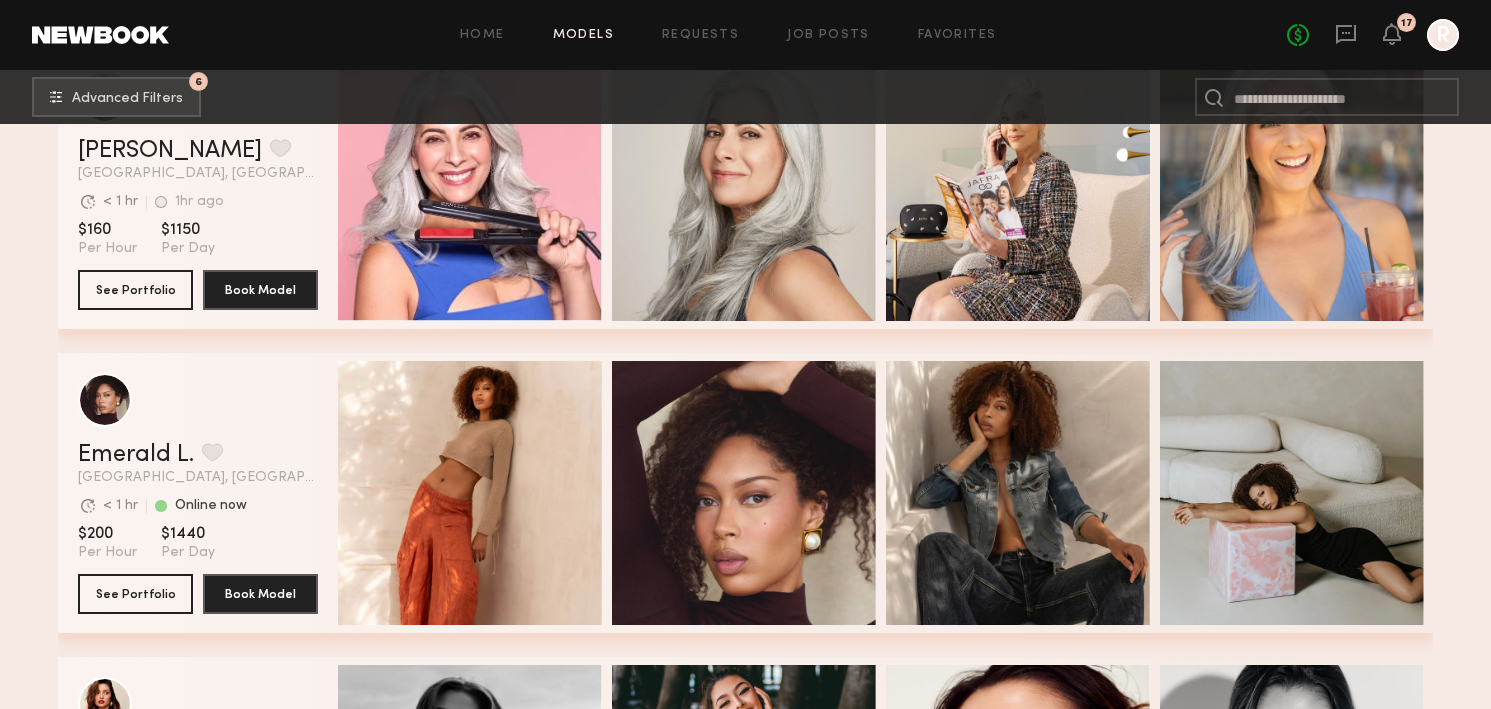 scroll, scrollTop: 0, scrollLeft: 0, axis: both 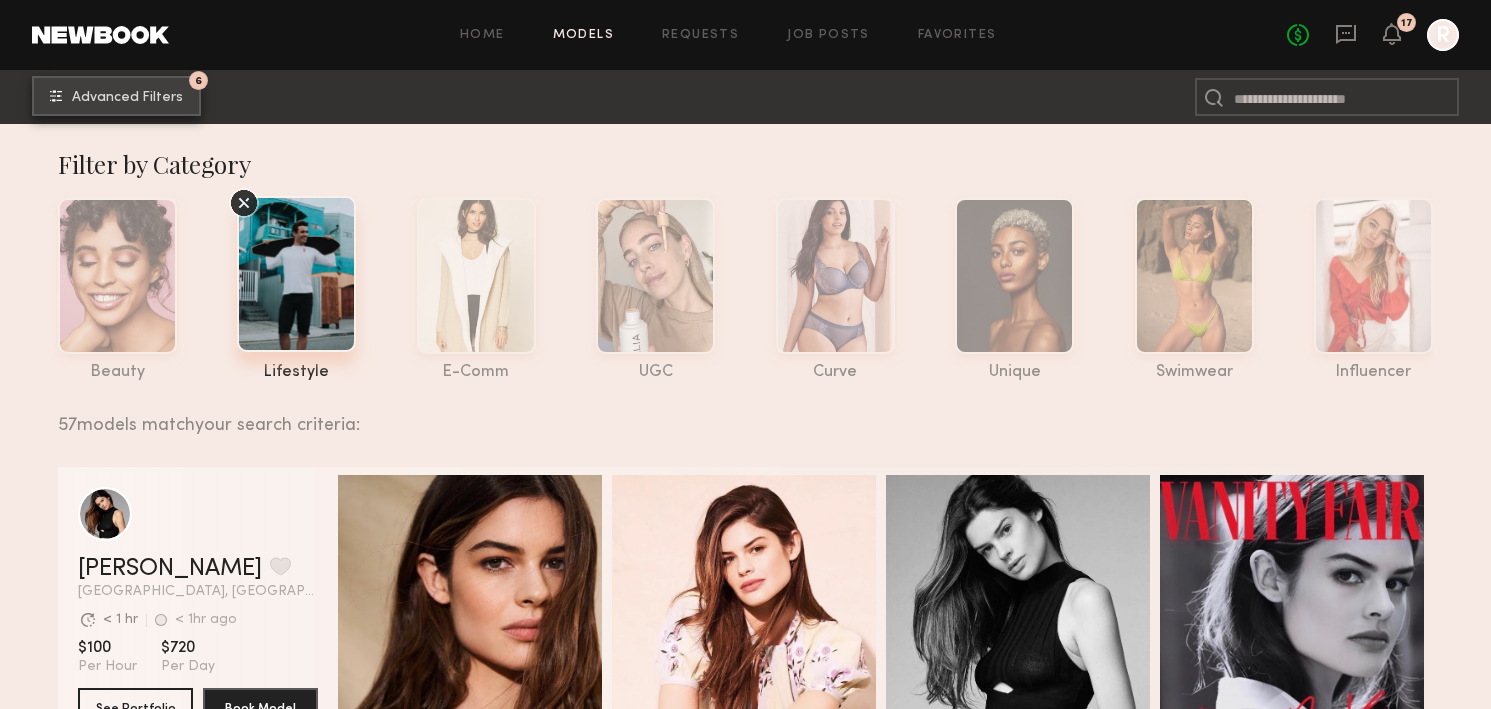 click on "6 Advanced Filters" 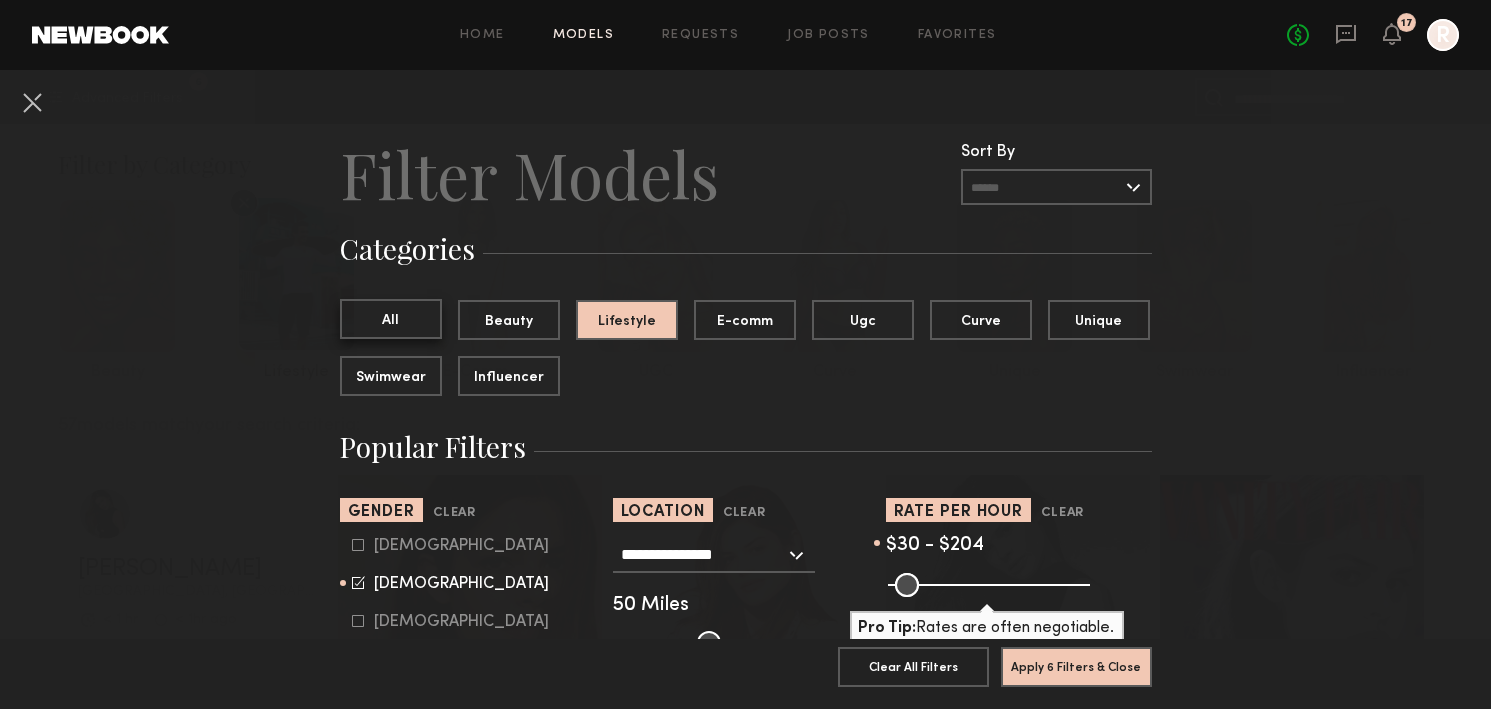 click on "All" 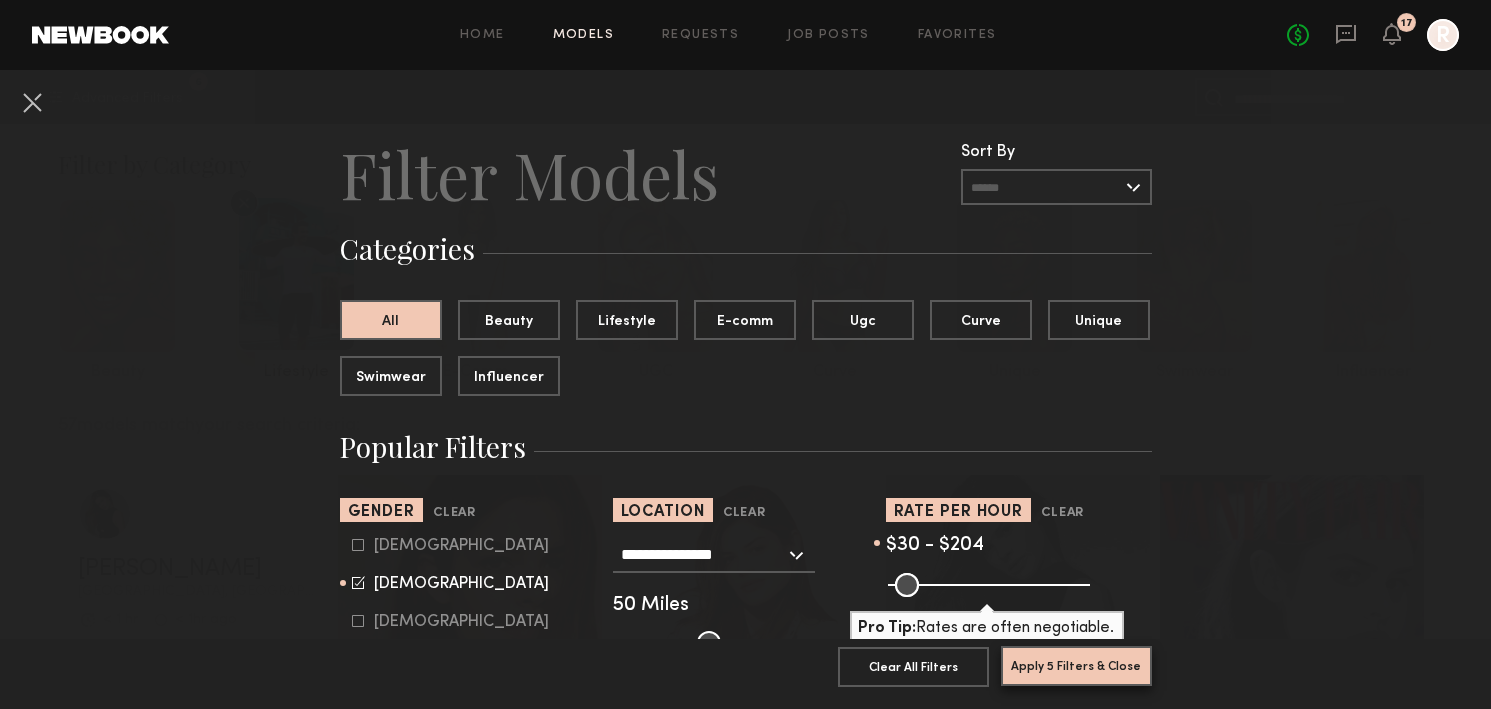 click on "Apply 5 Filters & Close" 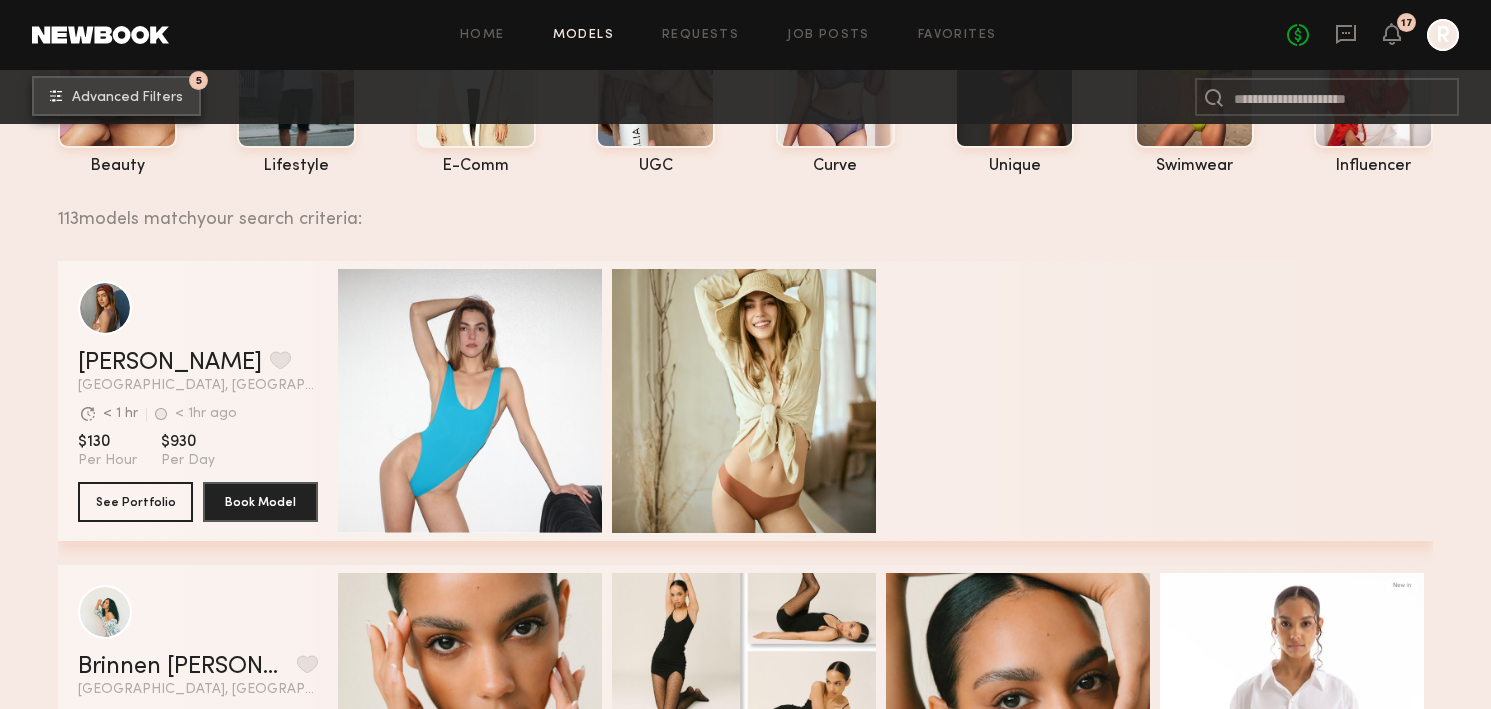 scroll, scrollTop: 209, scrollLeft: 0, axis: vertical 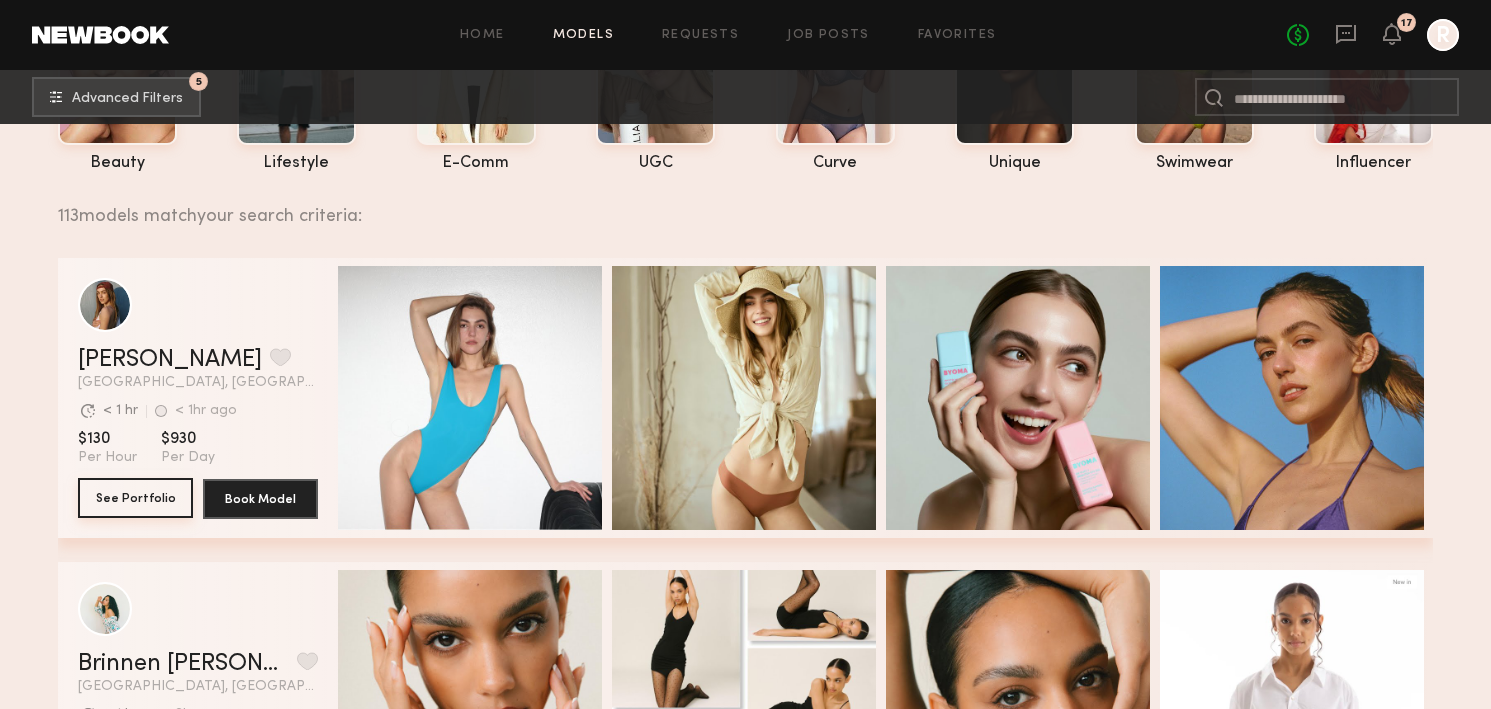 click on "See Portfolio" 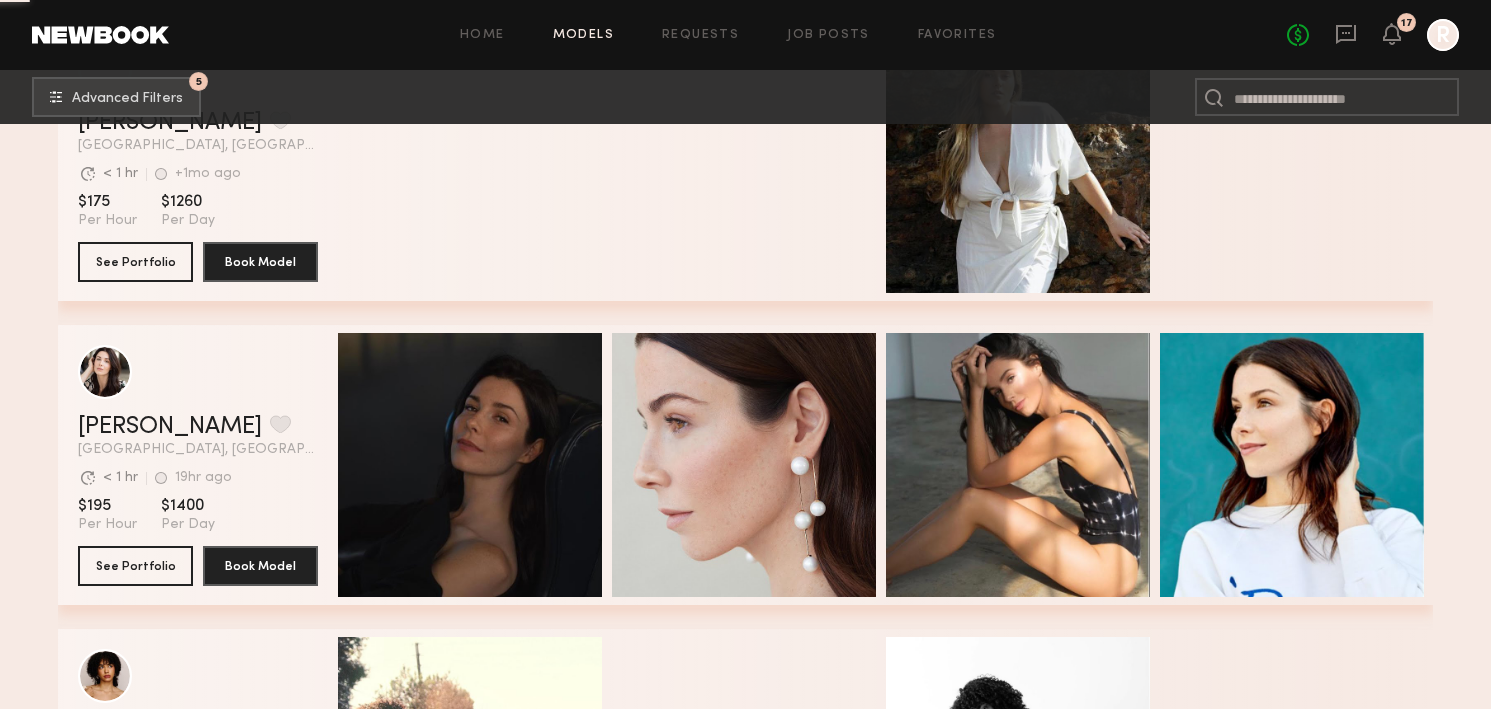 scroll, scrollTop: 20656, scrollLeft: 0, axis: vertical 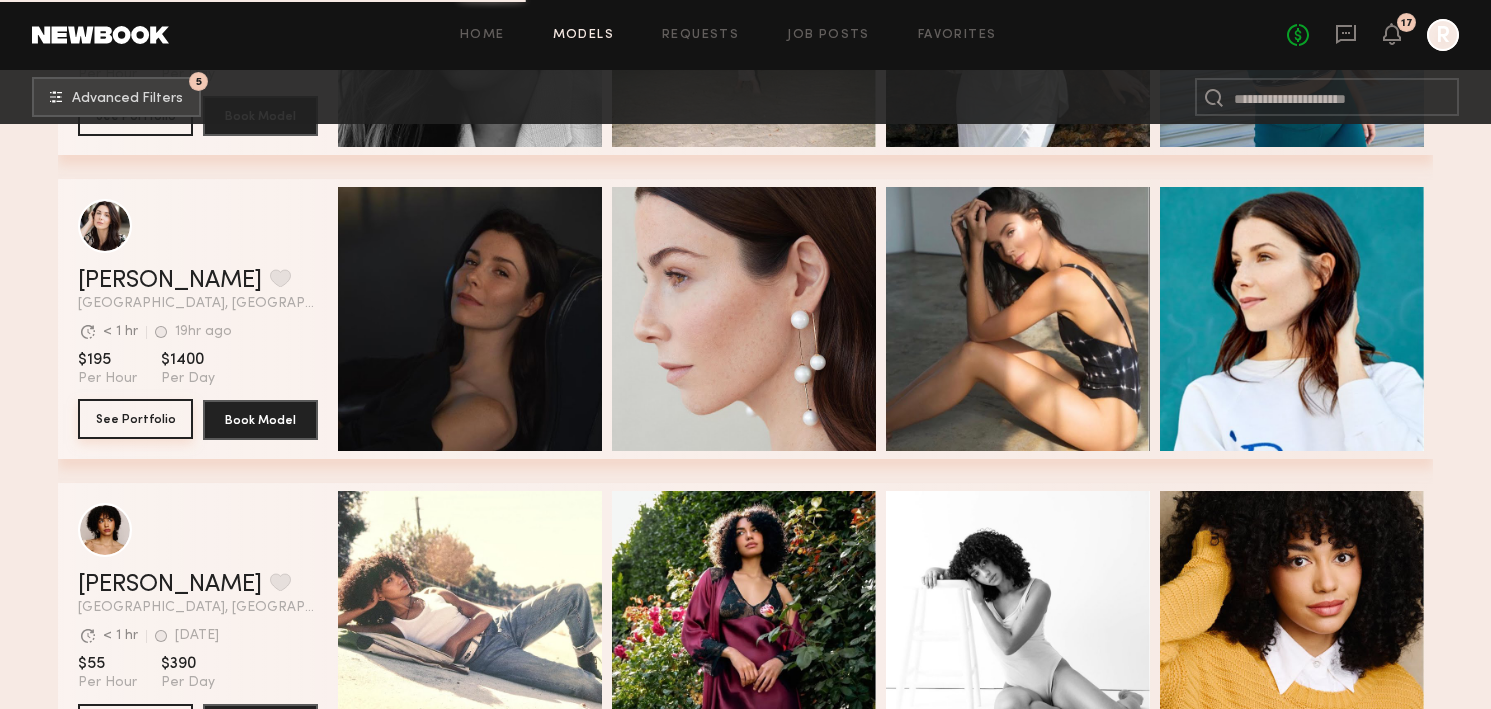click on "See Portfolio" 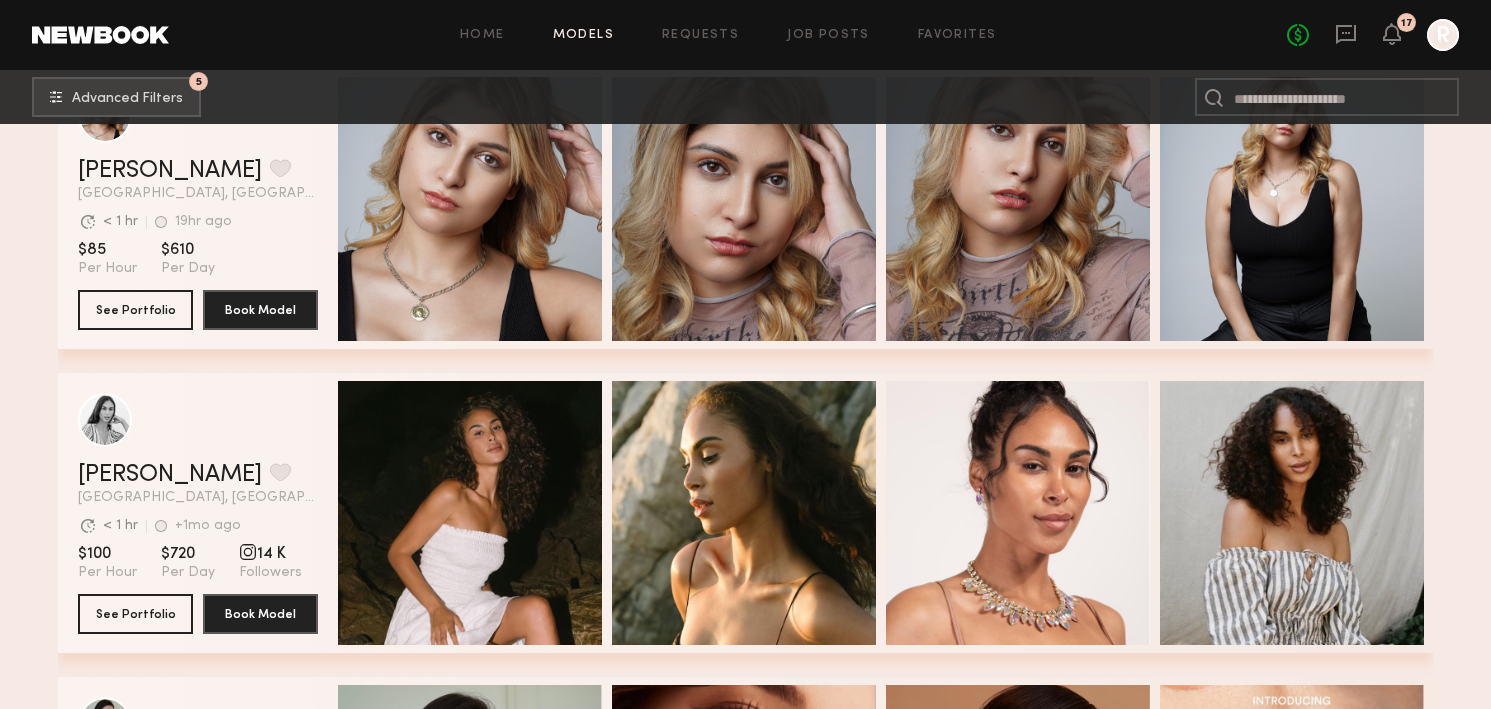 scroll, scrollTop: 22414, scrollLeft: 0, axis: vertical 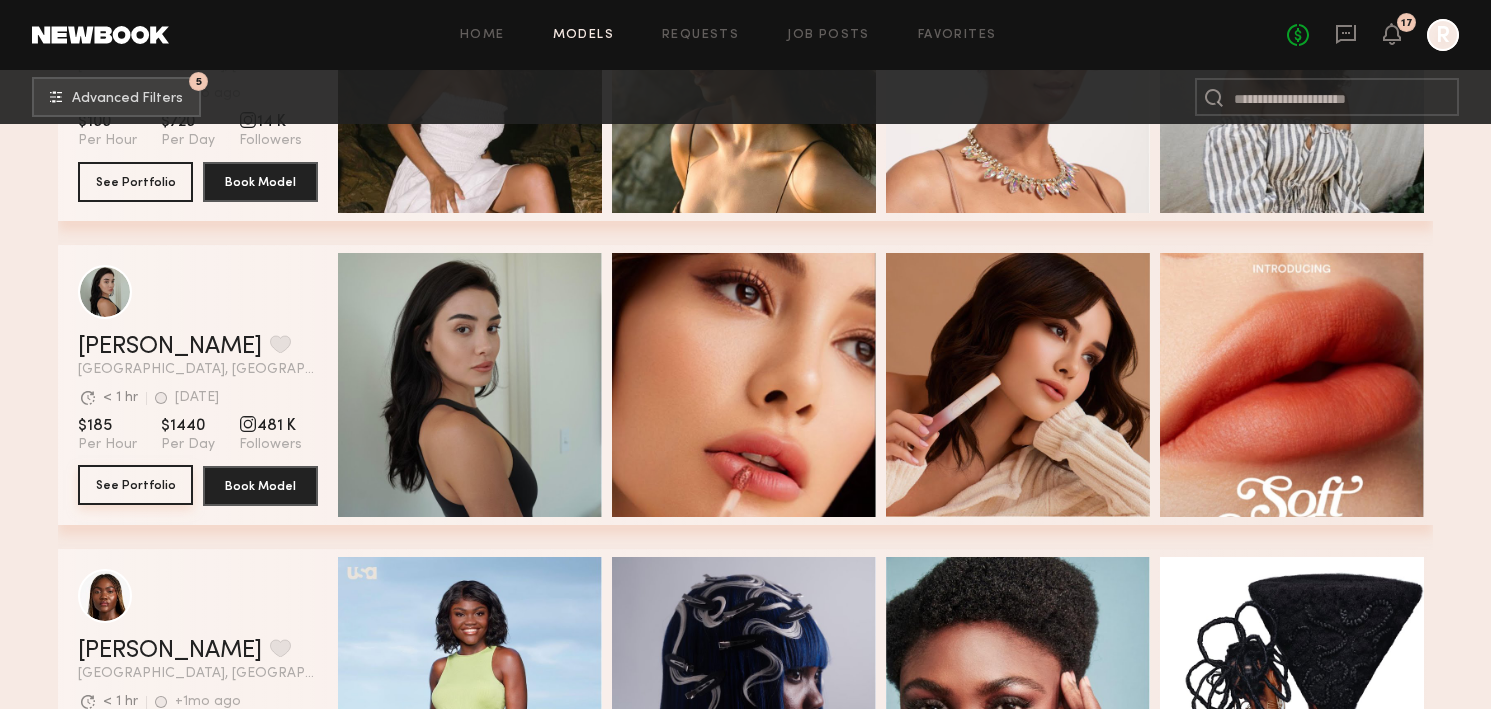 click on "See Portfolio" 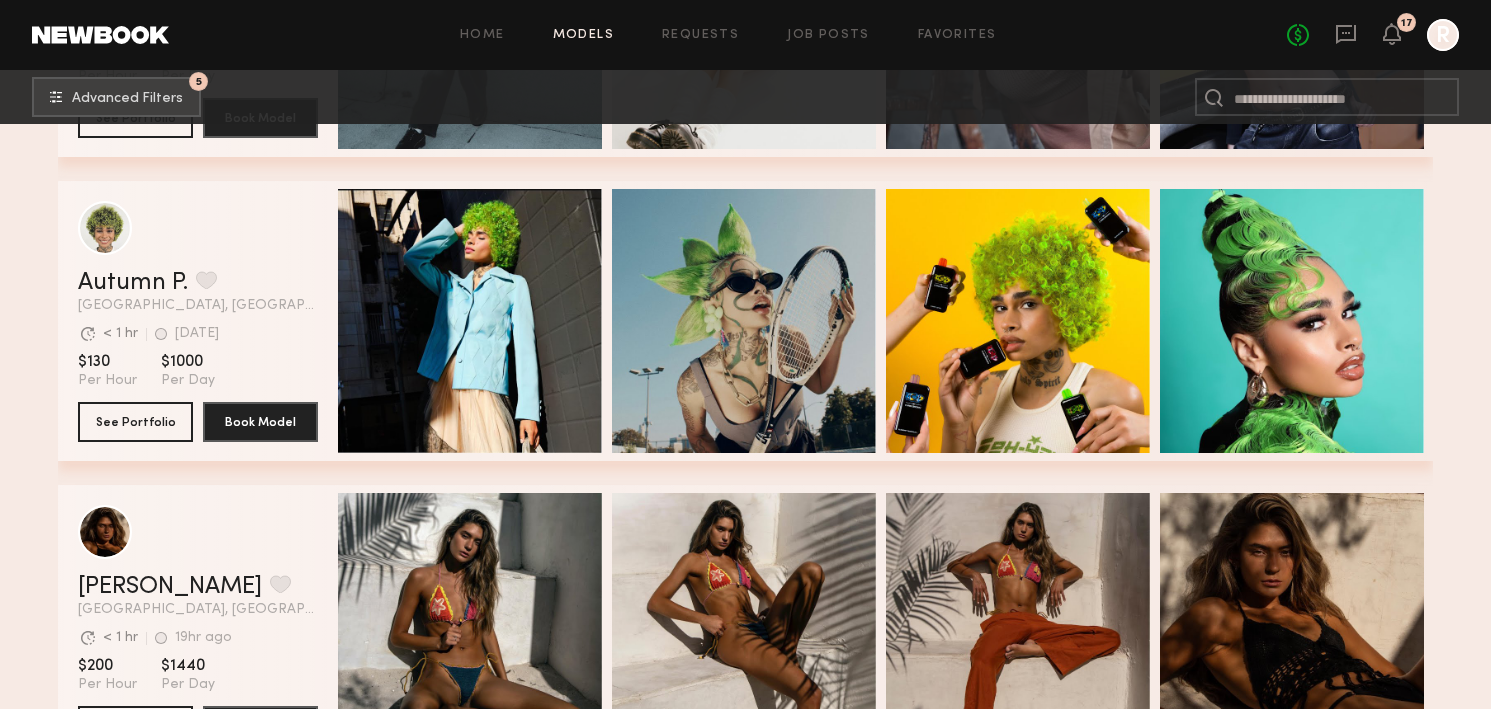 scroll, scrollTop: 26052, scrollLeft: 0, axis: vertical 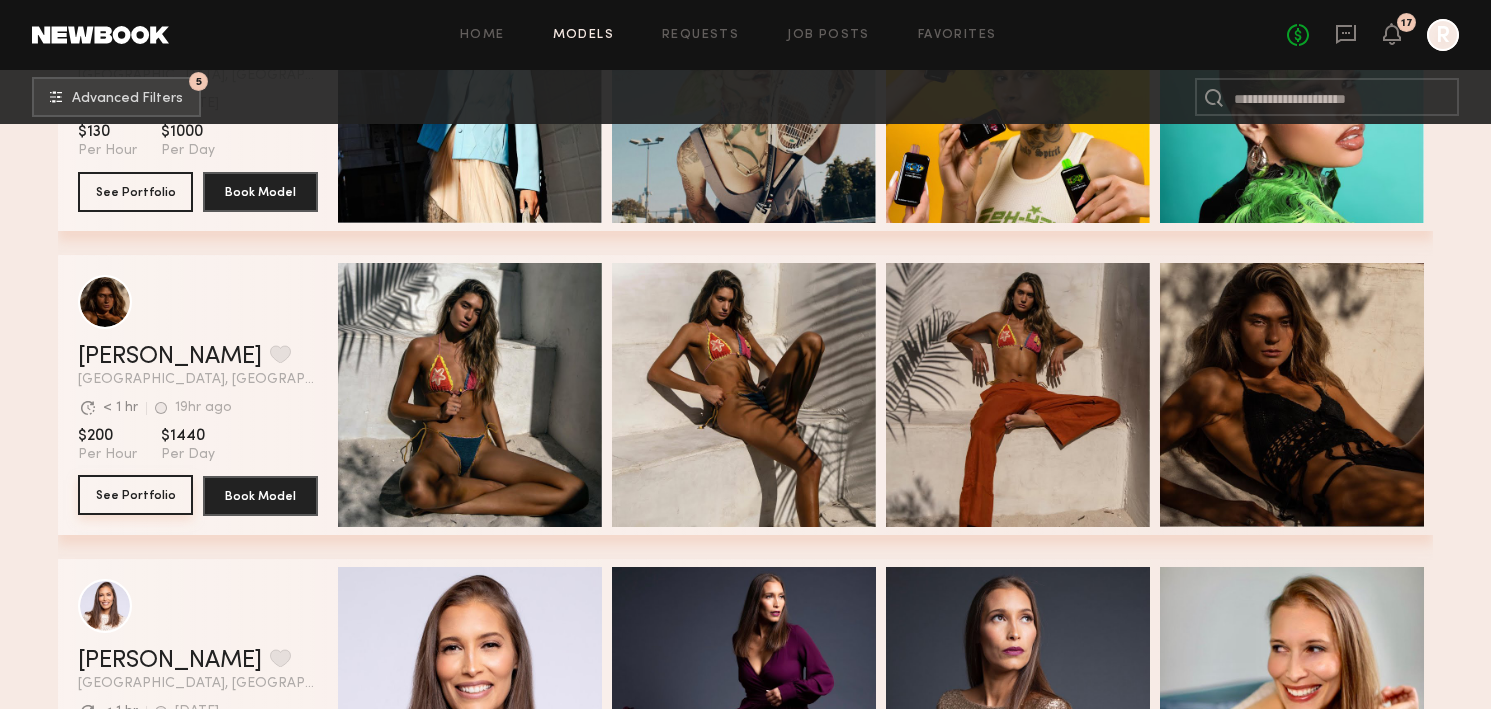 click on "See Portfolio" 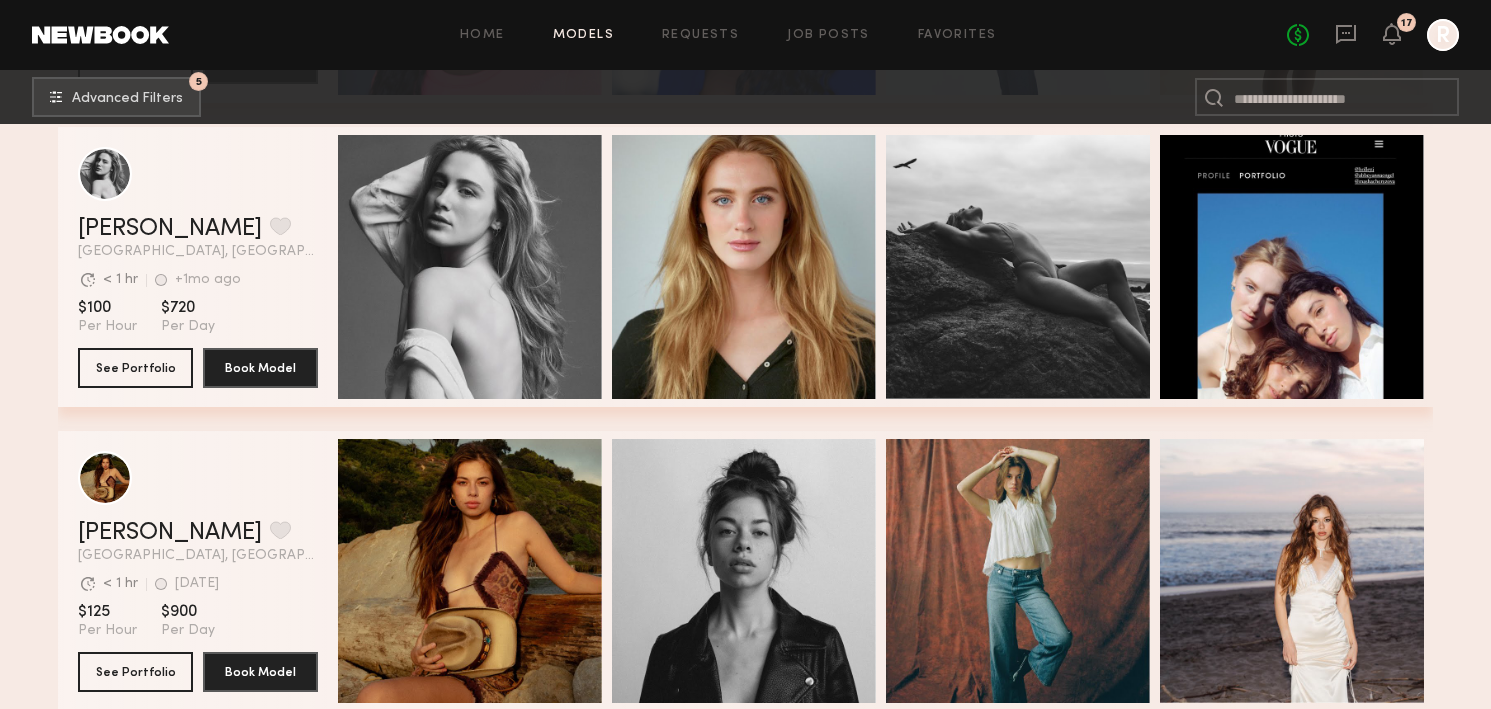 scroll, scrollTop: 27388, scrollLeft: 0, axis: vertical 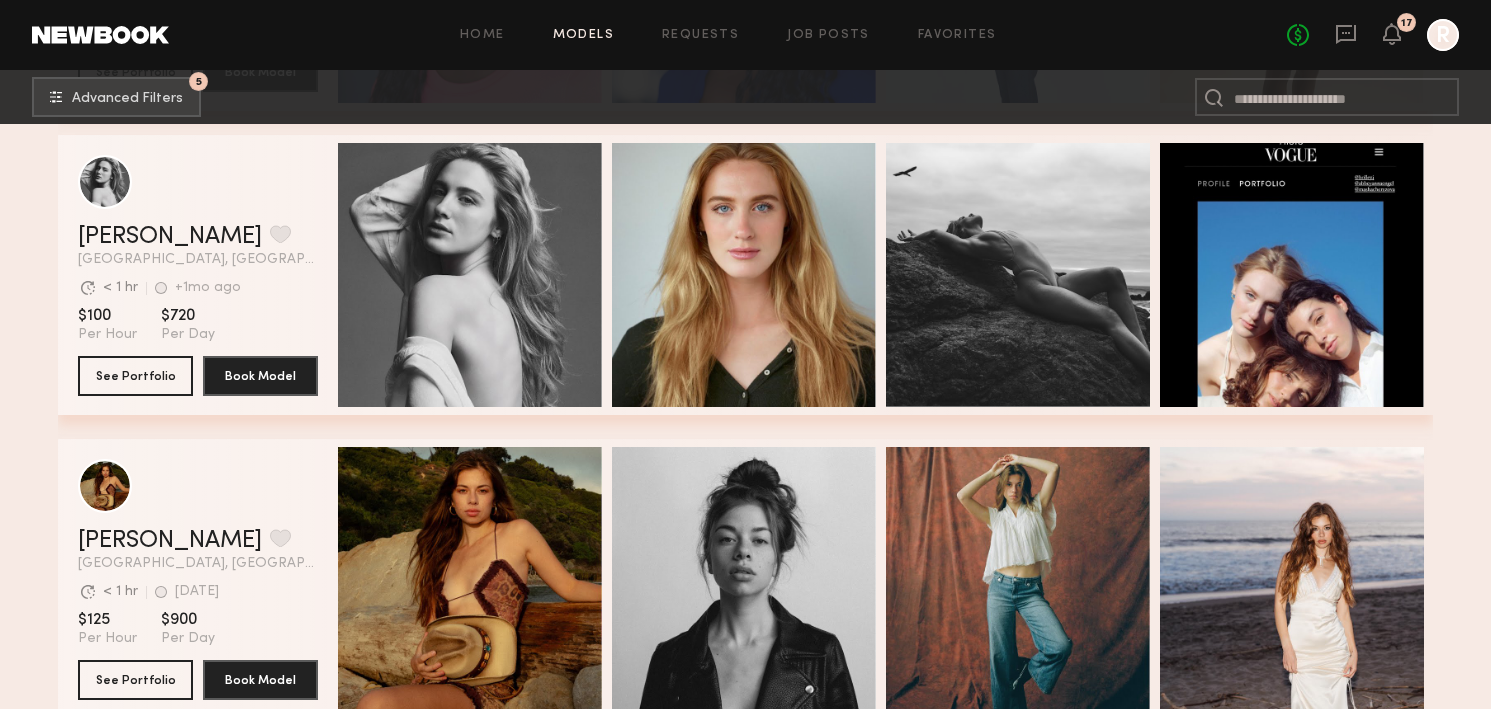 click on "Holley J. Favorite Los Angeles, CA Avg. request  response time < 1 hr +1mo ago Last Online View Portfolio Avg. request  response time < 1 hr +1mo ago Last Online $100 Per Hour $720 Per Day See Portfolio Book Model Quick Preview Quick Preview Quick Preview Quick Preview" 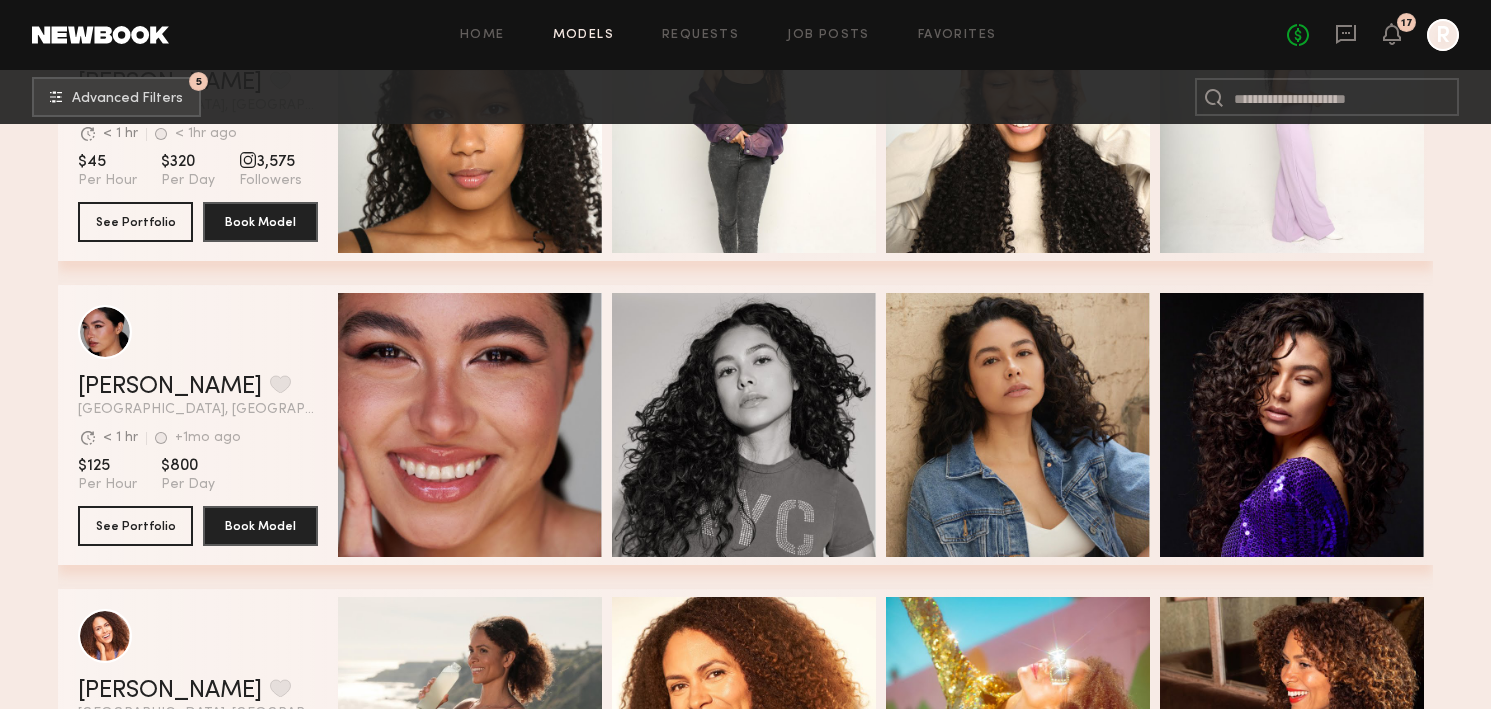 scroll, scrollTop: 31318, scrollLeft: 0, axis: vertical 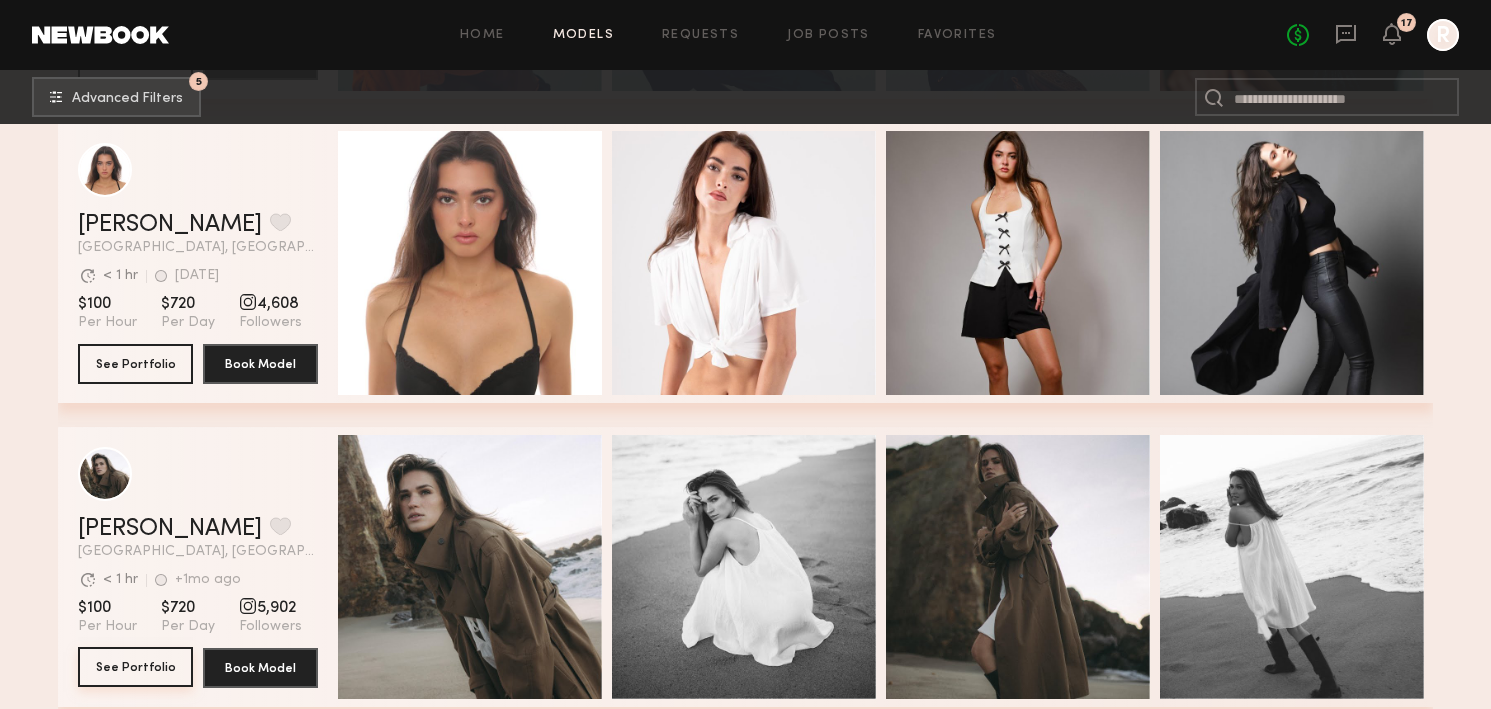 click on "See Portfolio" 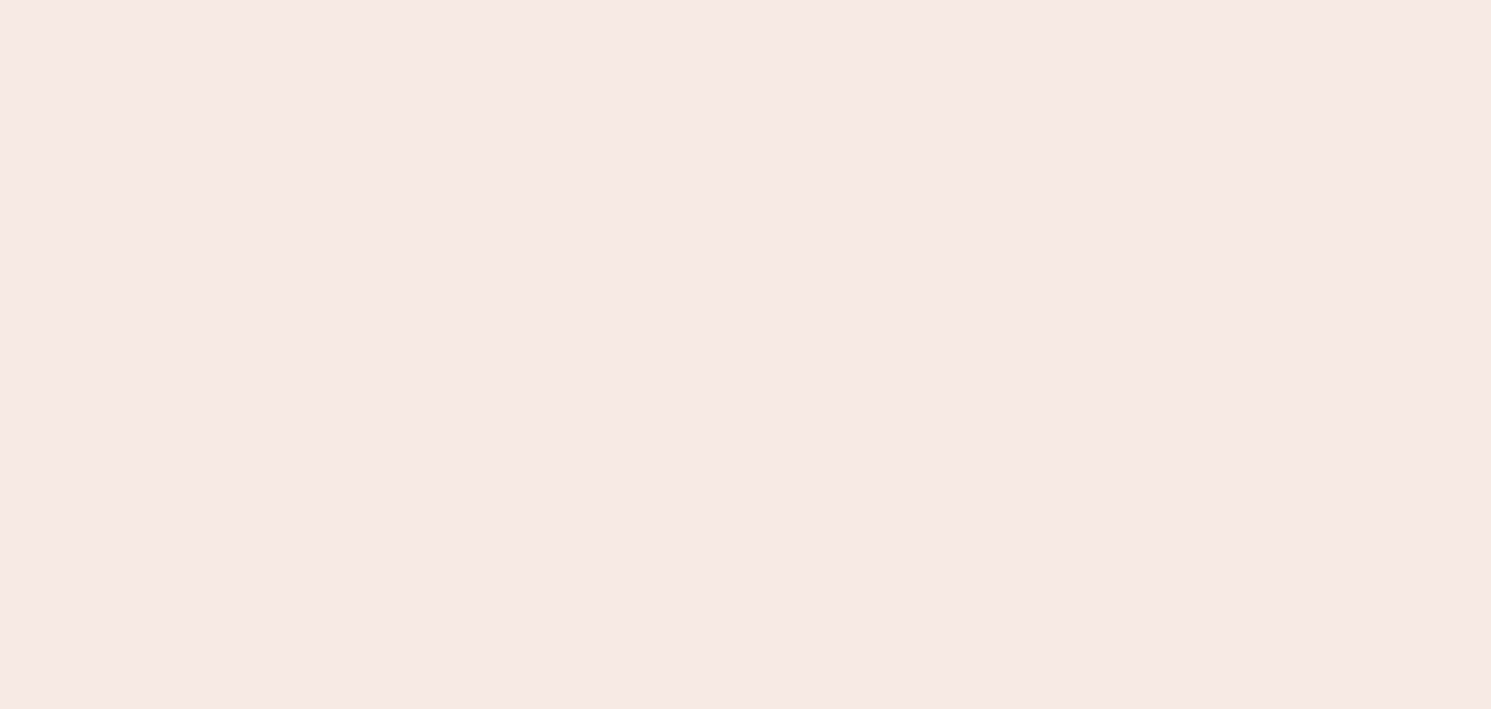 scroll, scrollTop: 0, scrollLeft: 0, axis: both 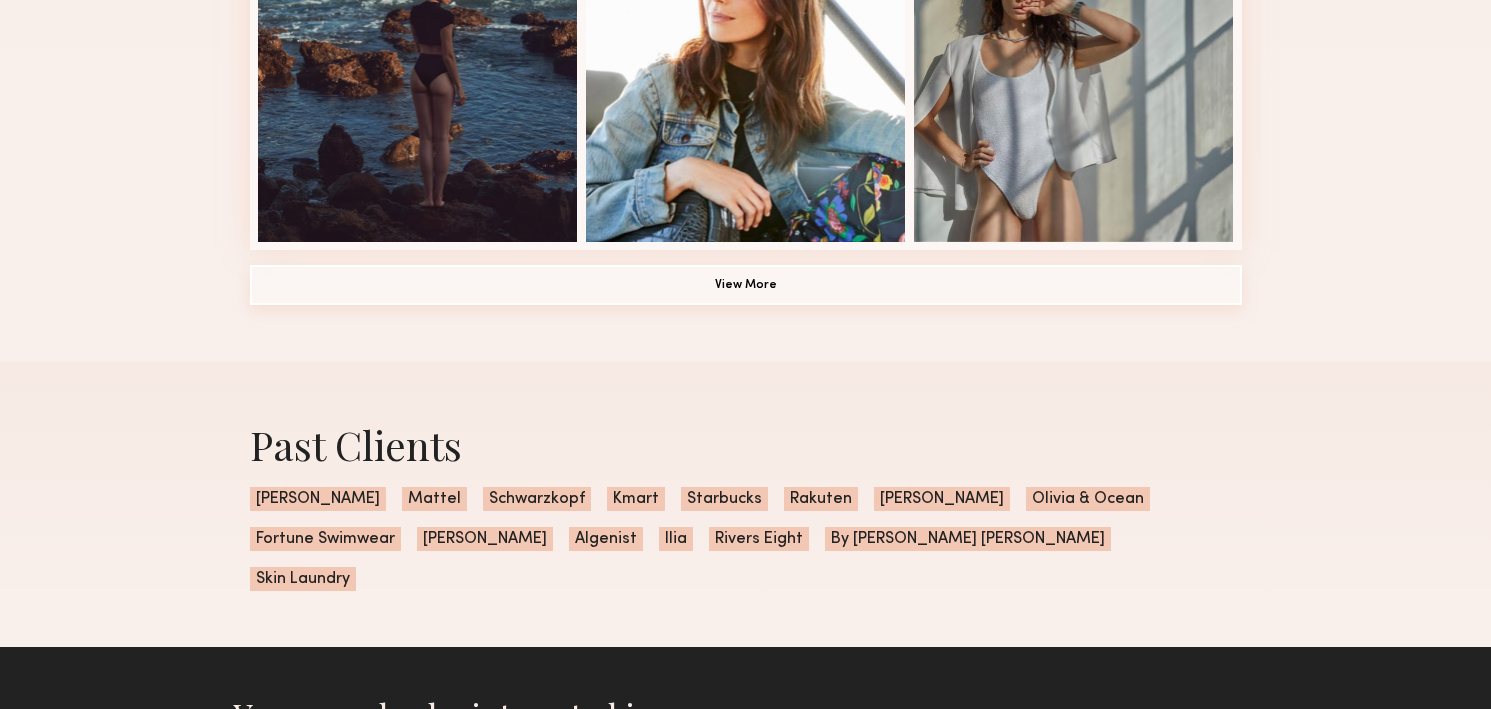 click on "View More" 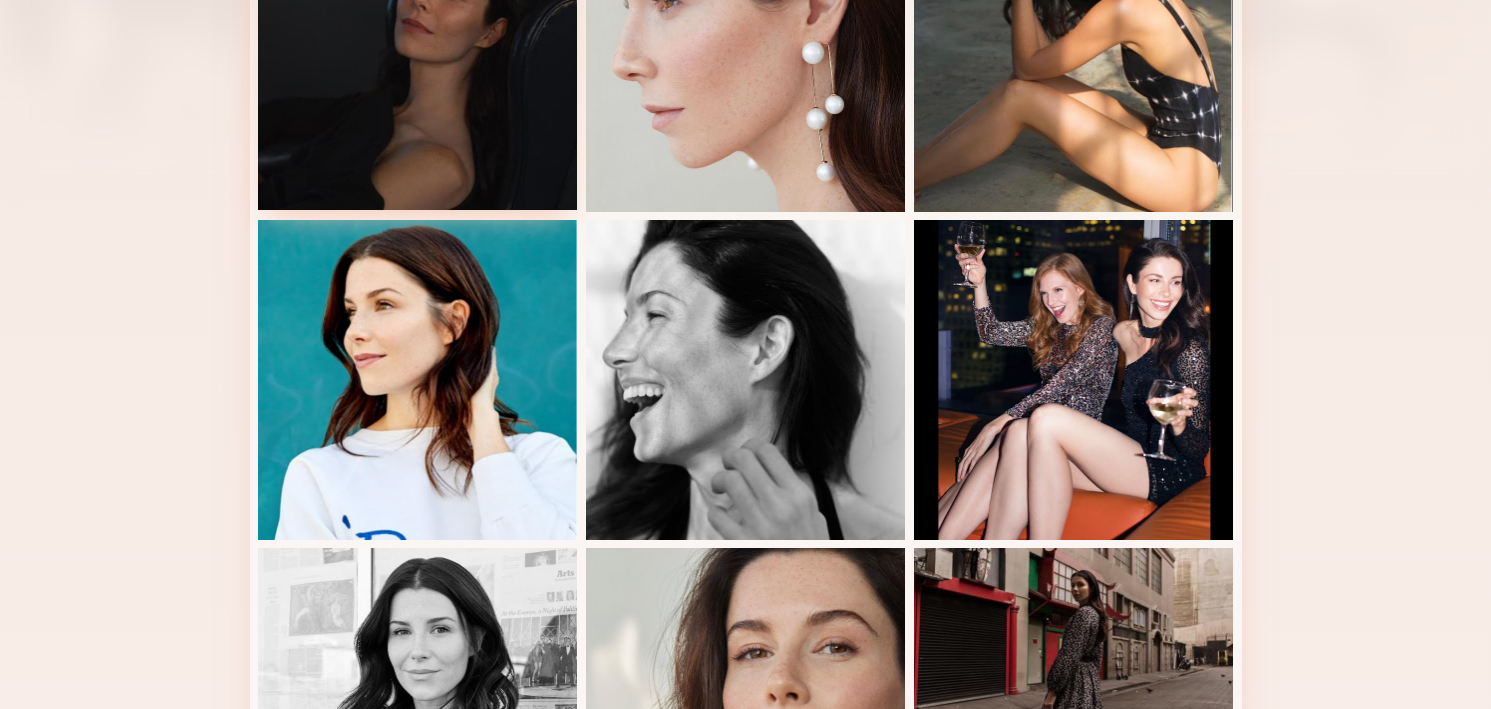 scroll, scrollTop: 373, scrollLeft: 0, axis: vertical 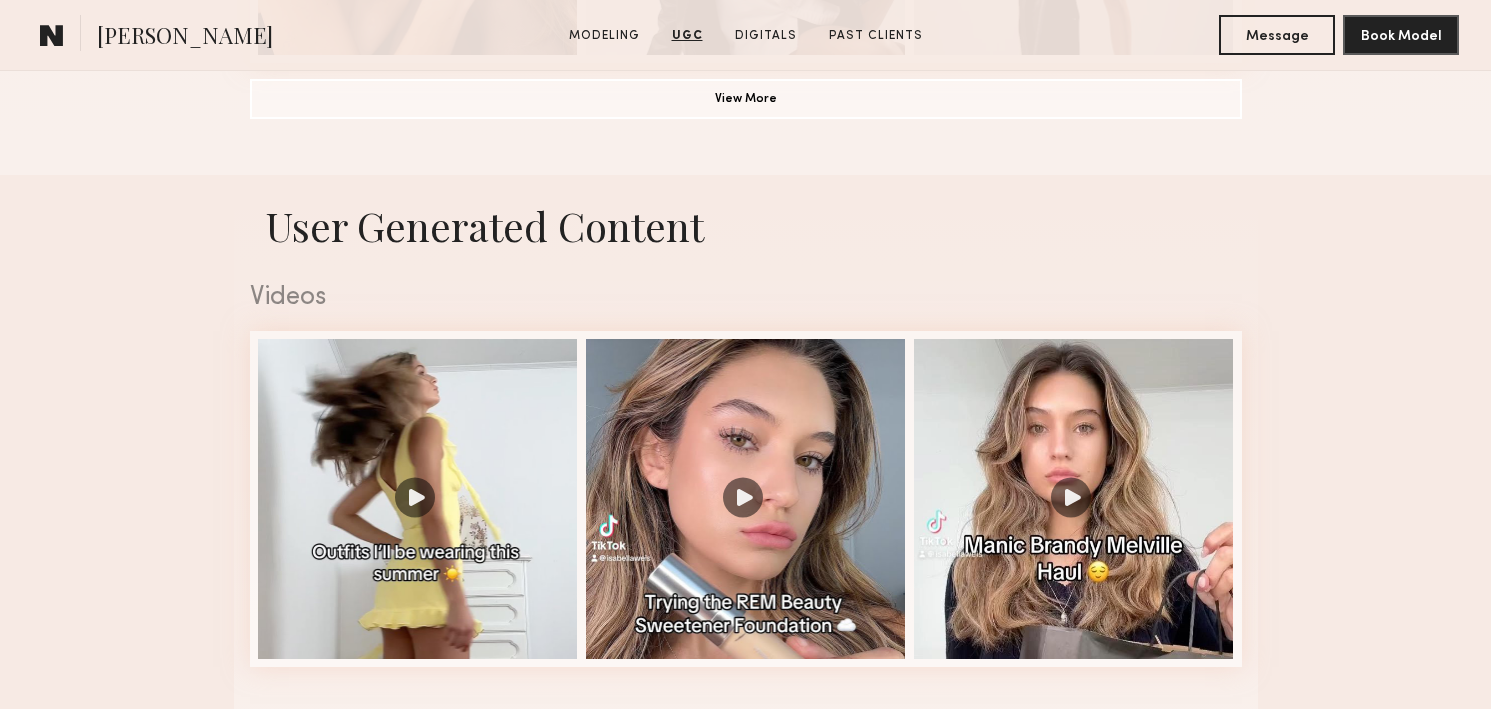 click on "Videos" at bounding box center [746, 298] 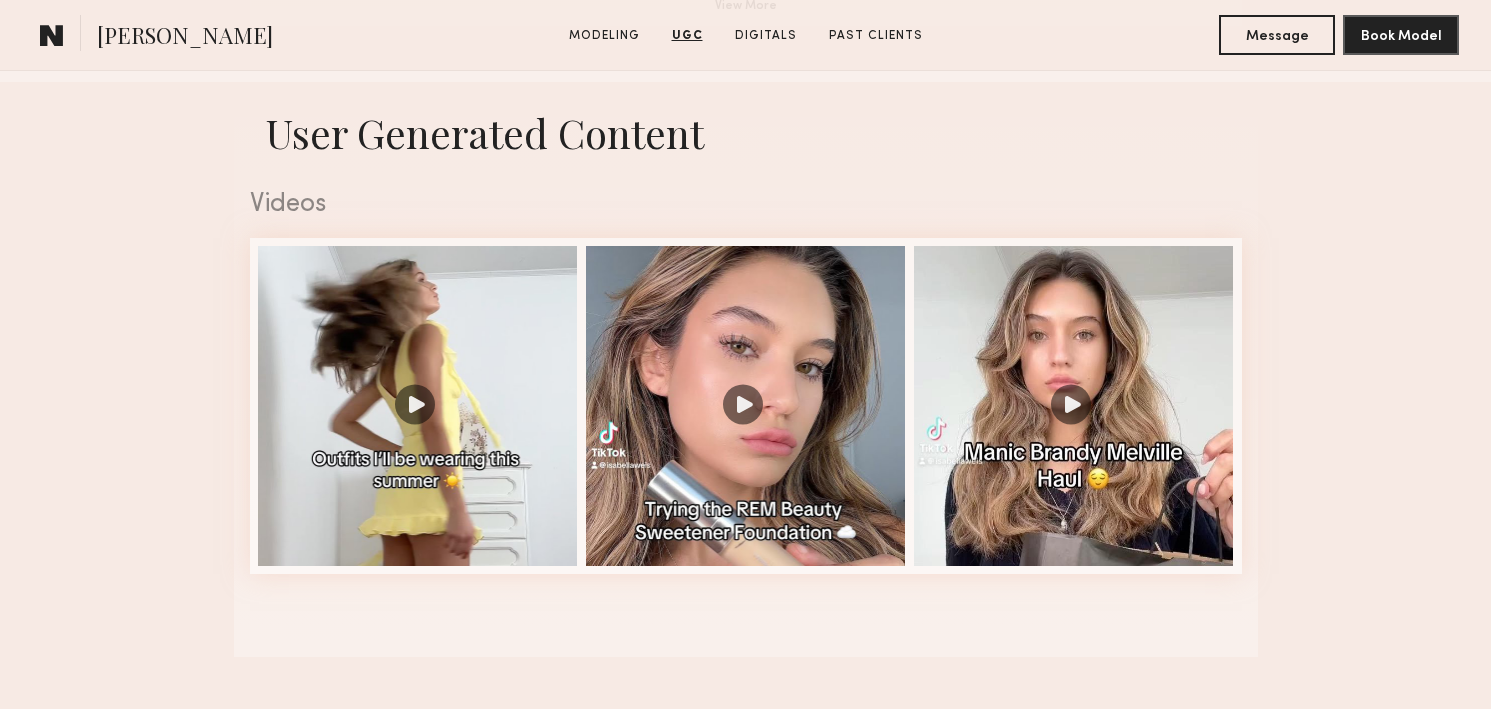 scroll, scrollTop: 1934, scrollLeft: 0, axis: vertical 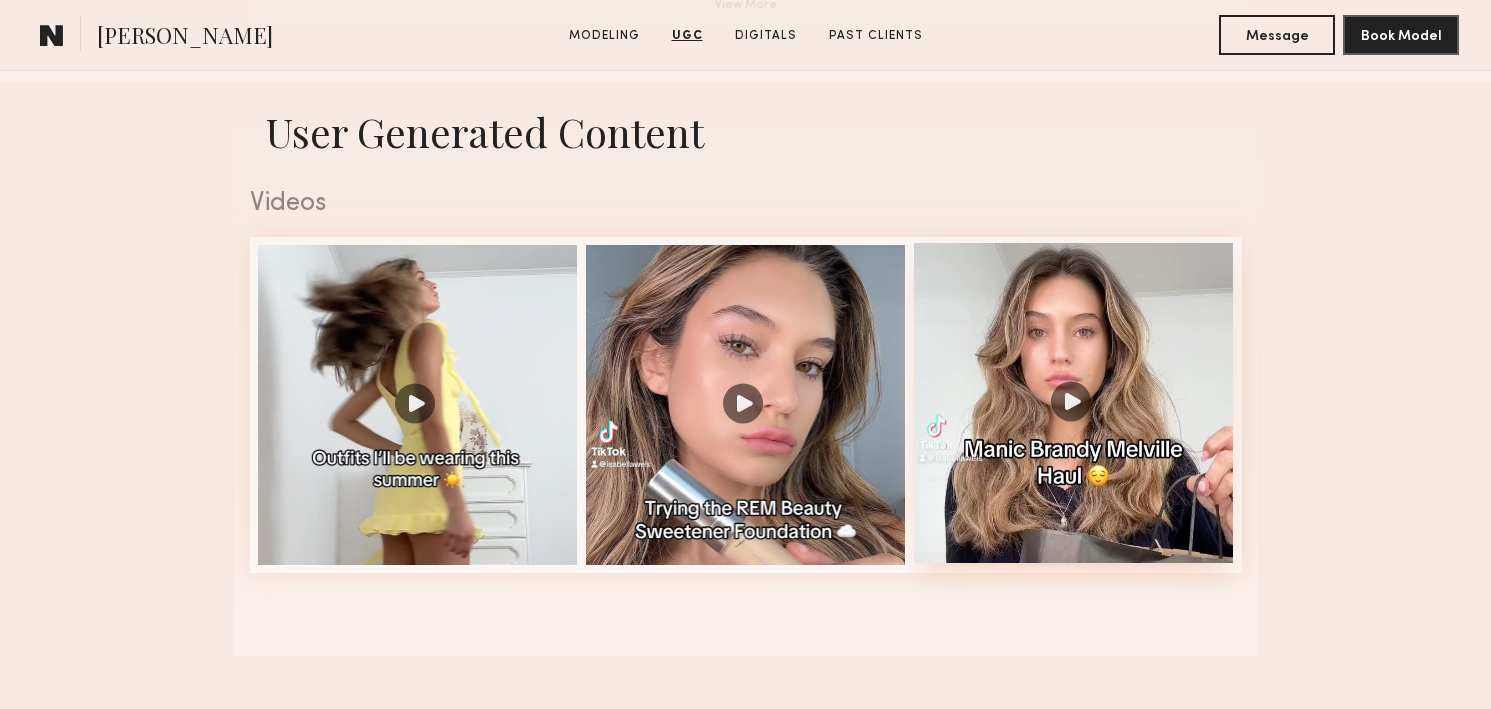 click at bounding box center (1074, 403) 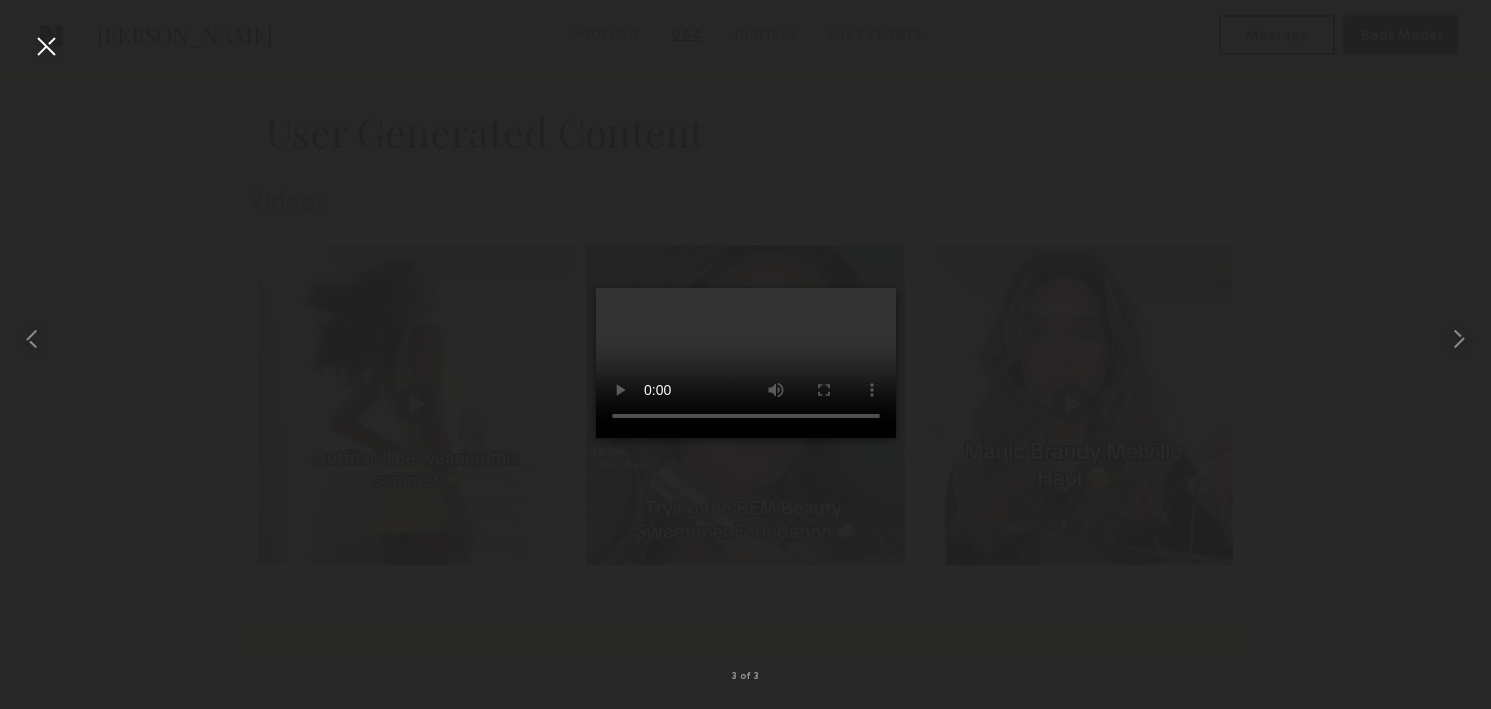 click at bounding box center [46, 46] 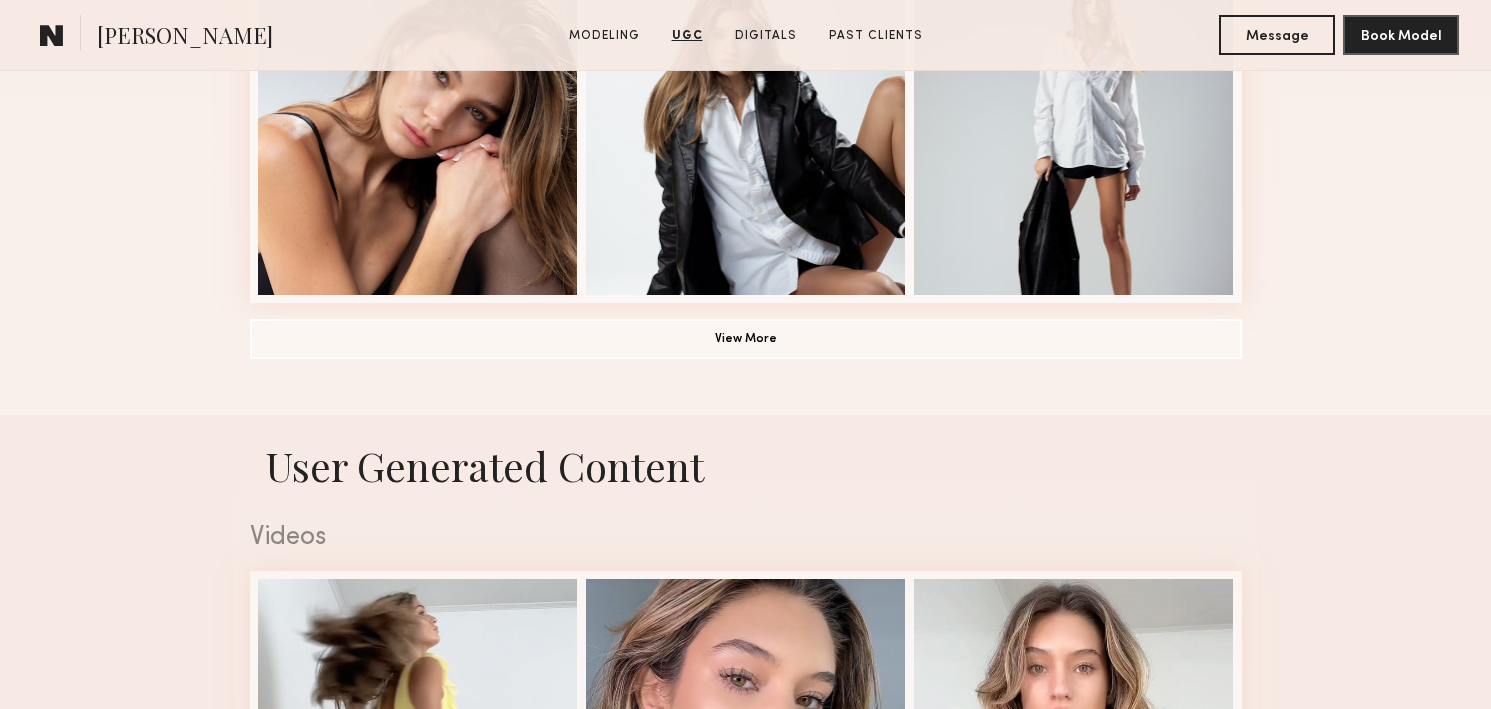 scroll, scrollTop: 1458, scrollLeft: 0, axis: vertical 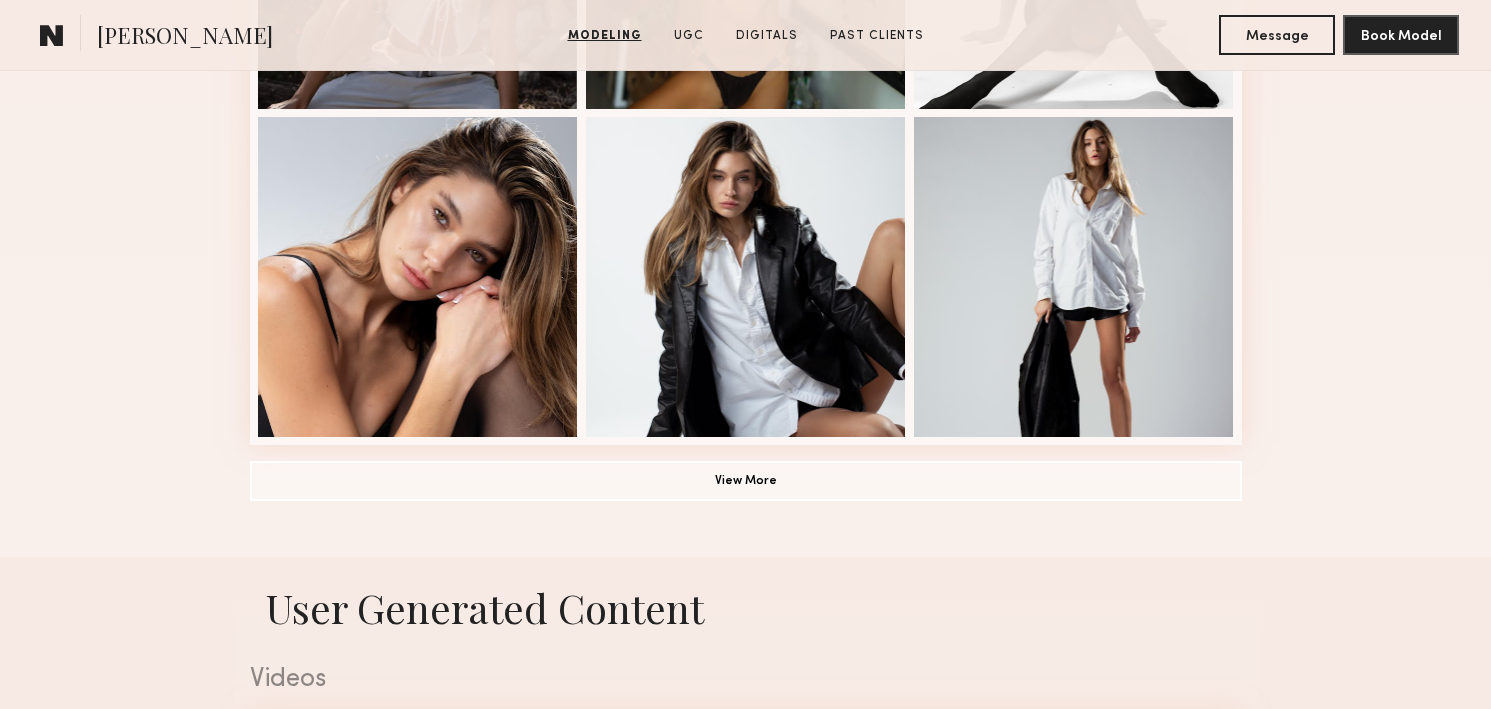 click 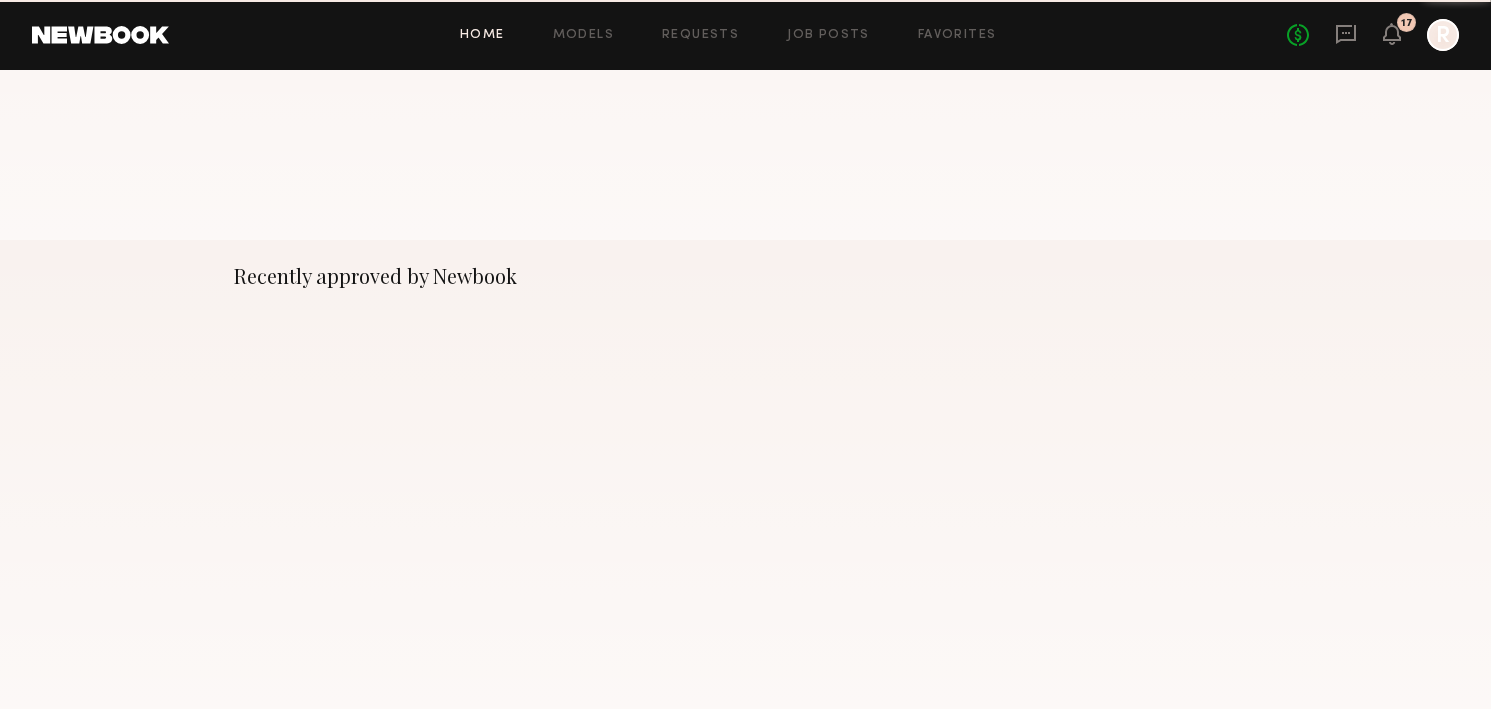 scroll, scrollTop: 0, scrollLeft: 0, axis: both 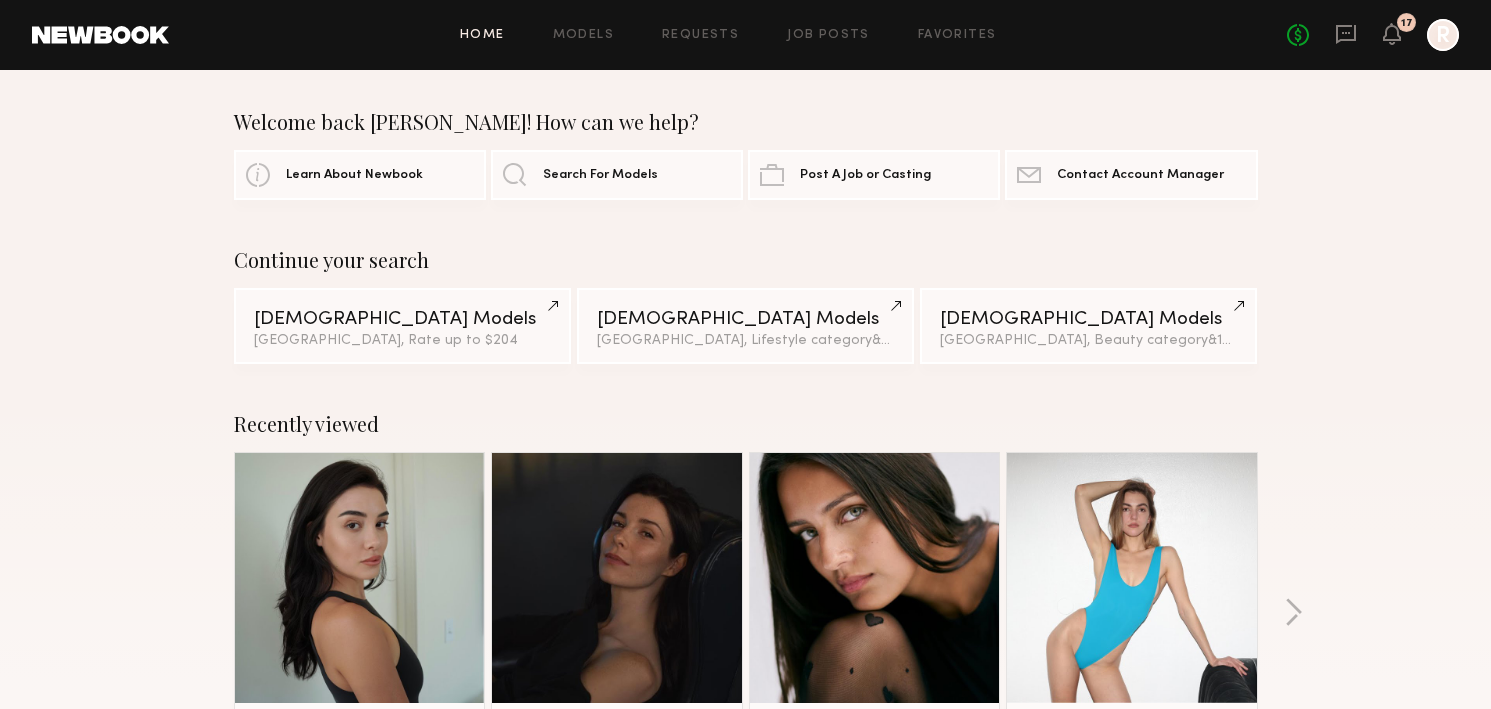 click on "Continue your search Female Models Los Angeles, Rate up to $204 Female Models Los Angeles, Lifestyle category  &  1  other filter  +  1 Female Models Los Angeles, Beauty category  &  1  other filter  +  1" 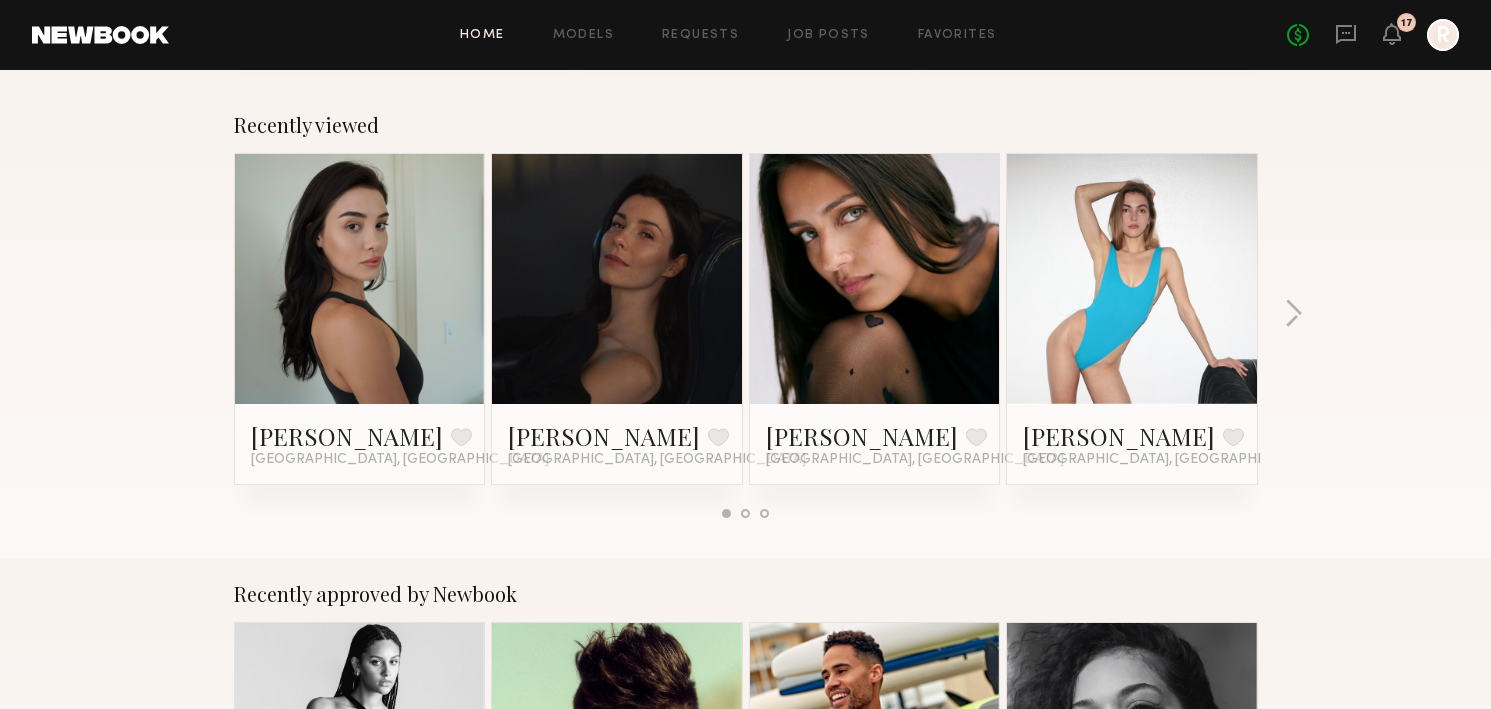 click on "Recently viewed Ella O. Favorite Los Angeles, CA Genevieve A. Favorite Los Angeles, CA Kloey R. Favorite Los Angeles, CA Diana Z. Favorite Los Angeles, CA" 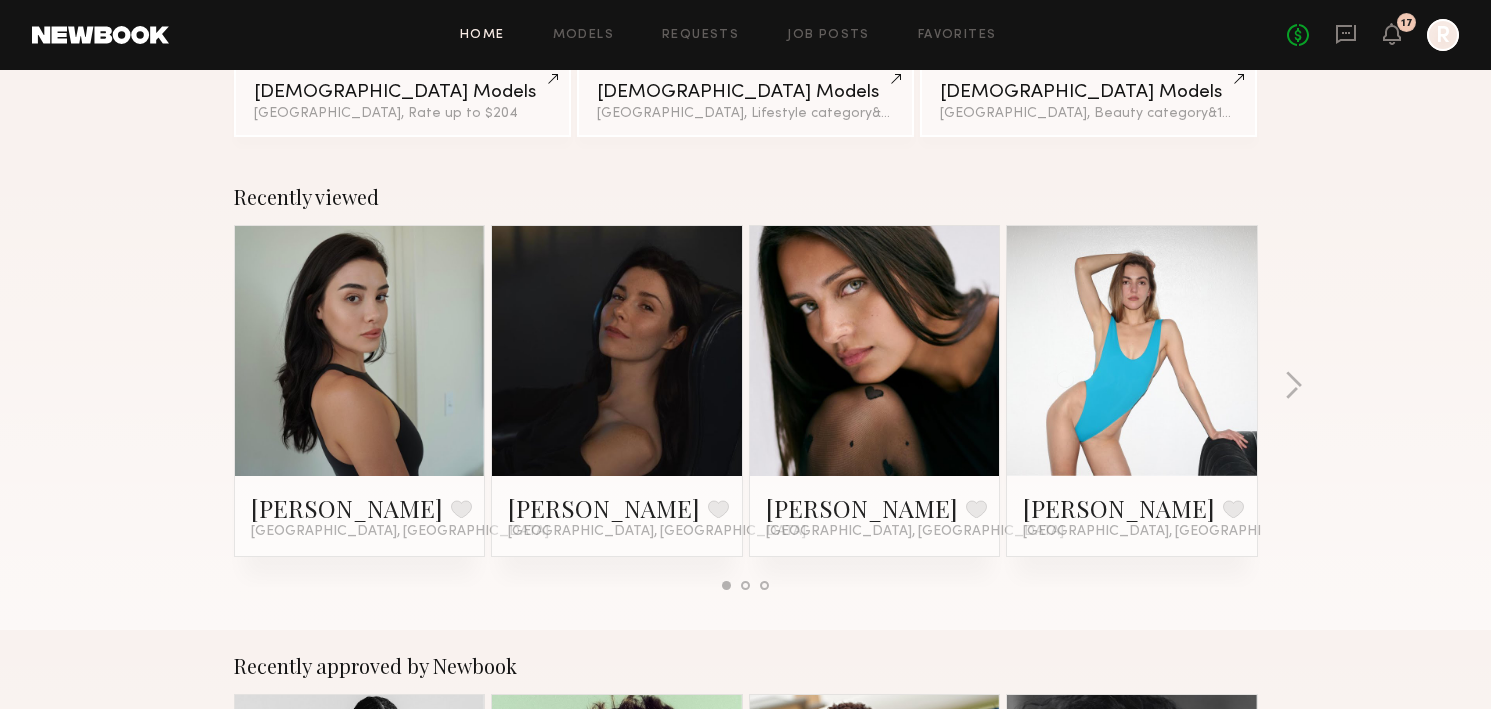 scroll, scrollTop: 0, scrollLeft: 0, axis: both 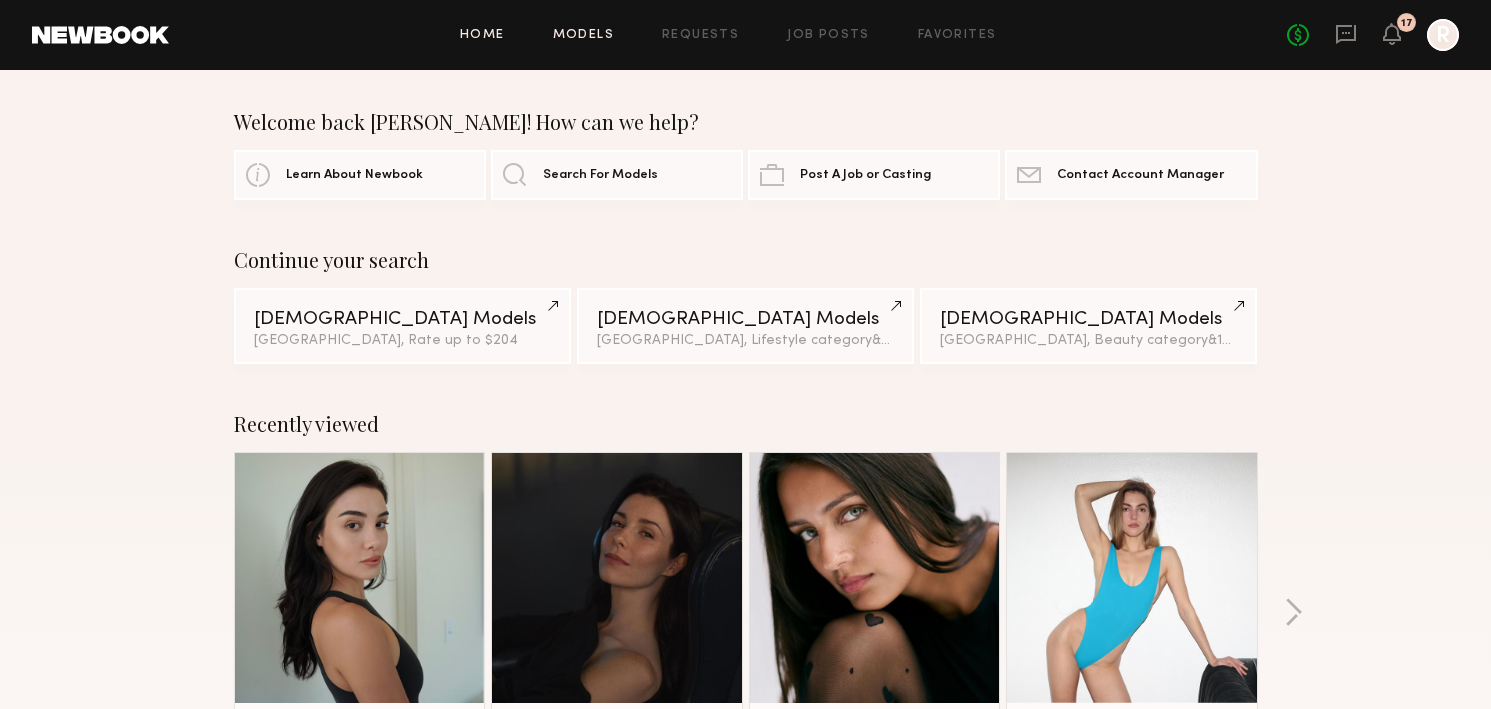 click on "Models" 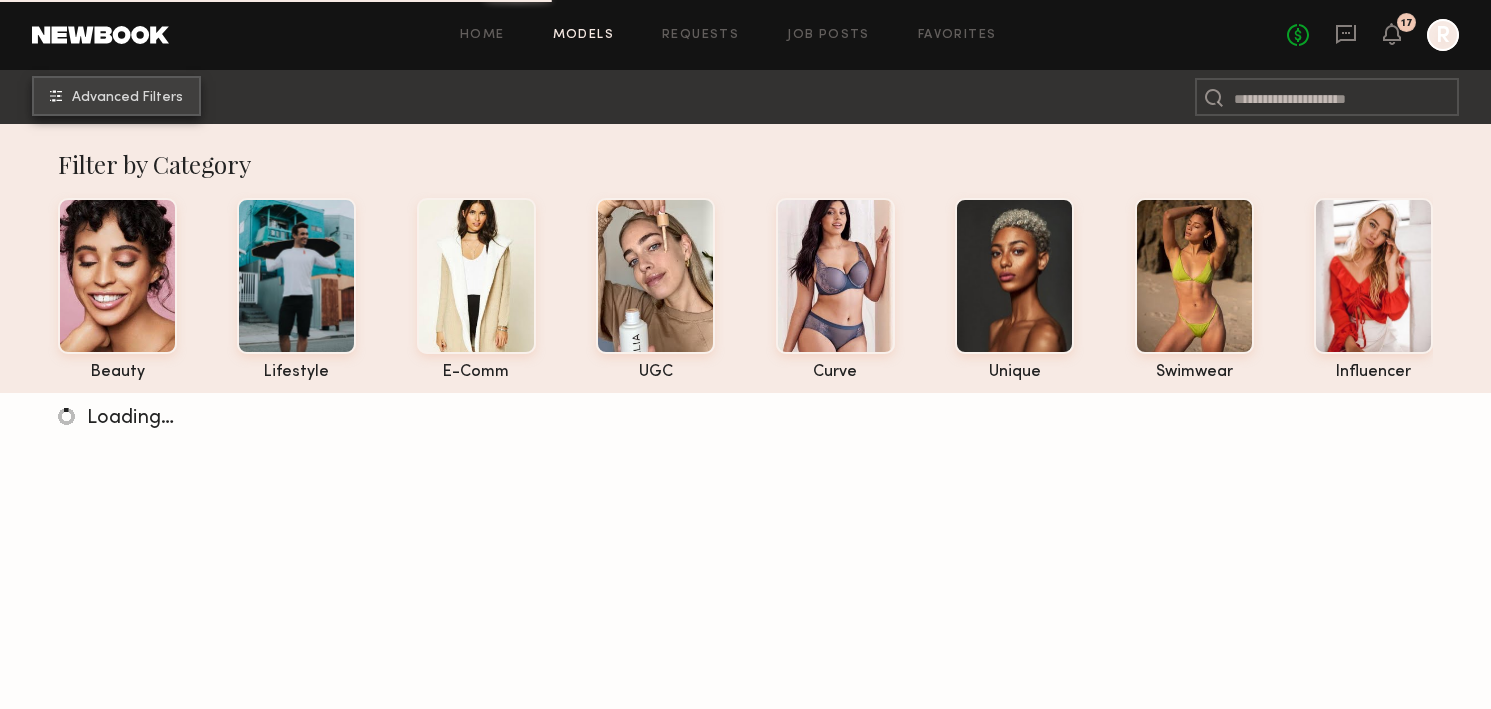 click on "Advanced Filters" 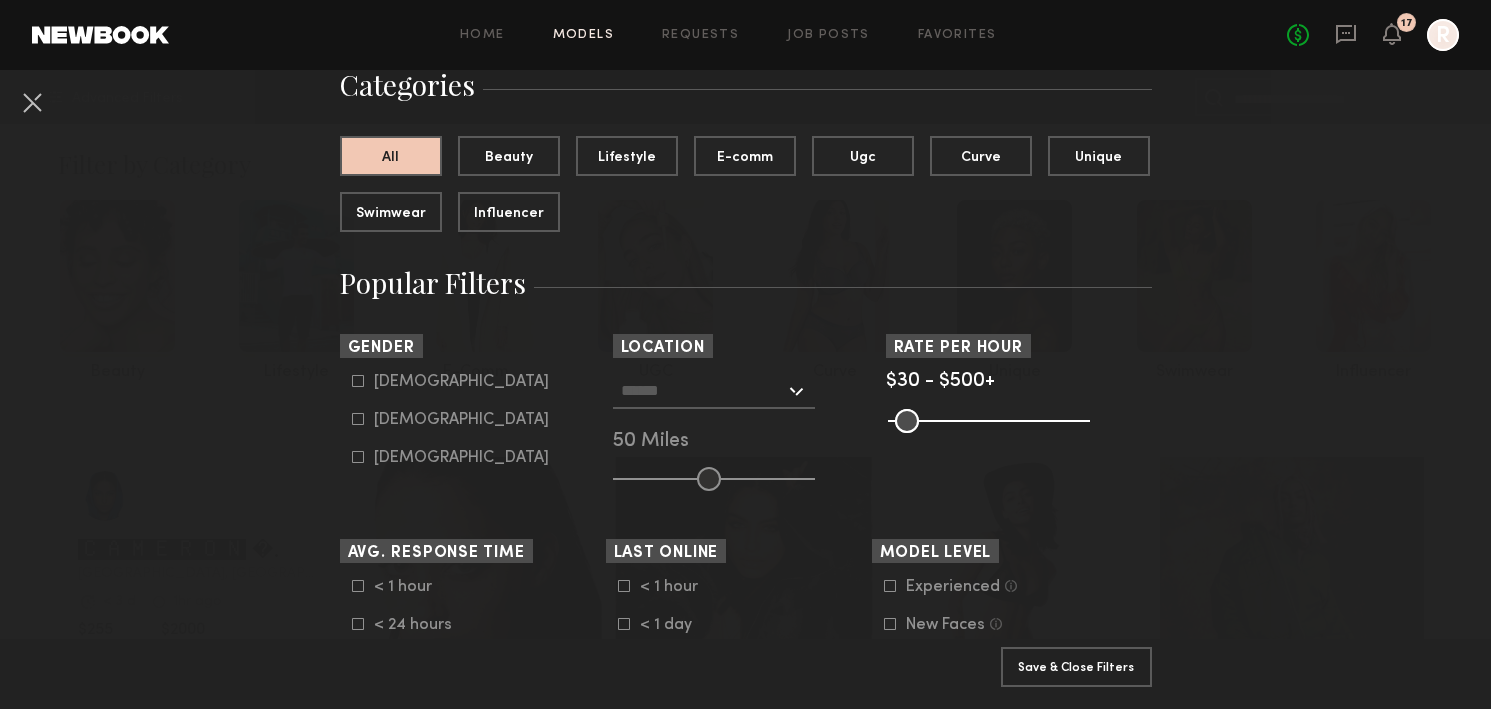 scroll, scrollTop: 228, scrollLeft: 0, axis: vertical 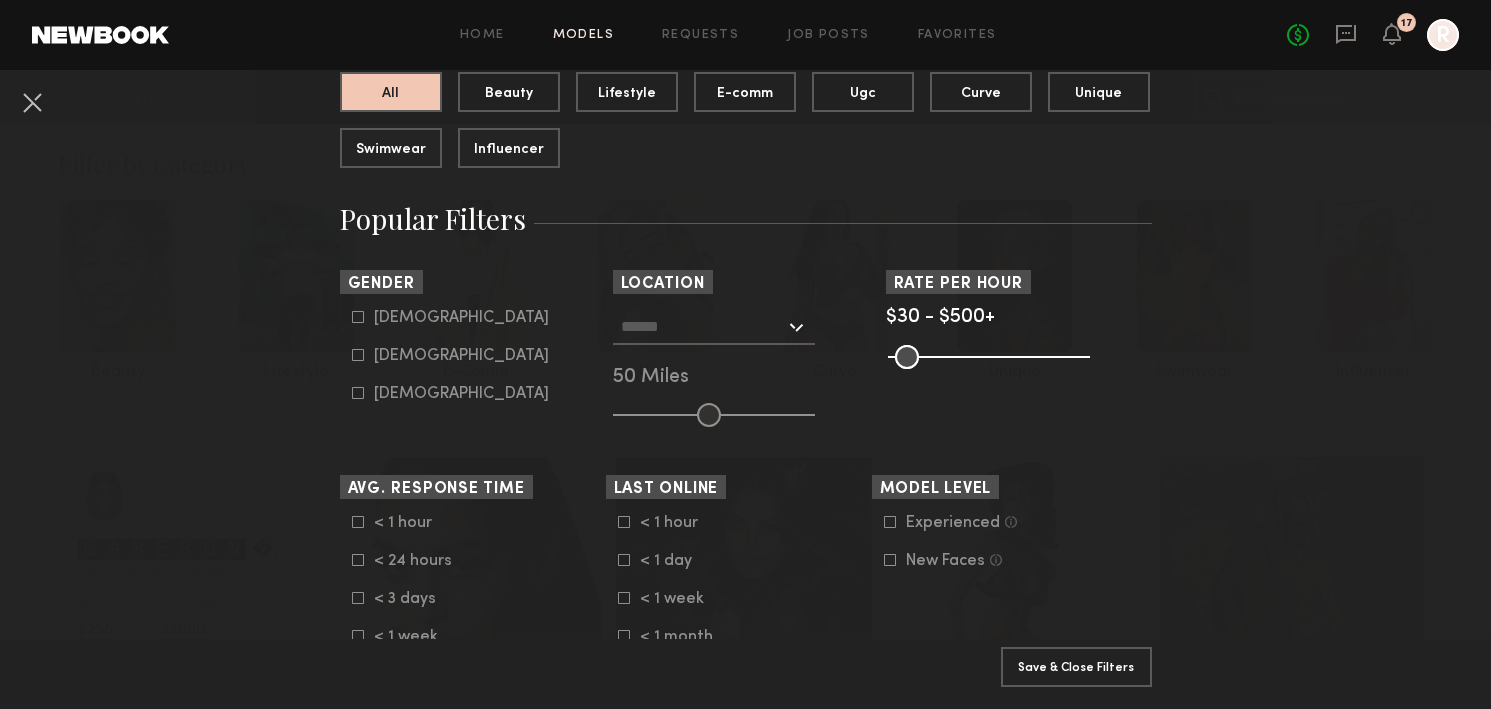 click on "Male   Female   Non-binary" 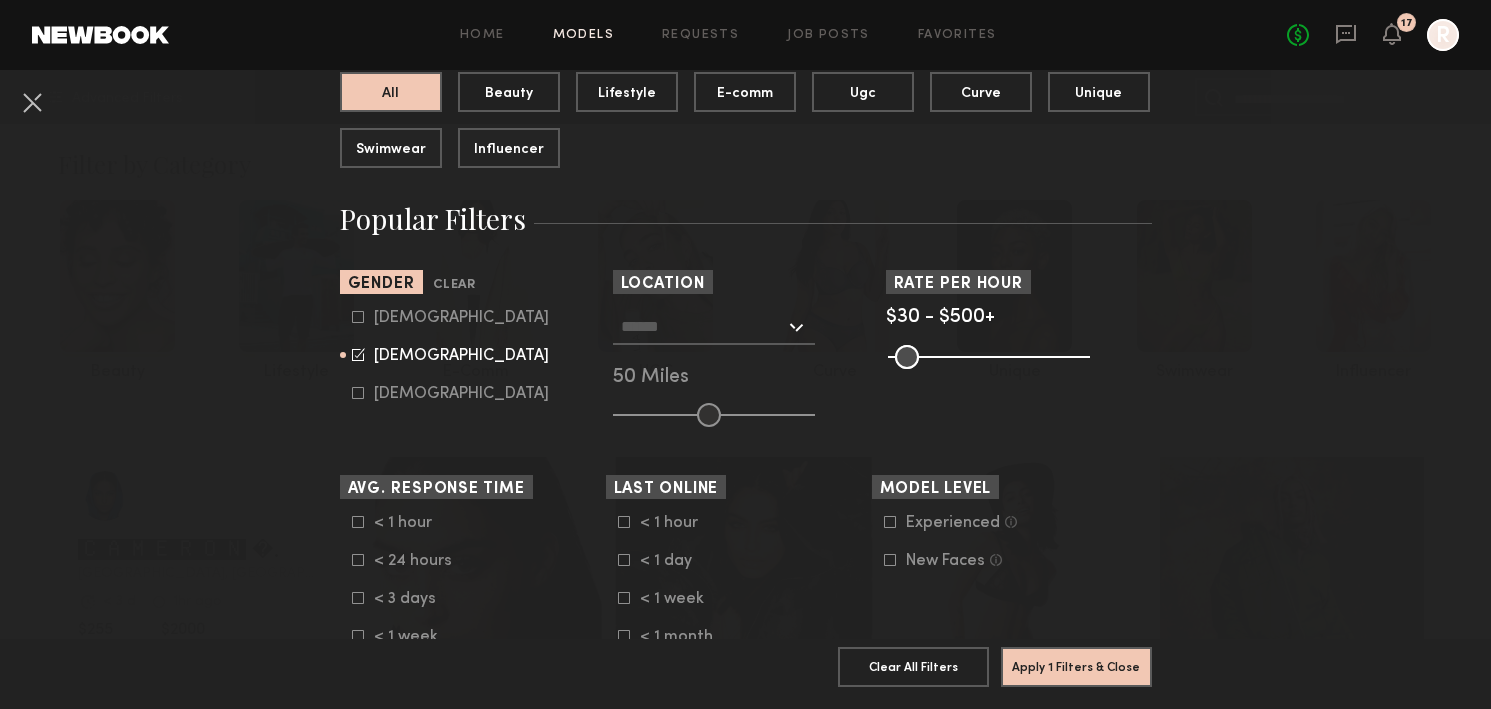 click 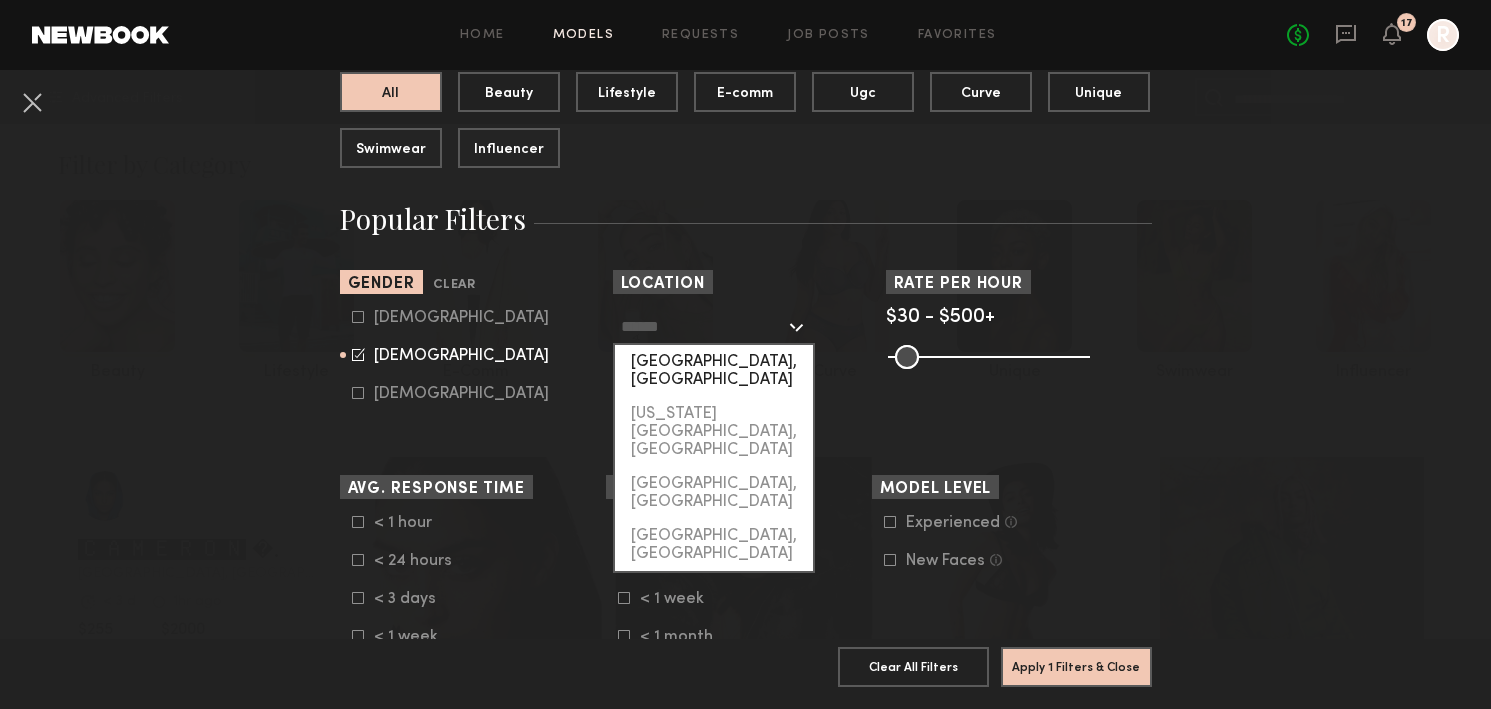 click on "Los Angeles, CA" 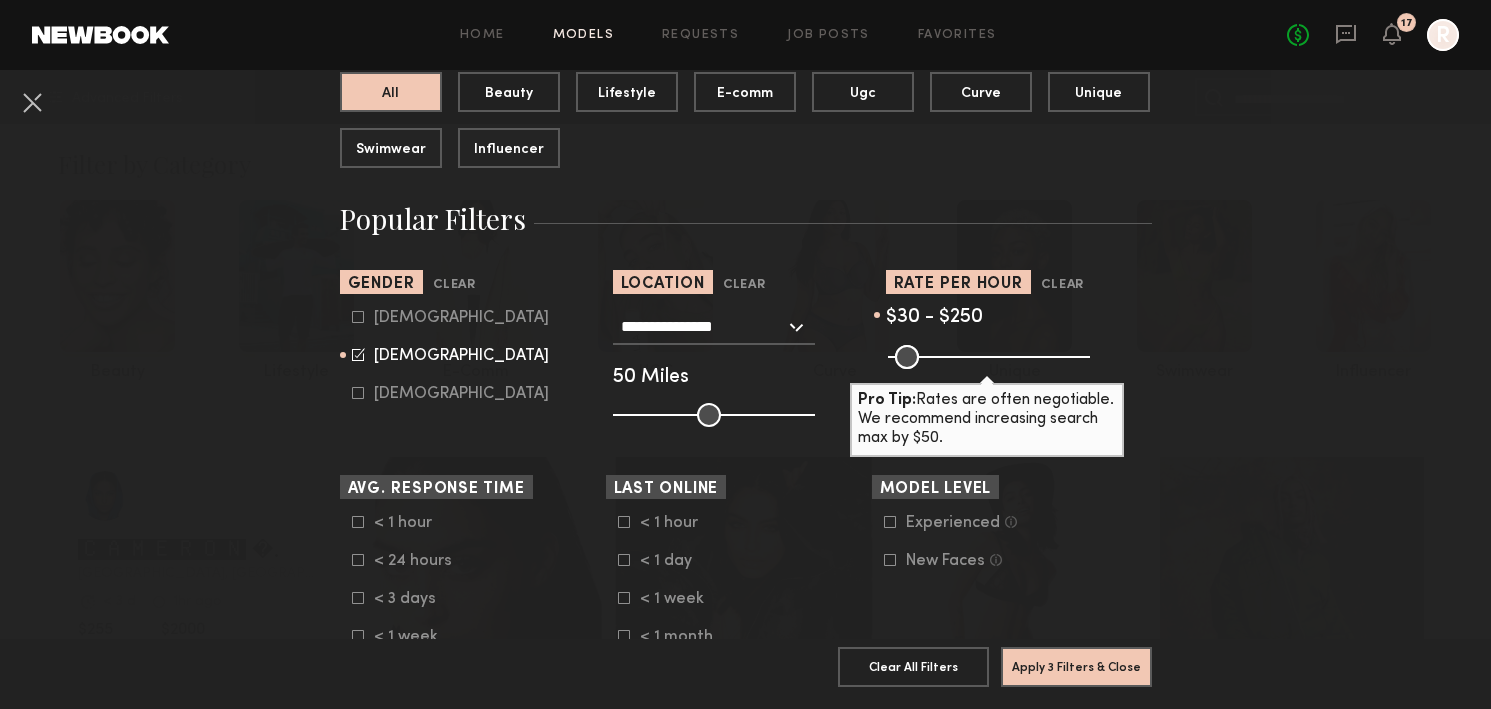drag, startPoint x: 1075, startPoint y: 361, endPoint x: 982, endPoint y: 365, distance: 93.08598 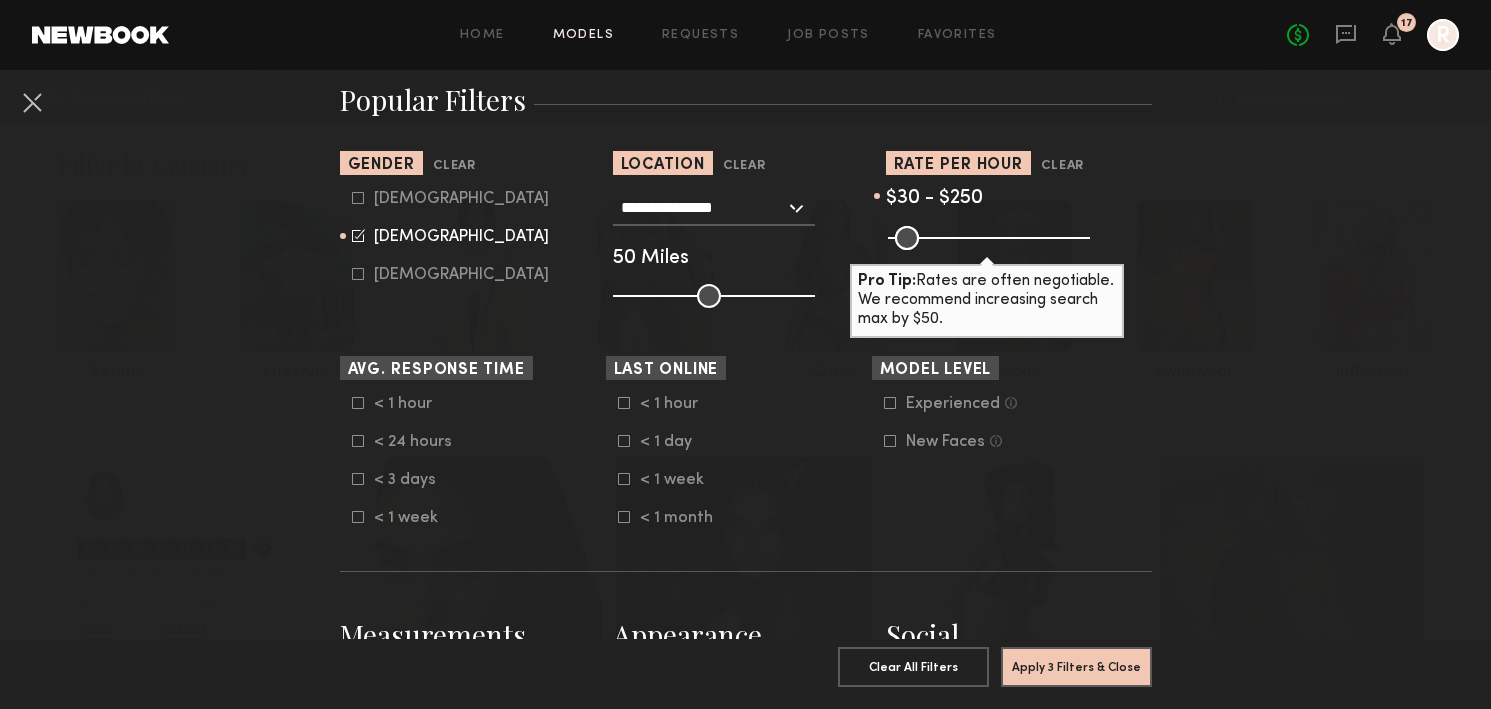 scroll, scrollTop: 381, scrollLeft: 0, axis: vertical 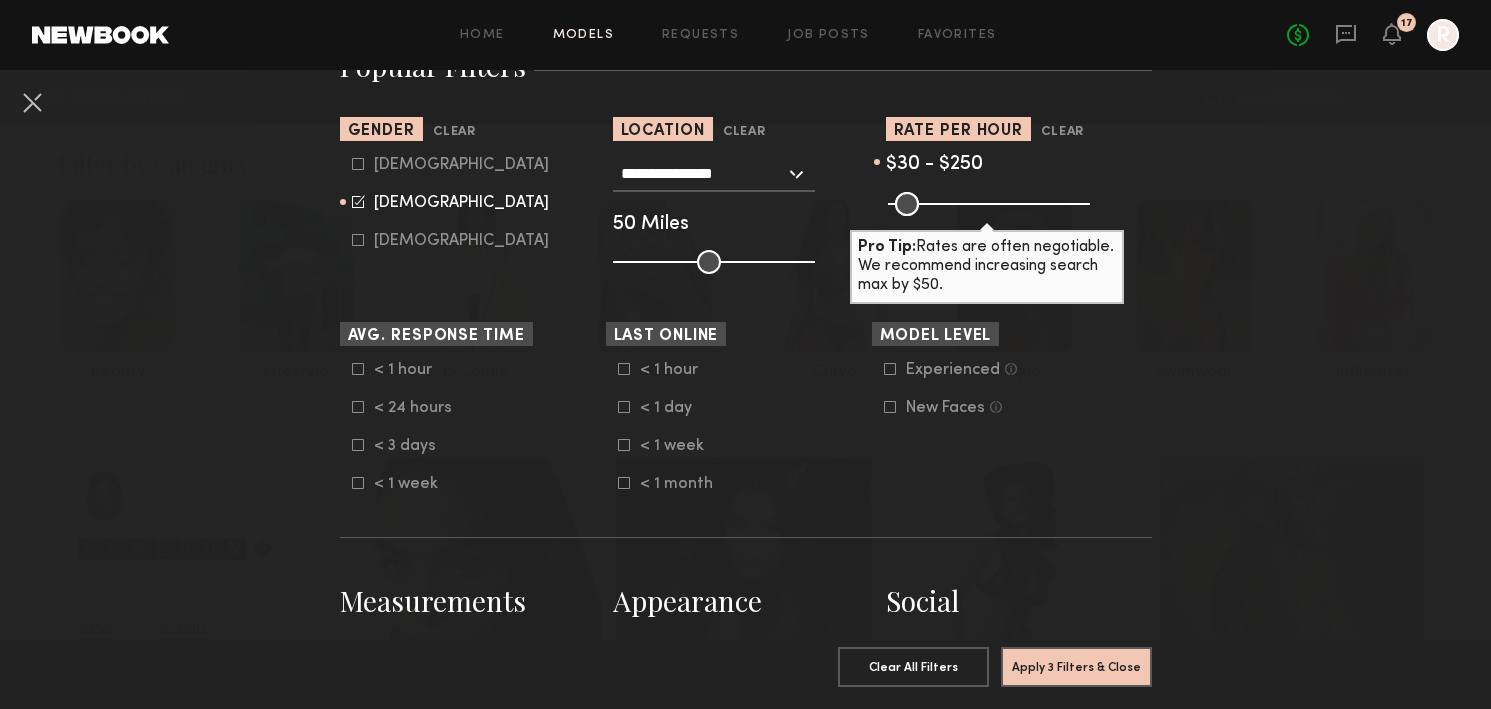 click 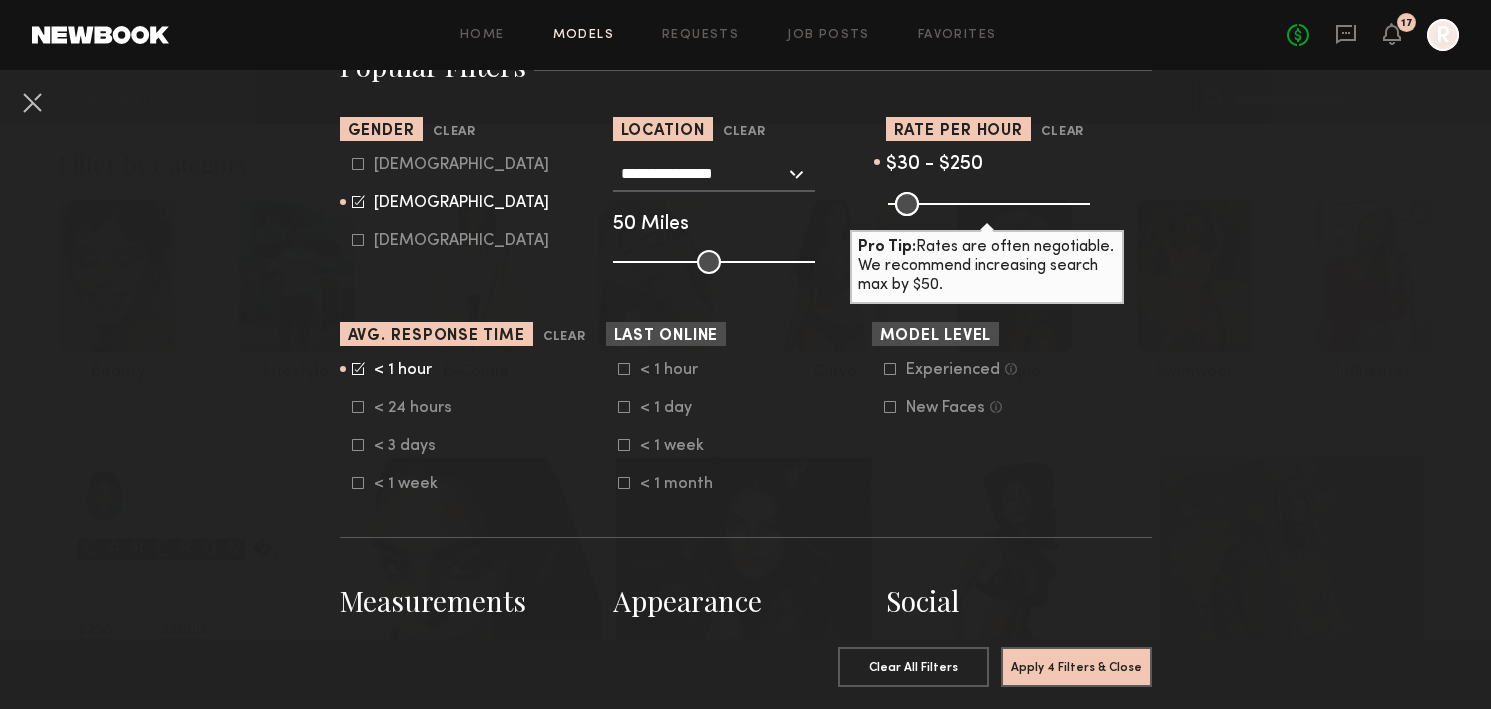 click 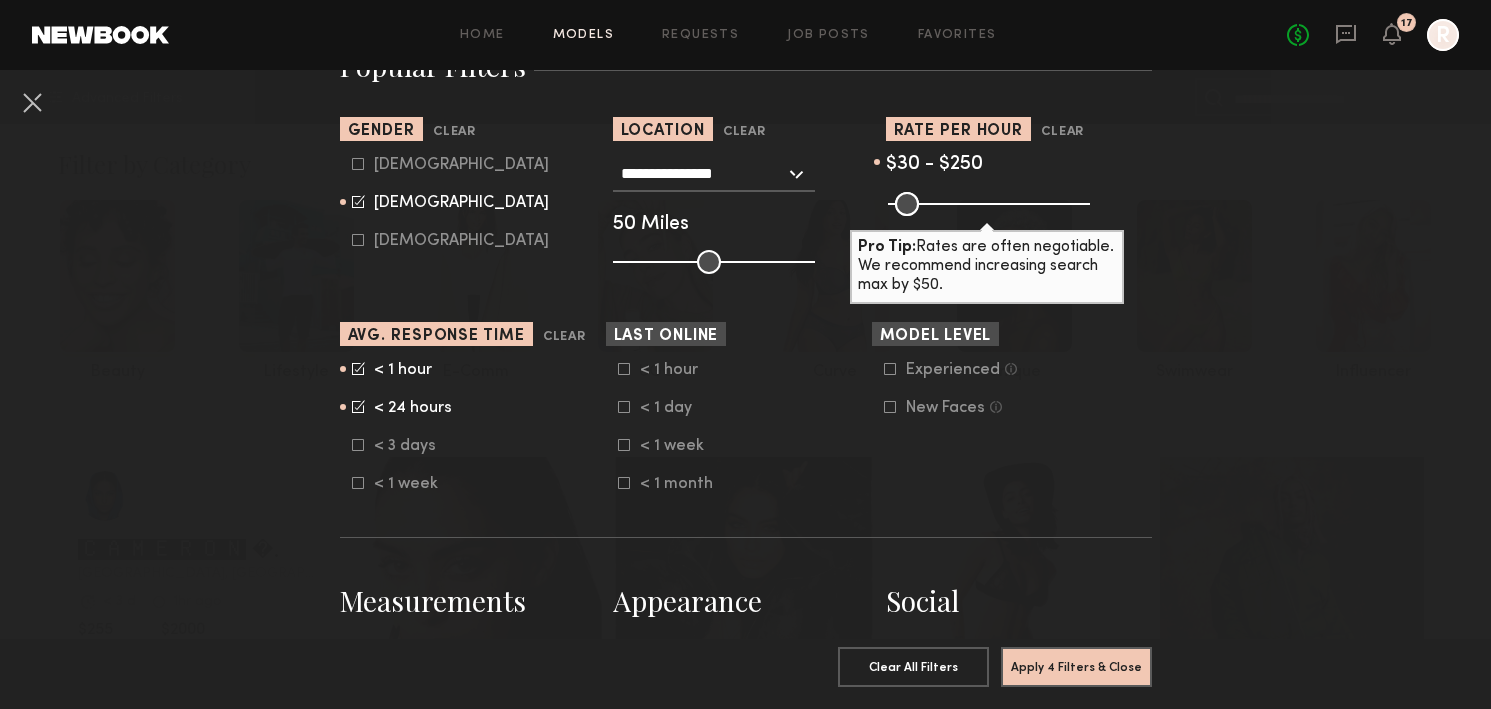 click 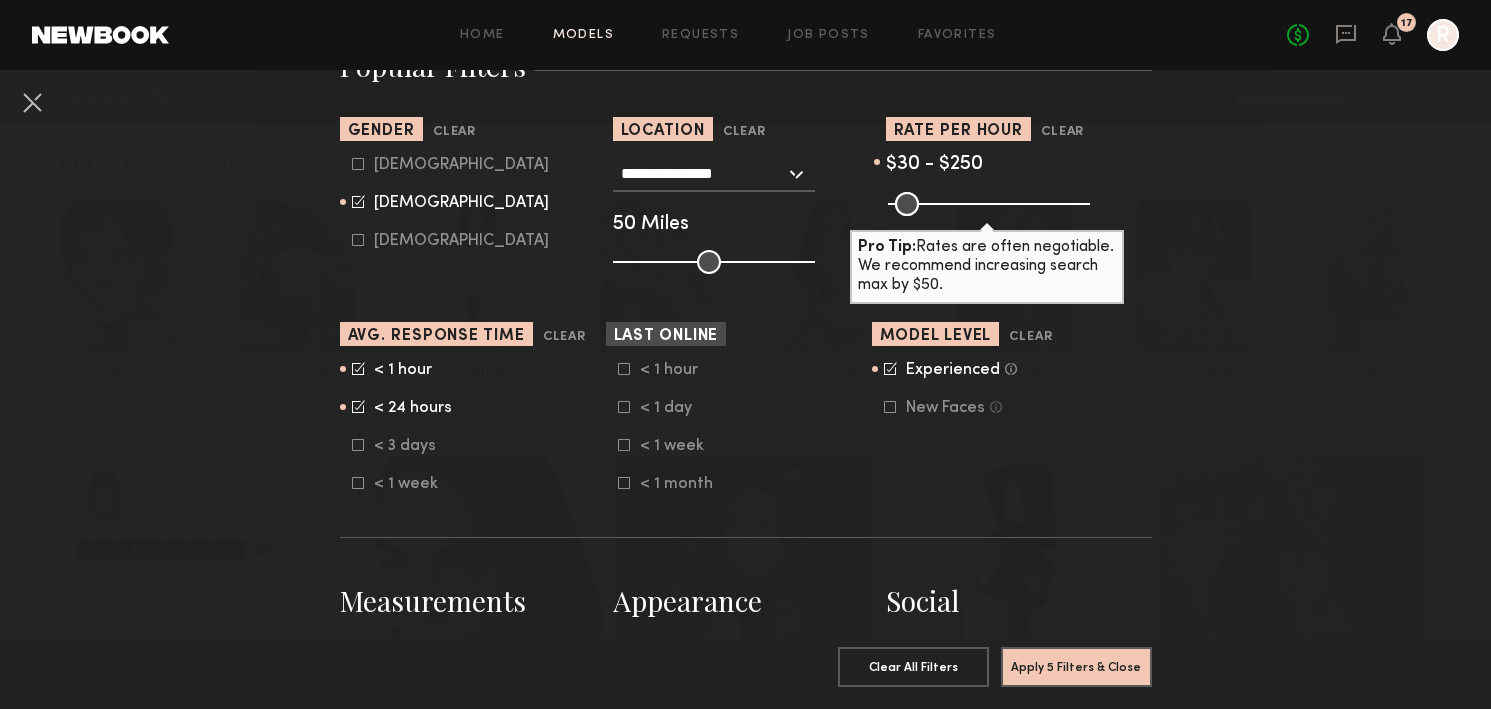 click 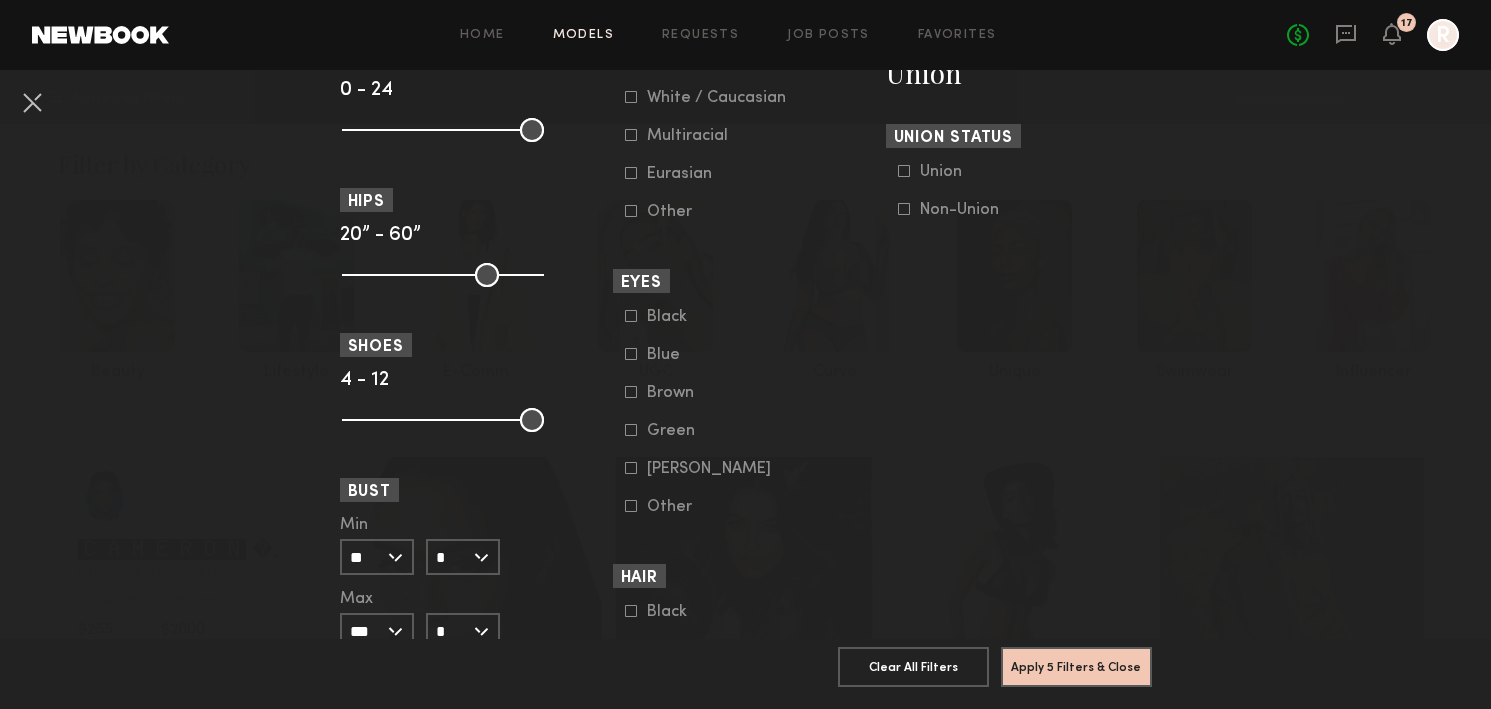 scroll, scrollTop: 1310, scrollLeft: 0, axis: vertical 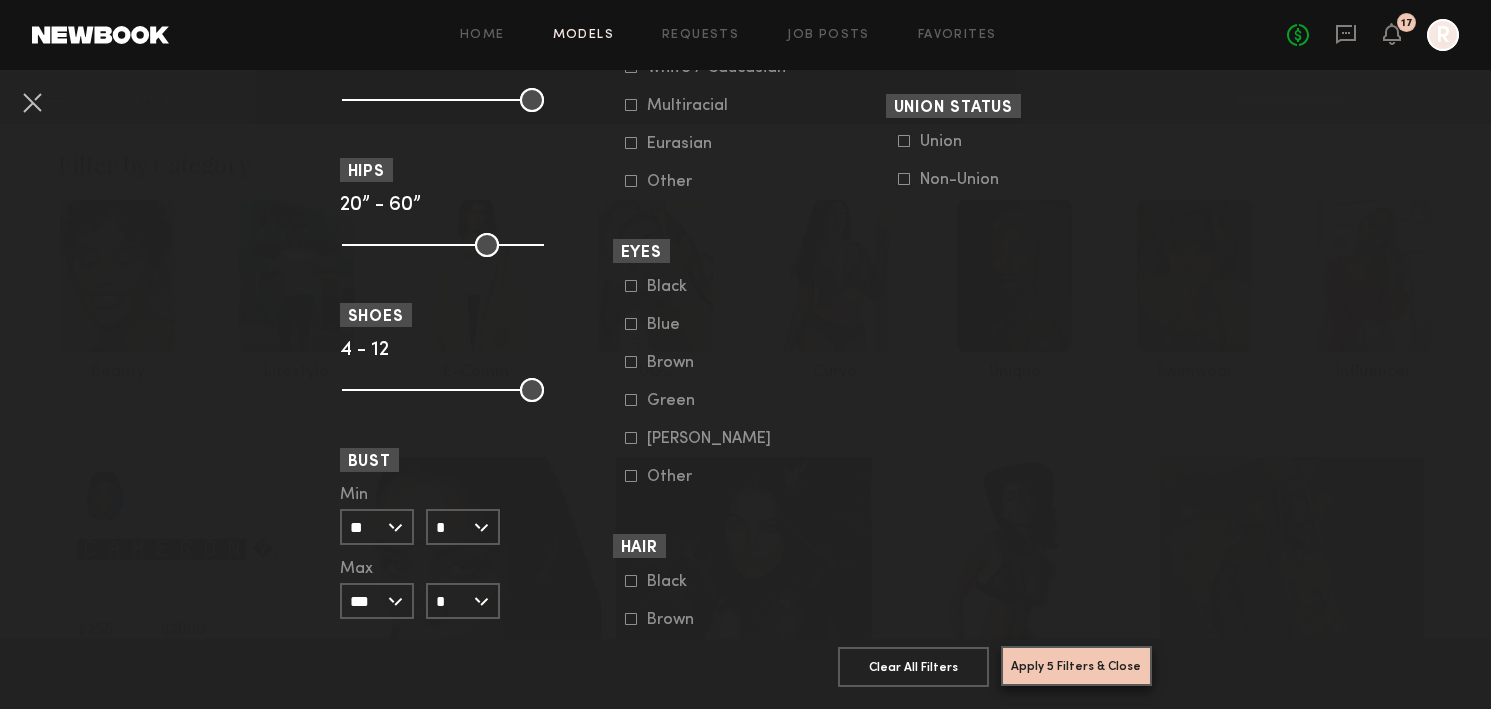 click on "Apply 5 Filters & Close" 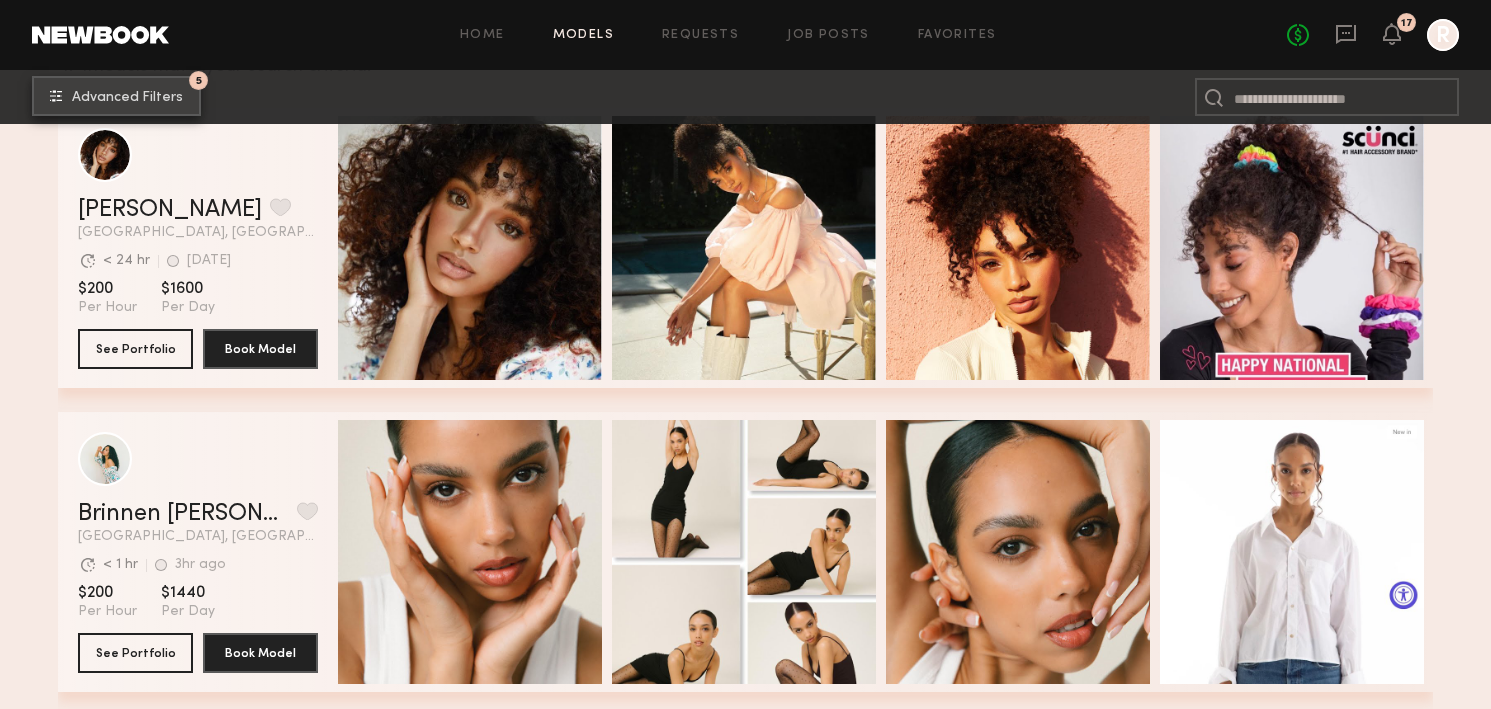 scroll, scrollTop: 593, scrollLeft: 0, axis: vertical 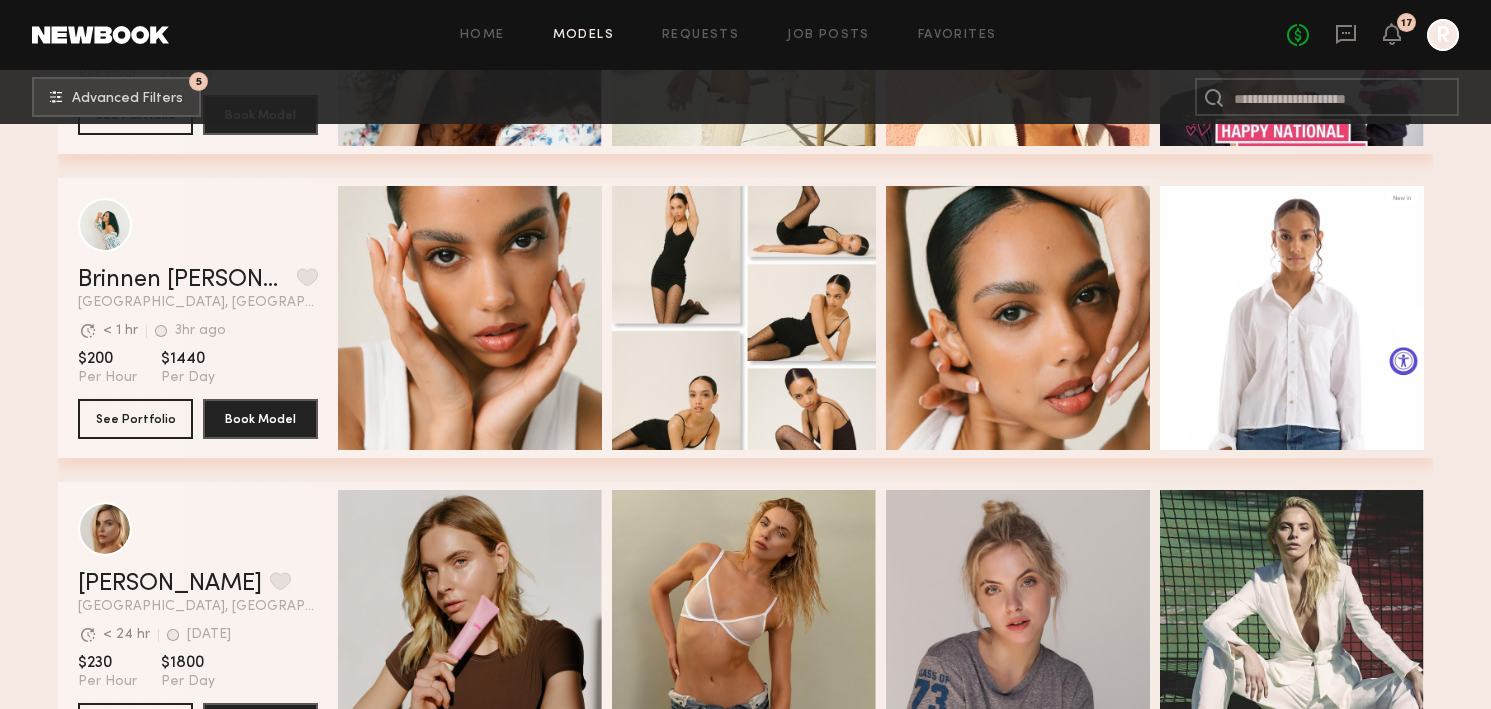 click on "Filter by Category  beauty lifestyle e-comm UGC curve unique swimwear influencer 474  models match  your search criteria: Brianna L. Favorite Los Angeles, CA Avg. request  response time < 24 hr 1wk ago Last Online View Portfolio Avg. request  response time < 24 hr 1wk ago Last Online $200 Per Hour $1600 Per Day See Portfolio Book Model Quick Preview Quick Preview Quick Preview Quick Preview Brinnen T. Favorite Los Angeles, CA Avg. request  response time < 1 hr 3hr ago Last Online View Portfolio Avg. request  response time < 1 hr 3hr ago Last Online $200 Per Hour $1440 Per Day See Portfolio Book Model Quick Preview Quick Preview Quick Preview Quick Preview Katherine N. Favorite Los Angeles, CA Avg. request  response time < 24 hr 4d ago Last Online View Portfolio Avg. request  response time < 24 hr 4d ago Last Online $230 Per Hour $1800 Per Day See Portfolio Book Model Quick Preview Quick Preview Quick Preview Quick Preview Katie F. Favorite Los Angeles, CA Avg. request  response time < 24 hr 1d ago < 24 hr" 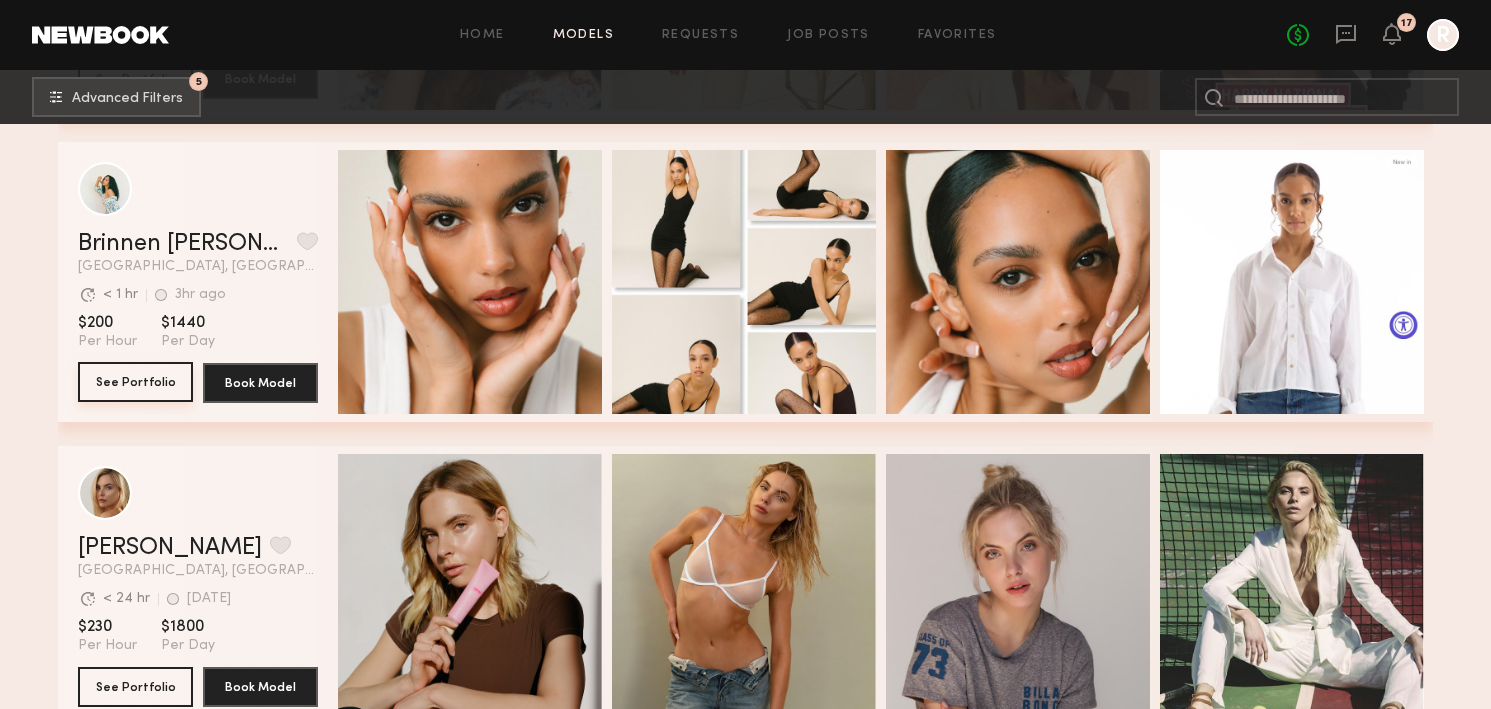 click on "See Portfolio" 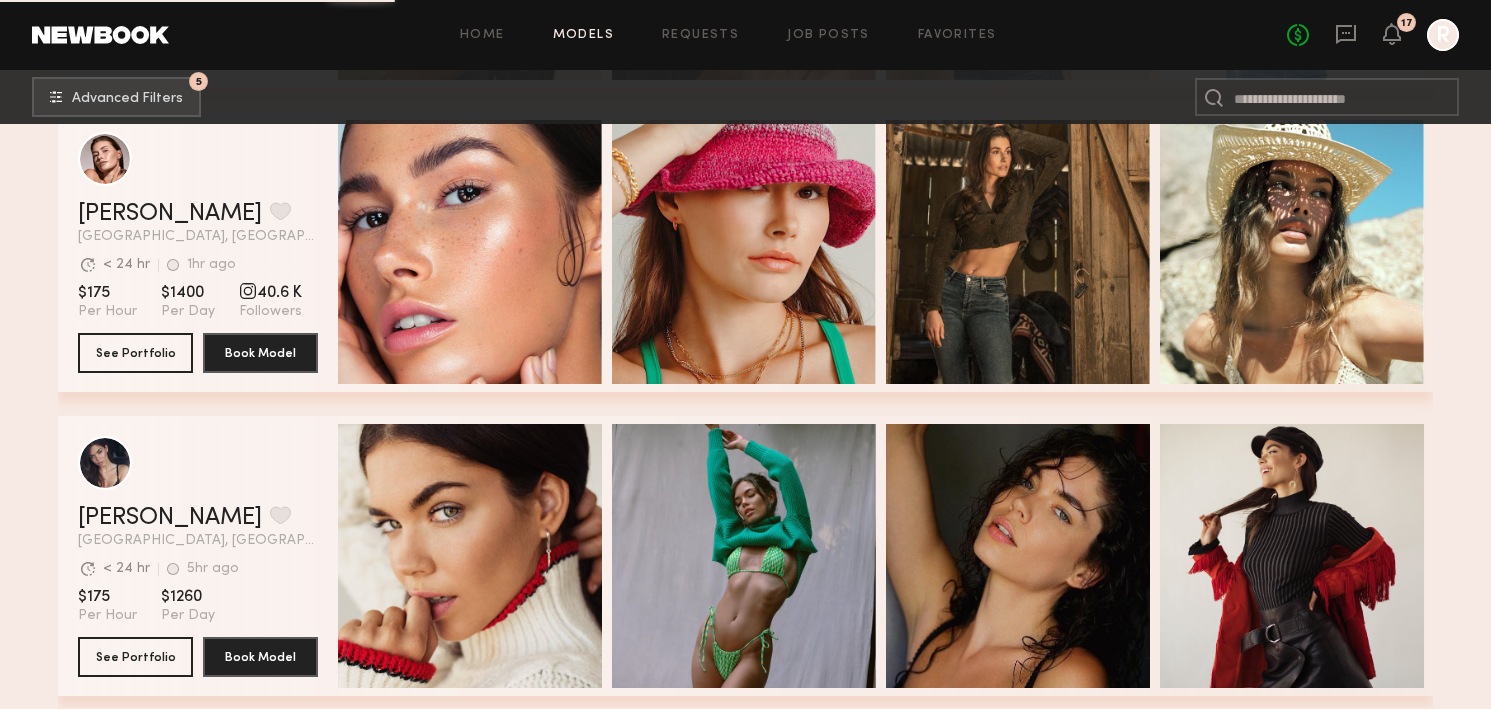scroll, scrollTop: 2453, scrollLeft: 0, axis: vertical 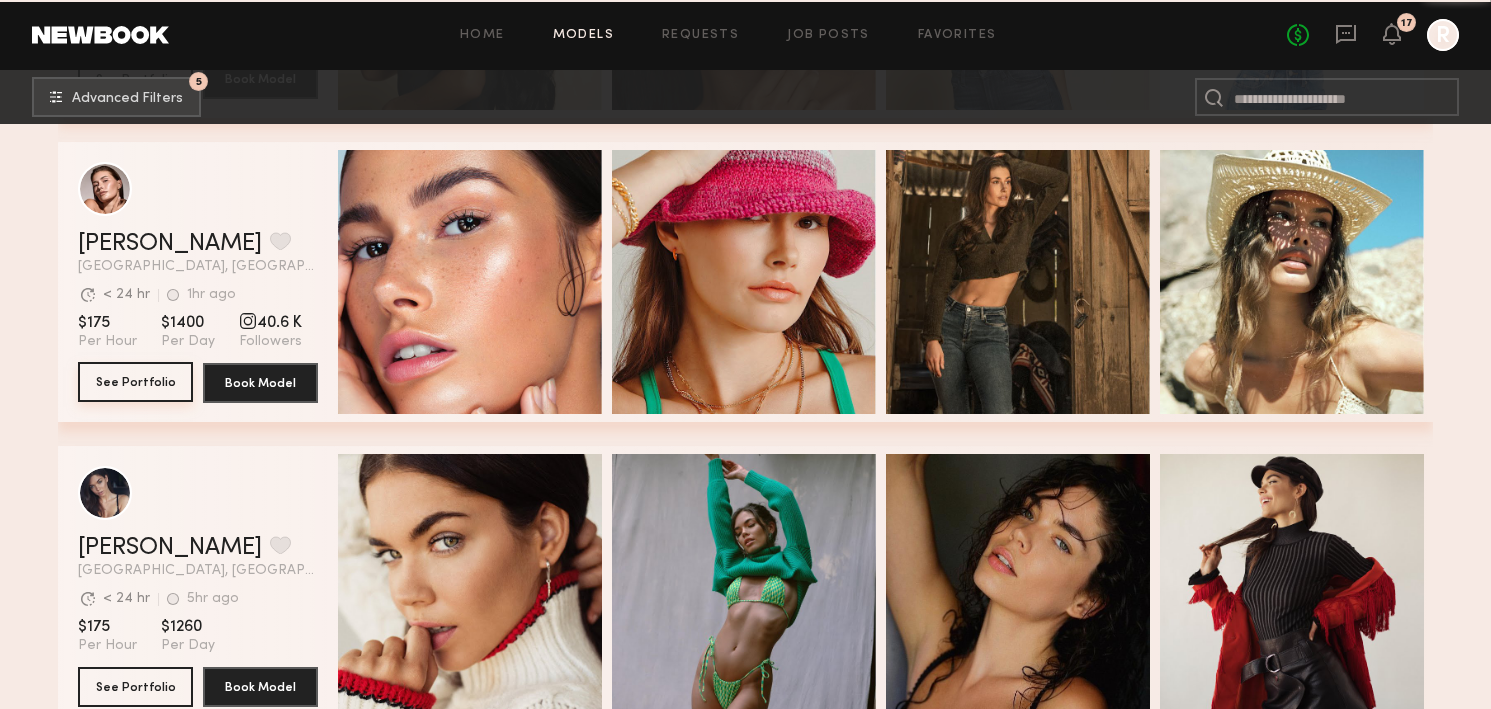 click on "See Portfolio" 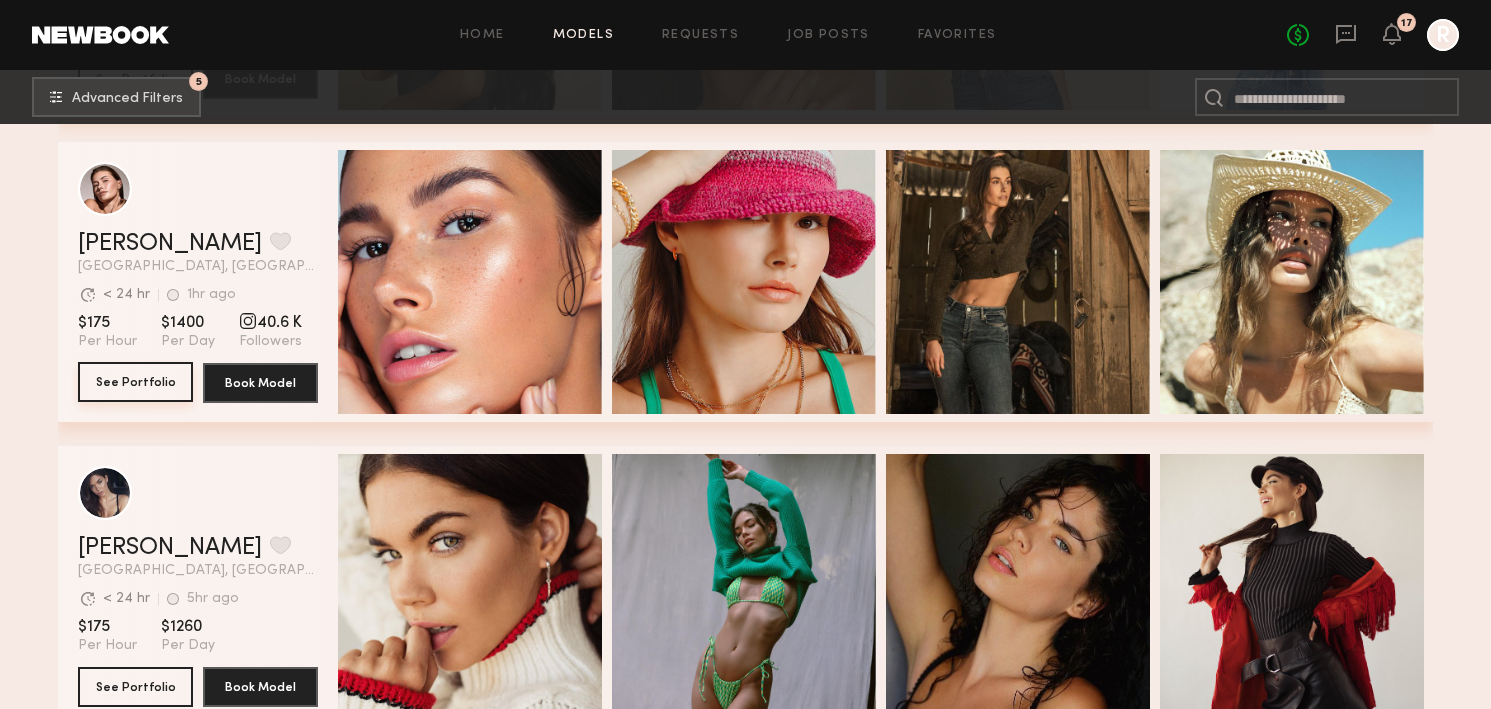 click on "See Portfolio" 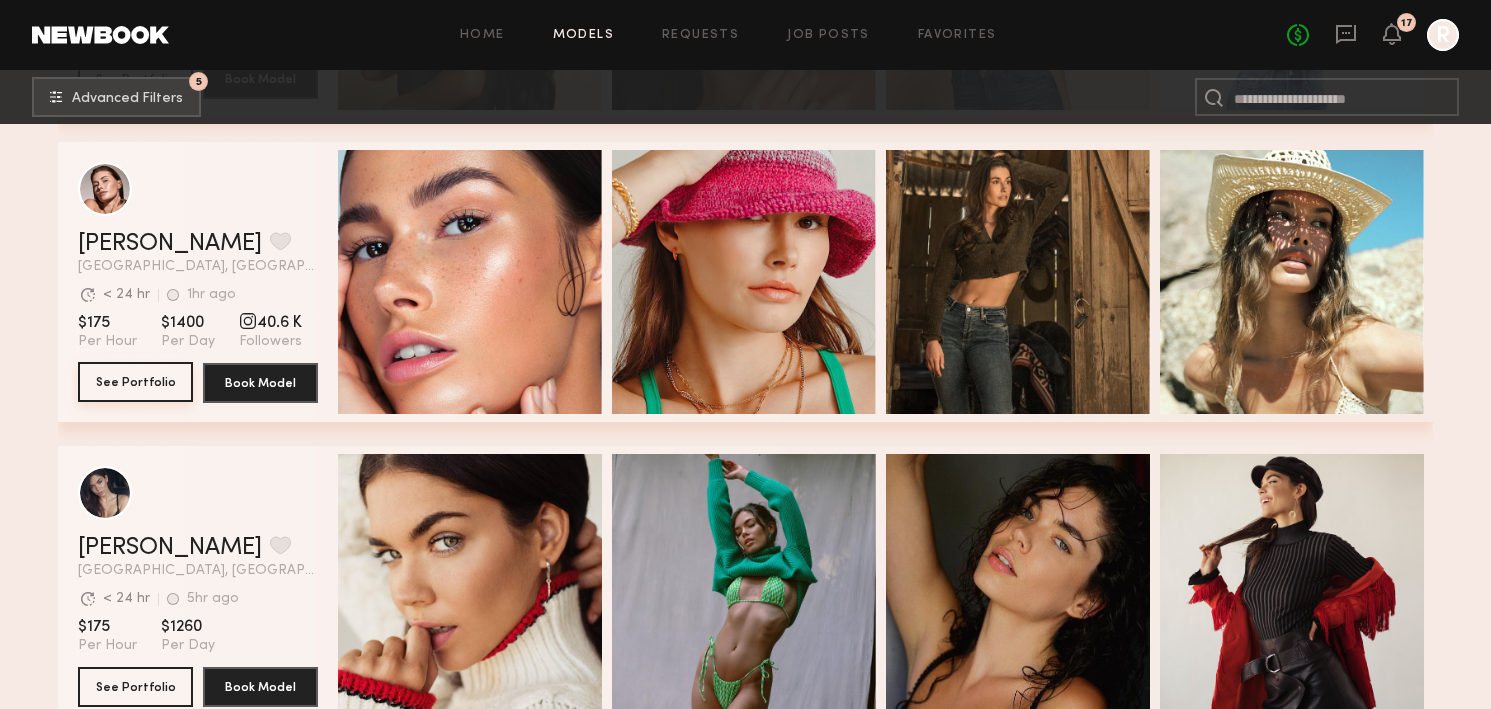 scroll, scrollTop: 2663, scrollLeft: 0, axis: vertical 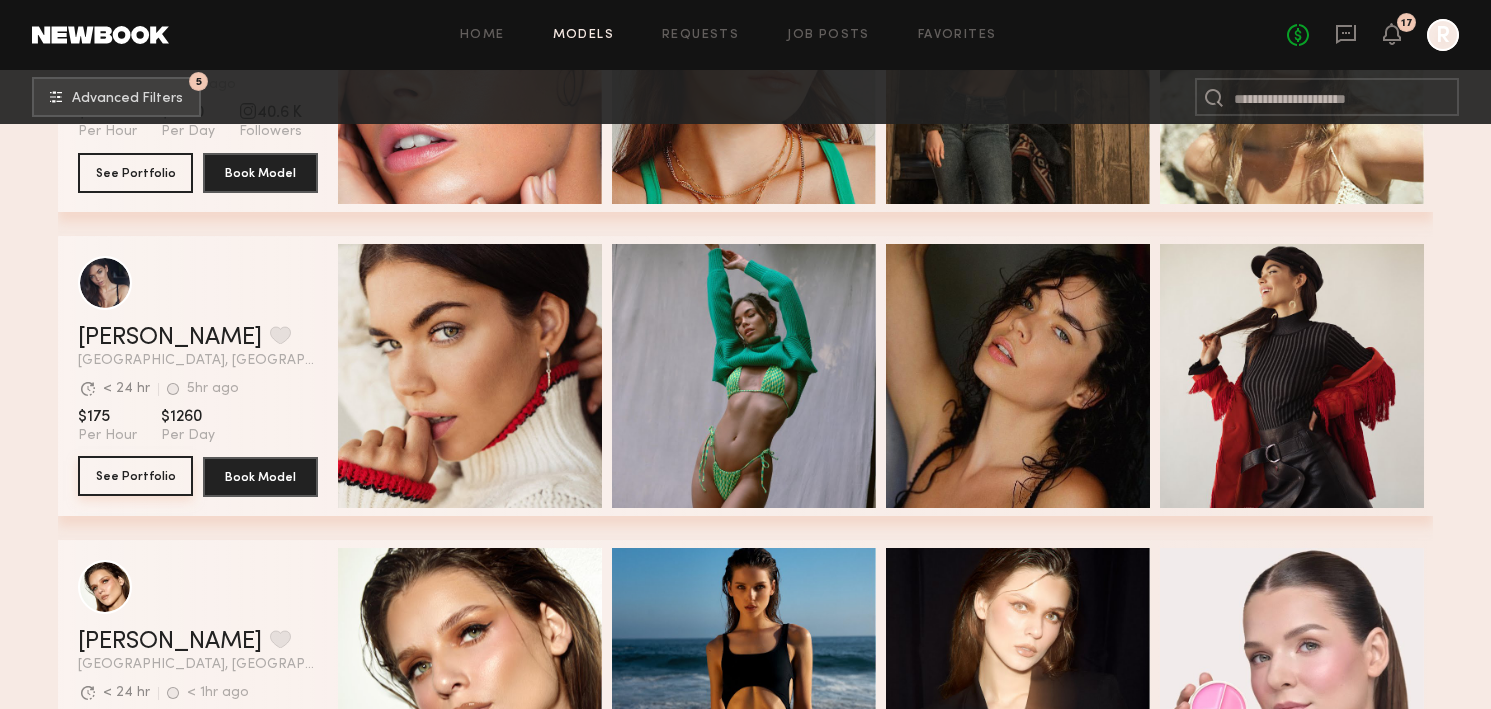 click on "See Portfolio" 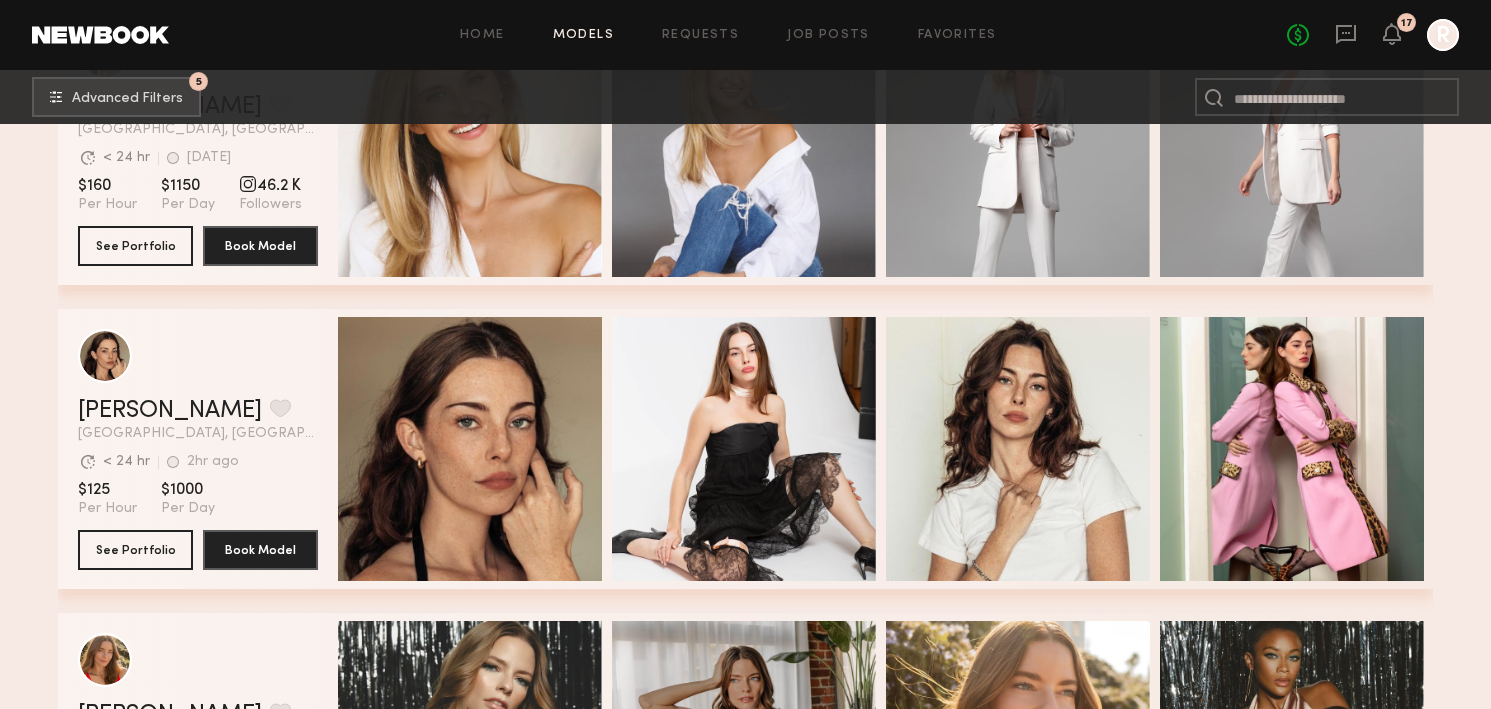 scroll, scrollTop: 5166, scrollLeft: 0, axis: vertical 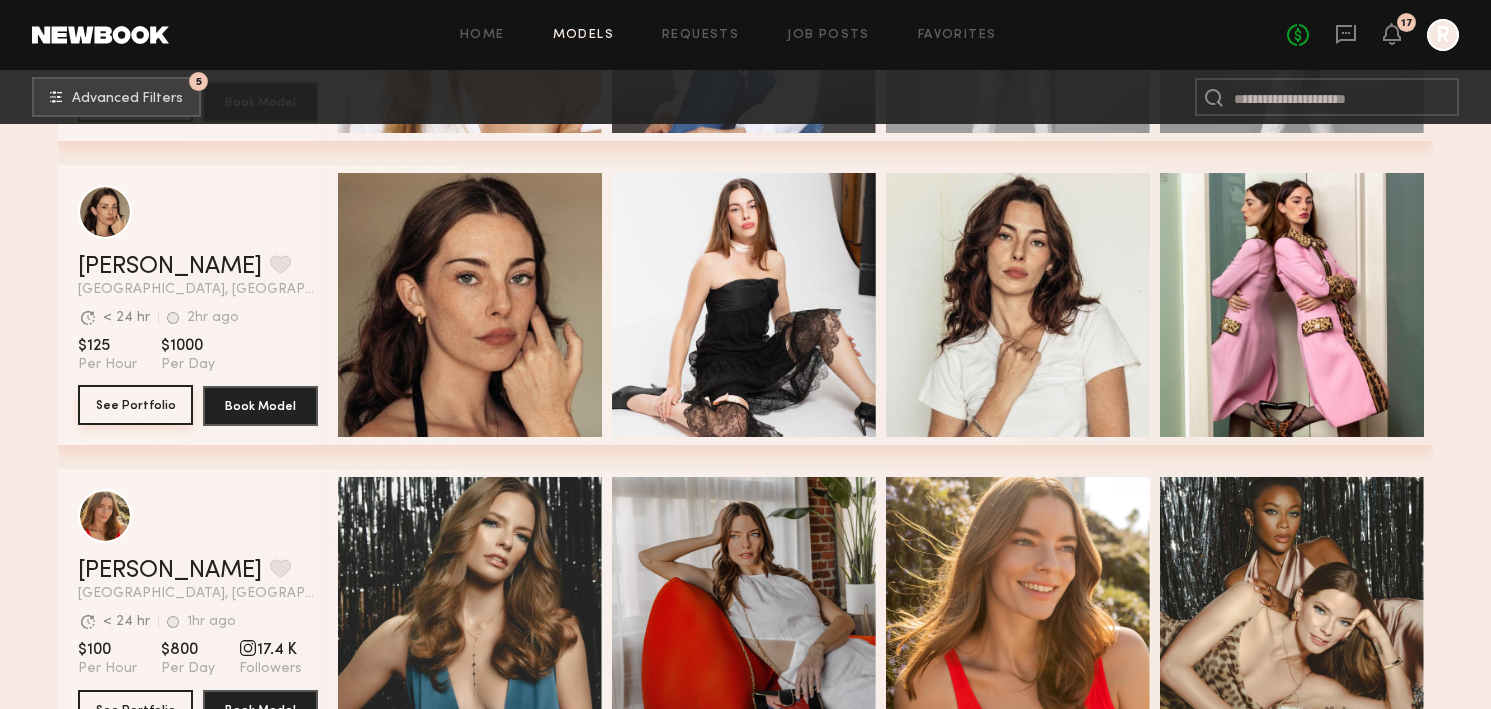 click on "See Portfolio" 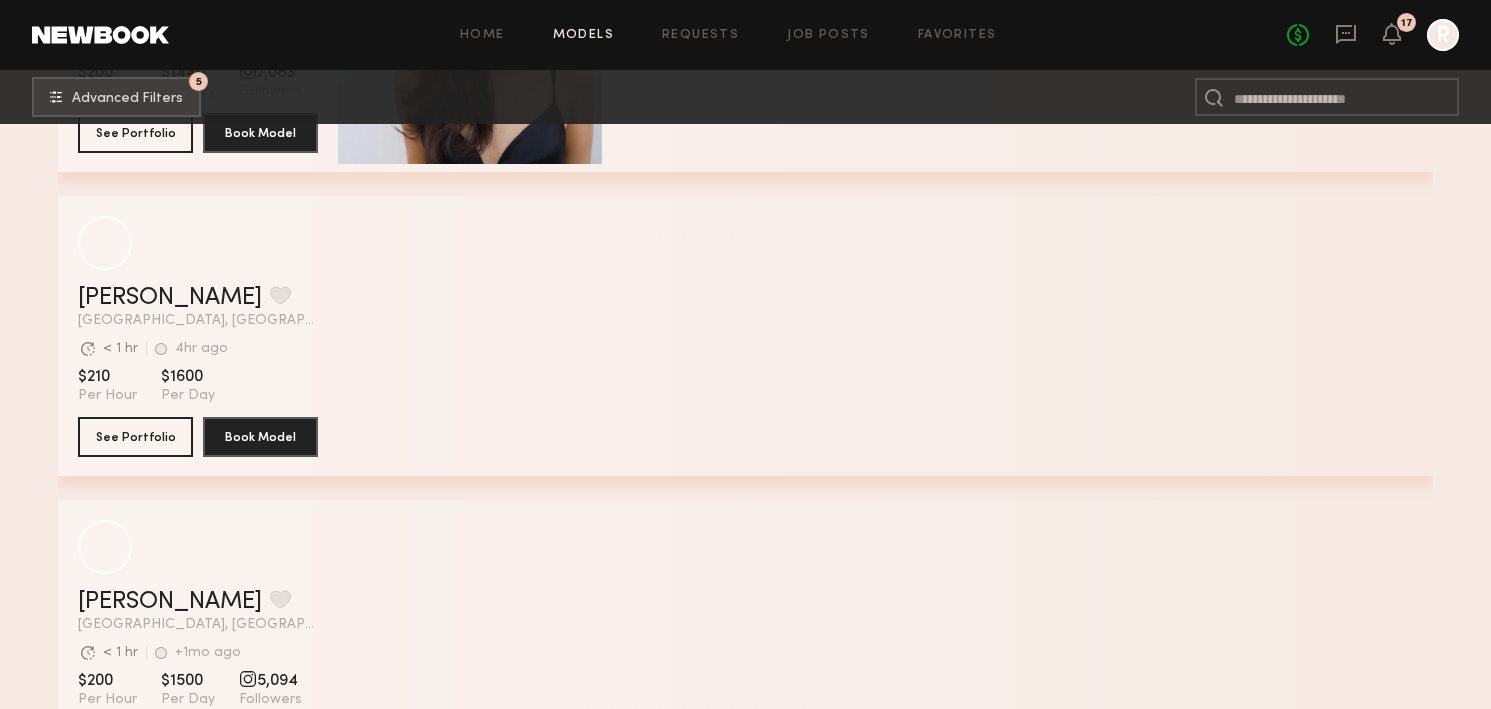 scroll, scrollTop: 19859, scrollLeft: 0, axis: vertical 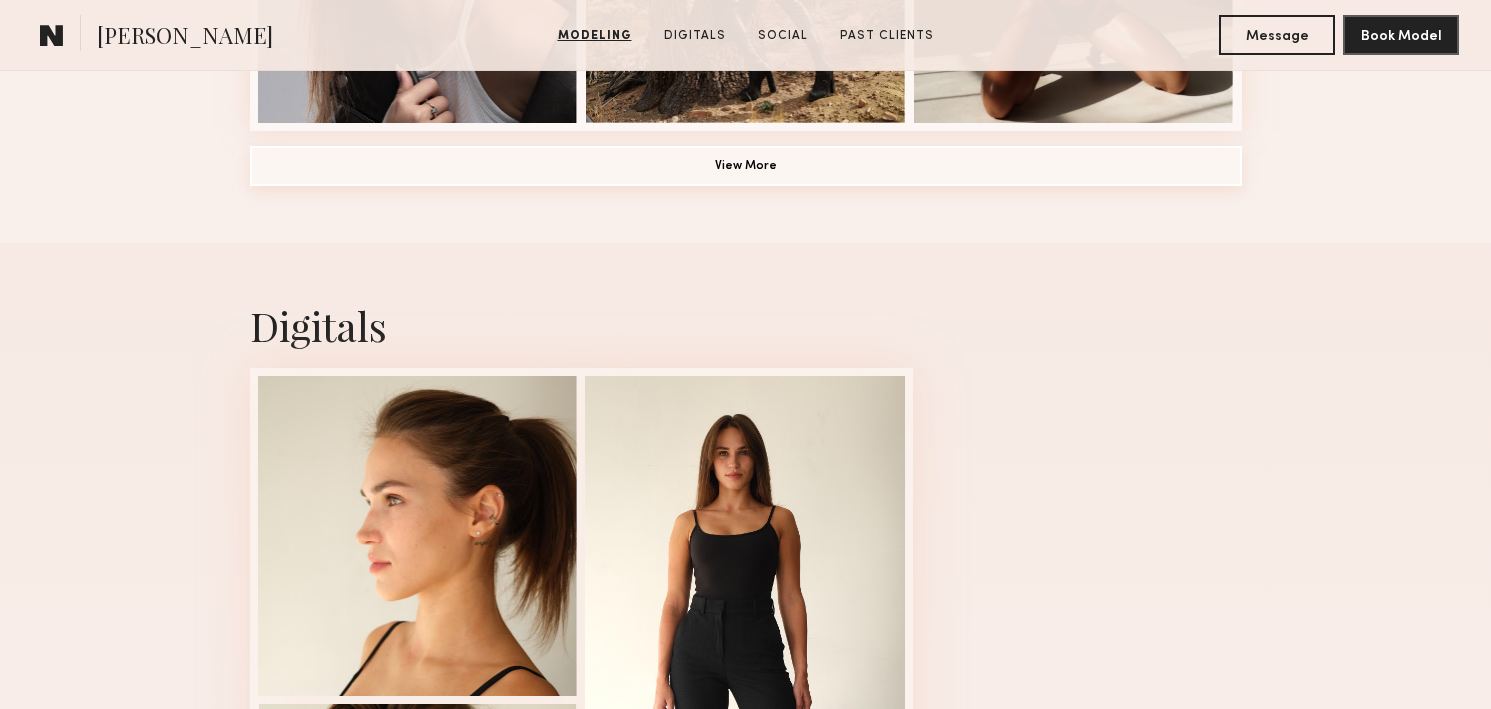 click on "View More" 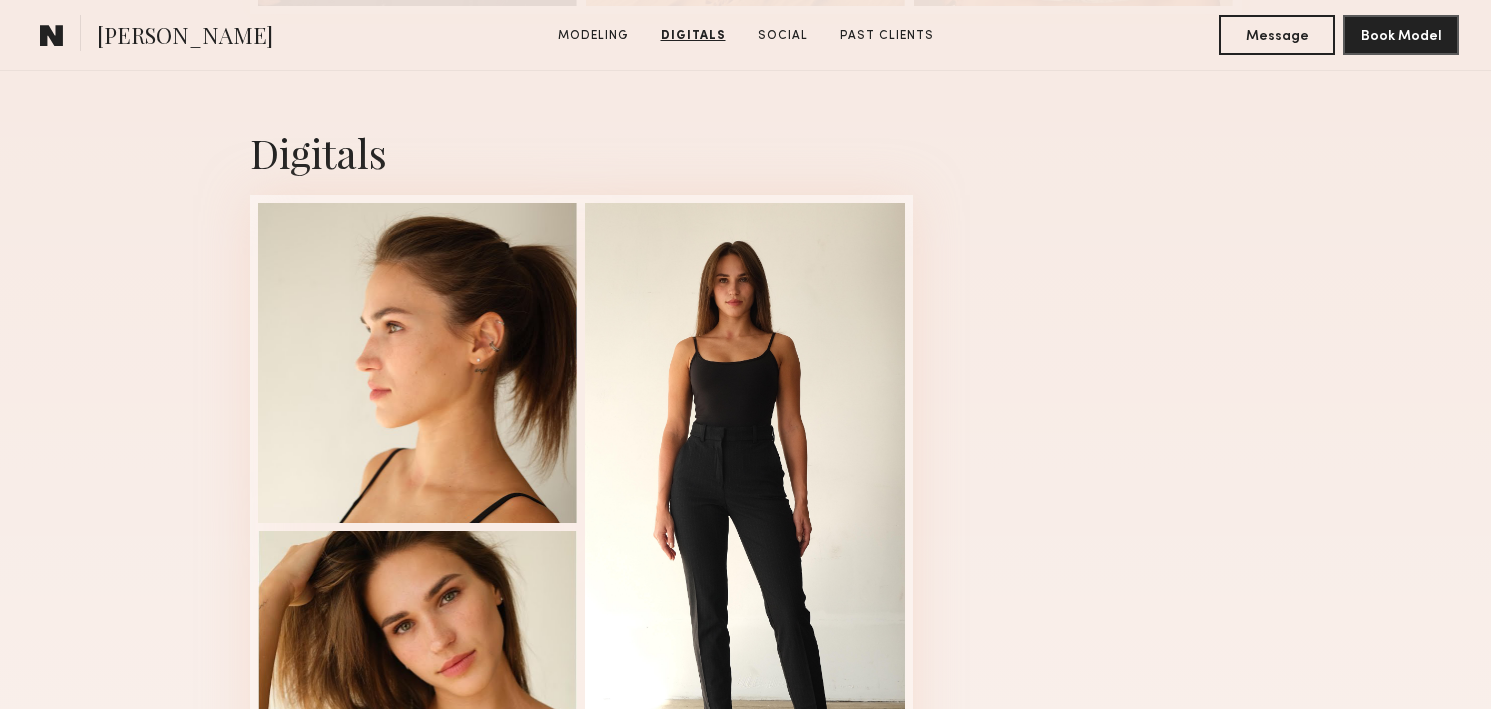 click on "Digitals  1 of 3" at bounding box center (745, 492) 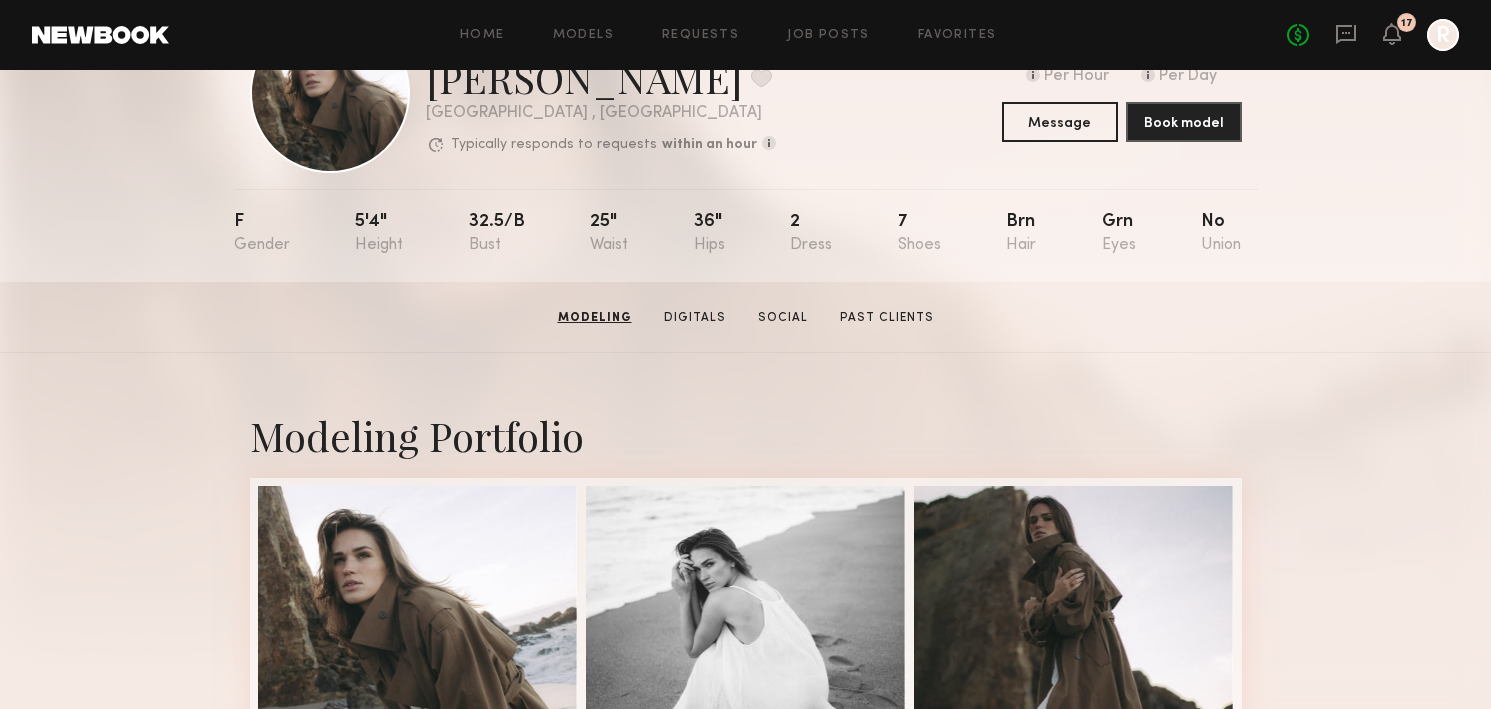 scroll, scrollTop: 0, scrollLeft: 0, axis: both 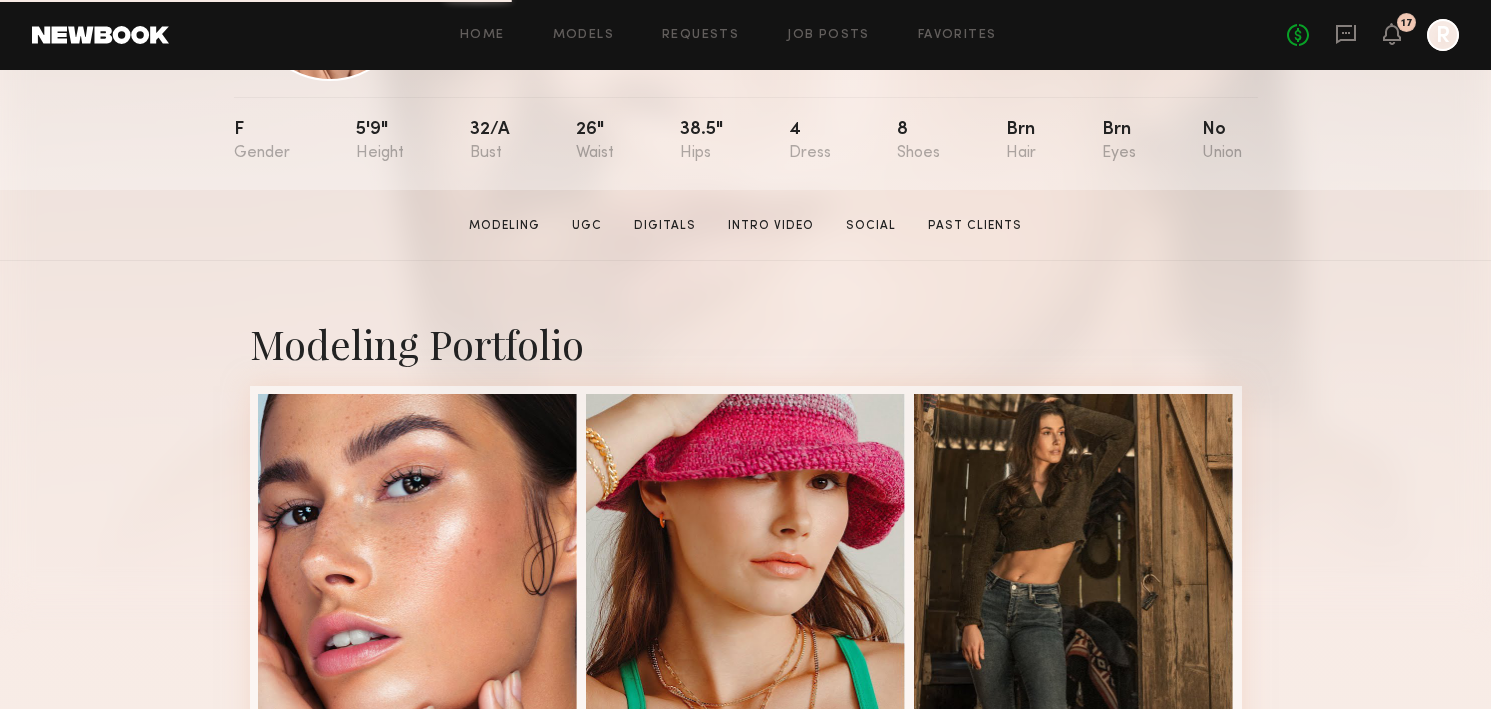 click on "Modeling   UGC   Digitals   Intro Video   Social   Past Clients" 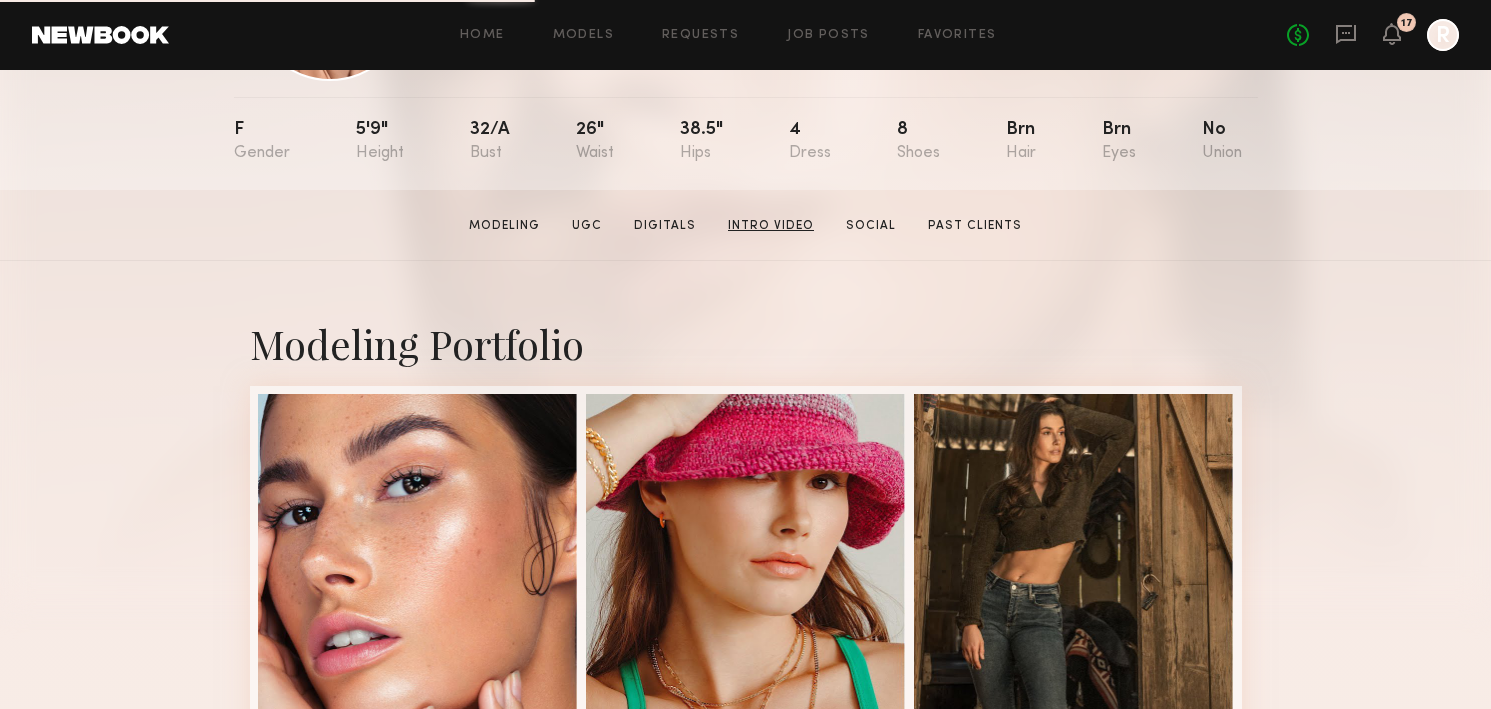 click on "Intro Video" 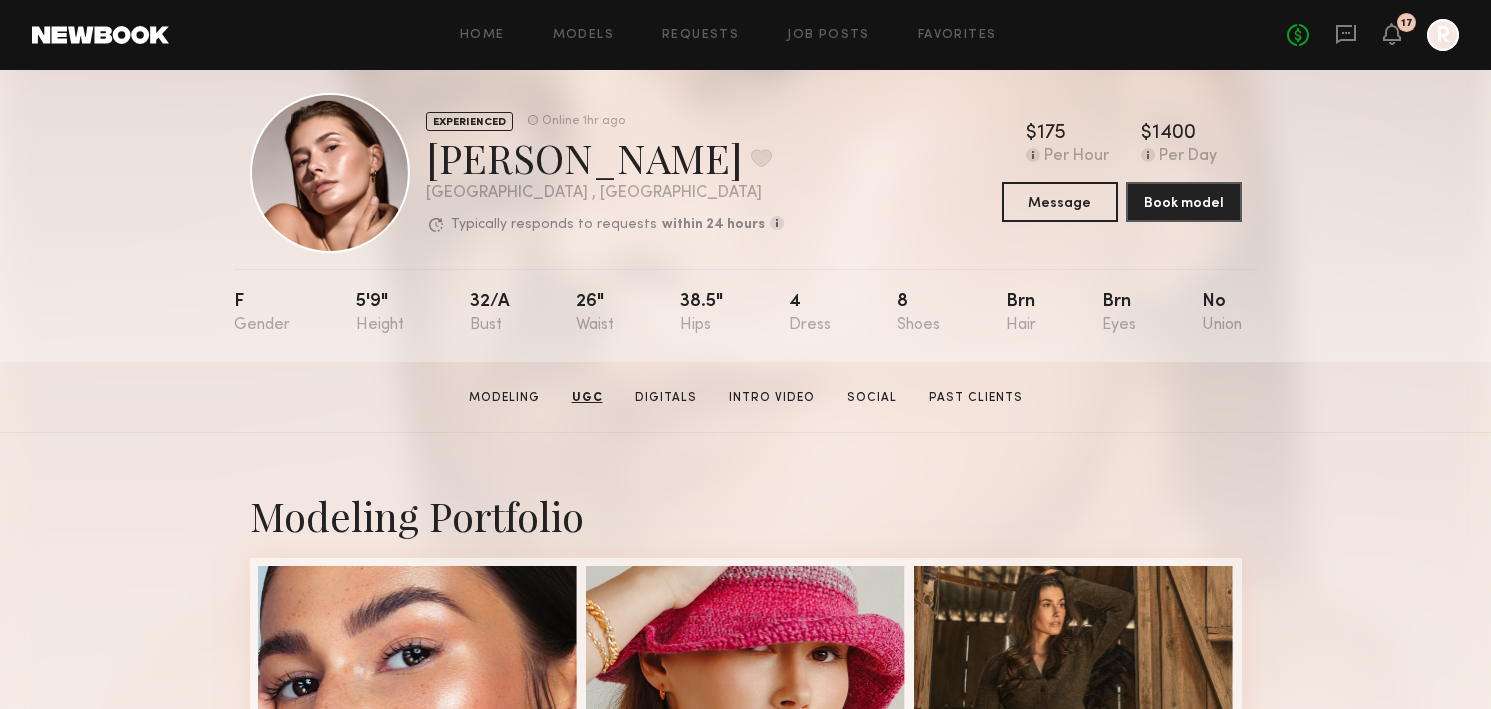 scroll, scrollTop: 0, scrollLeft: 0, axis: both 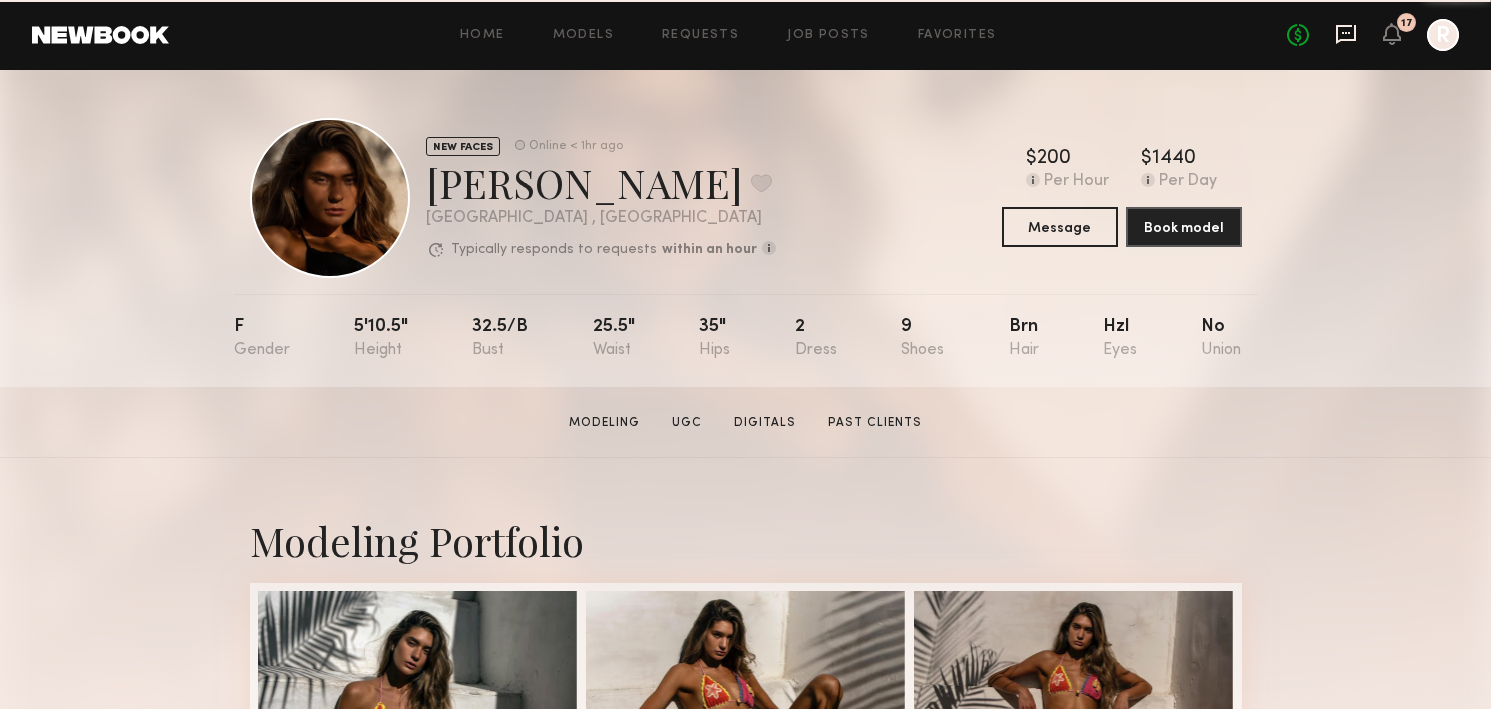 click 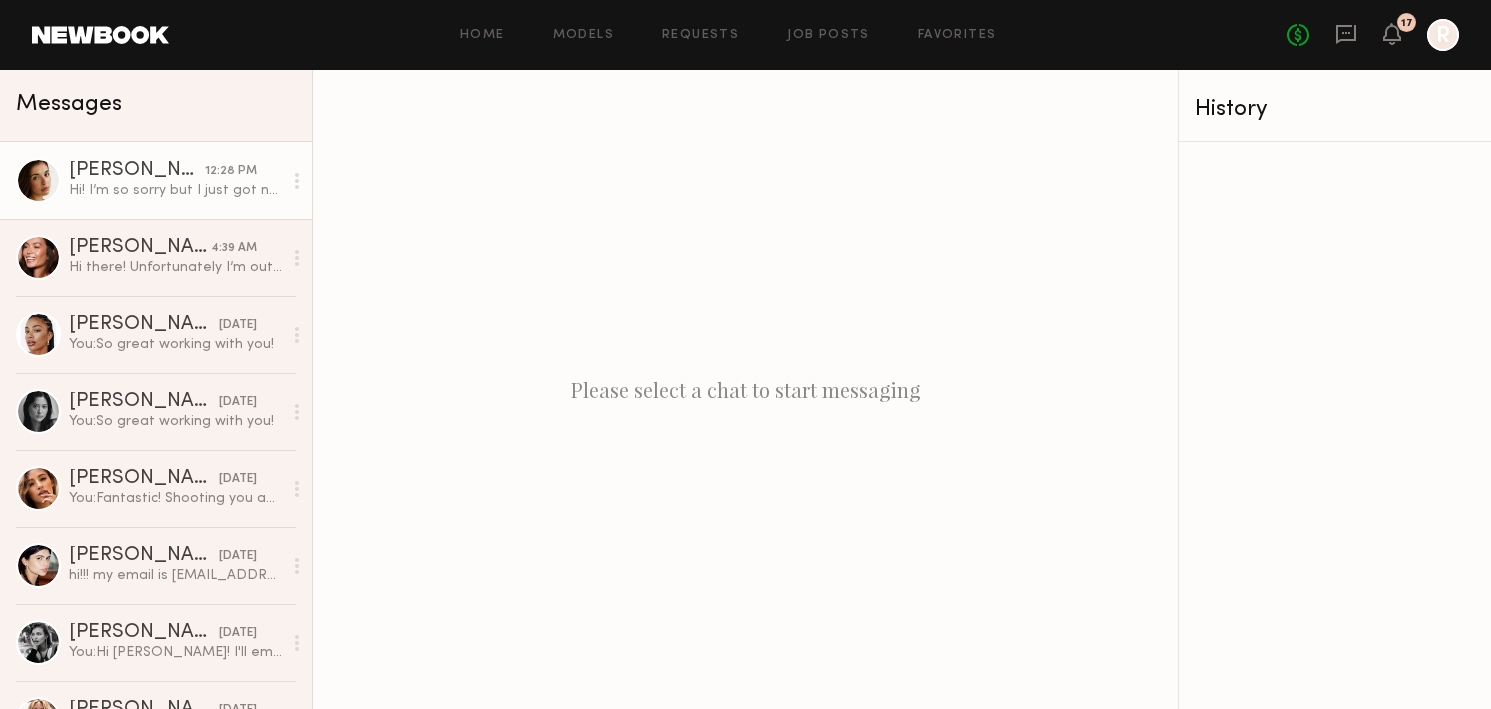 click on "[PERSON_NAME]" 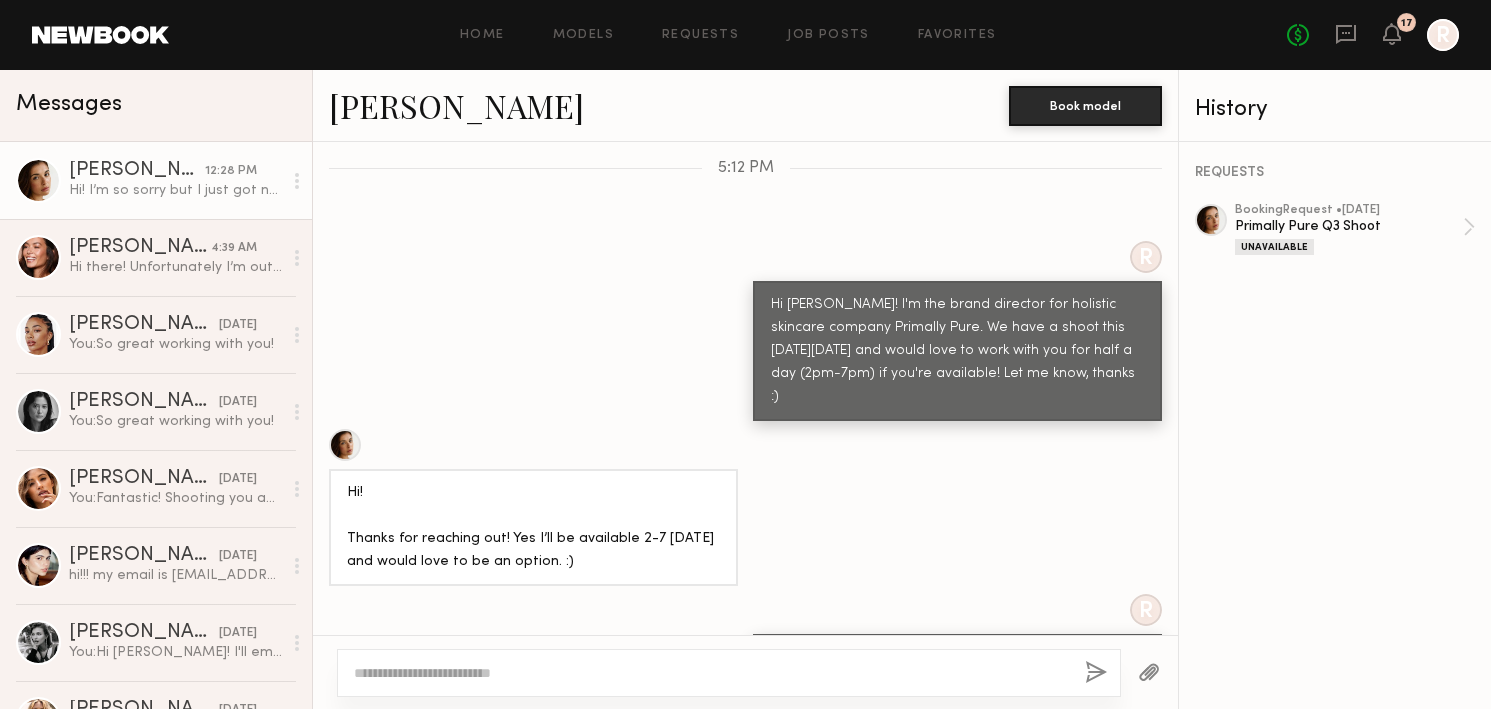 scroll, scrollTop: 669, scrollLeft: 0, axis: vertical 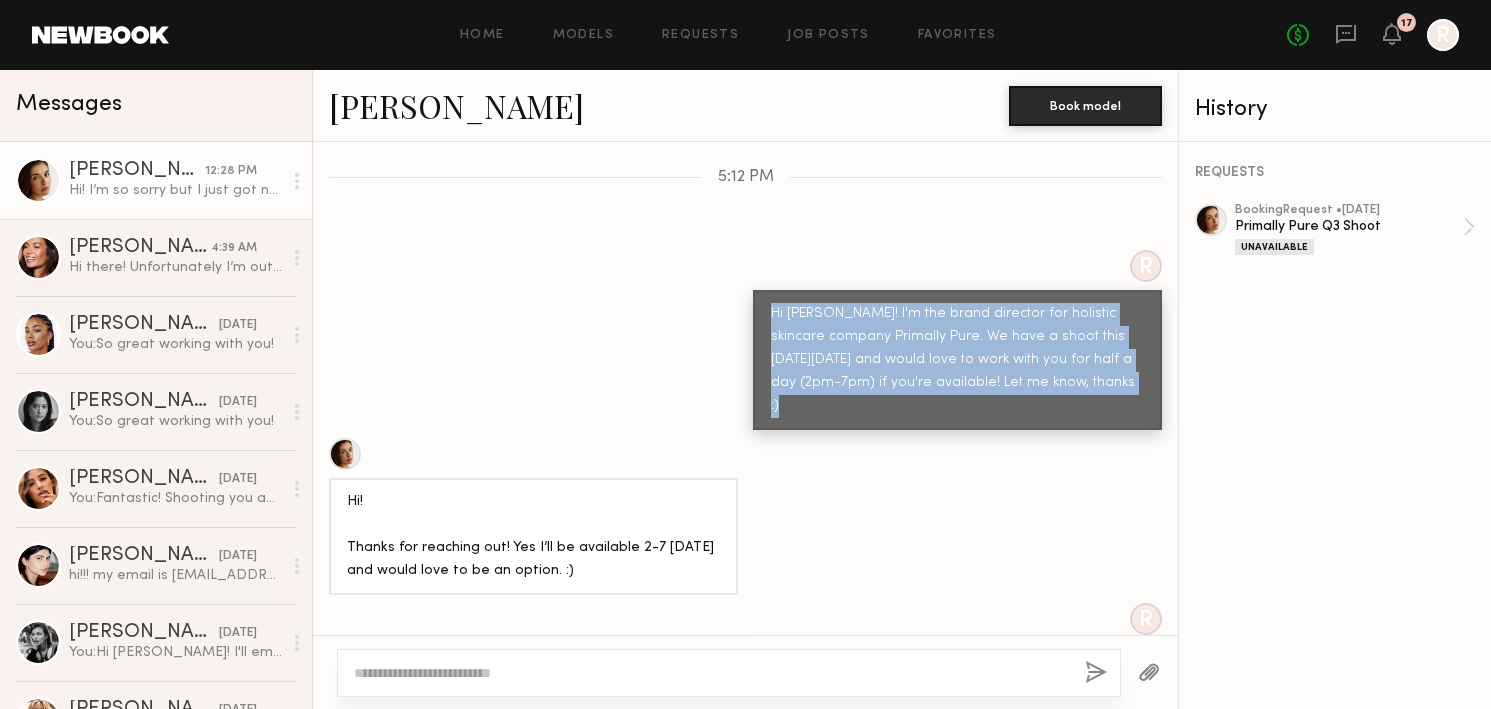 drag, startPoint x: 1138, startPoint y: 340, endPoint x: 766, endPoint y: 271, distance: 378.3451 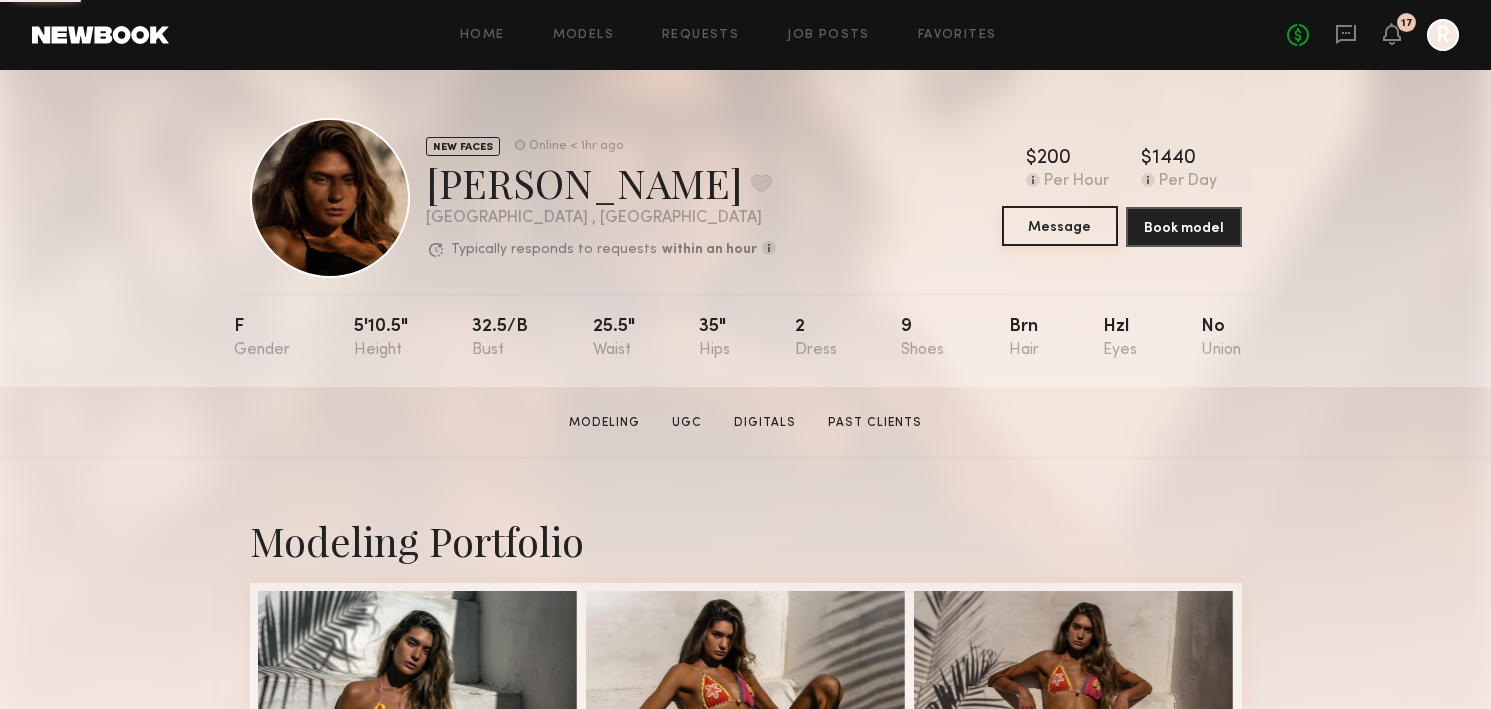 click on "Message" 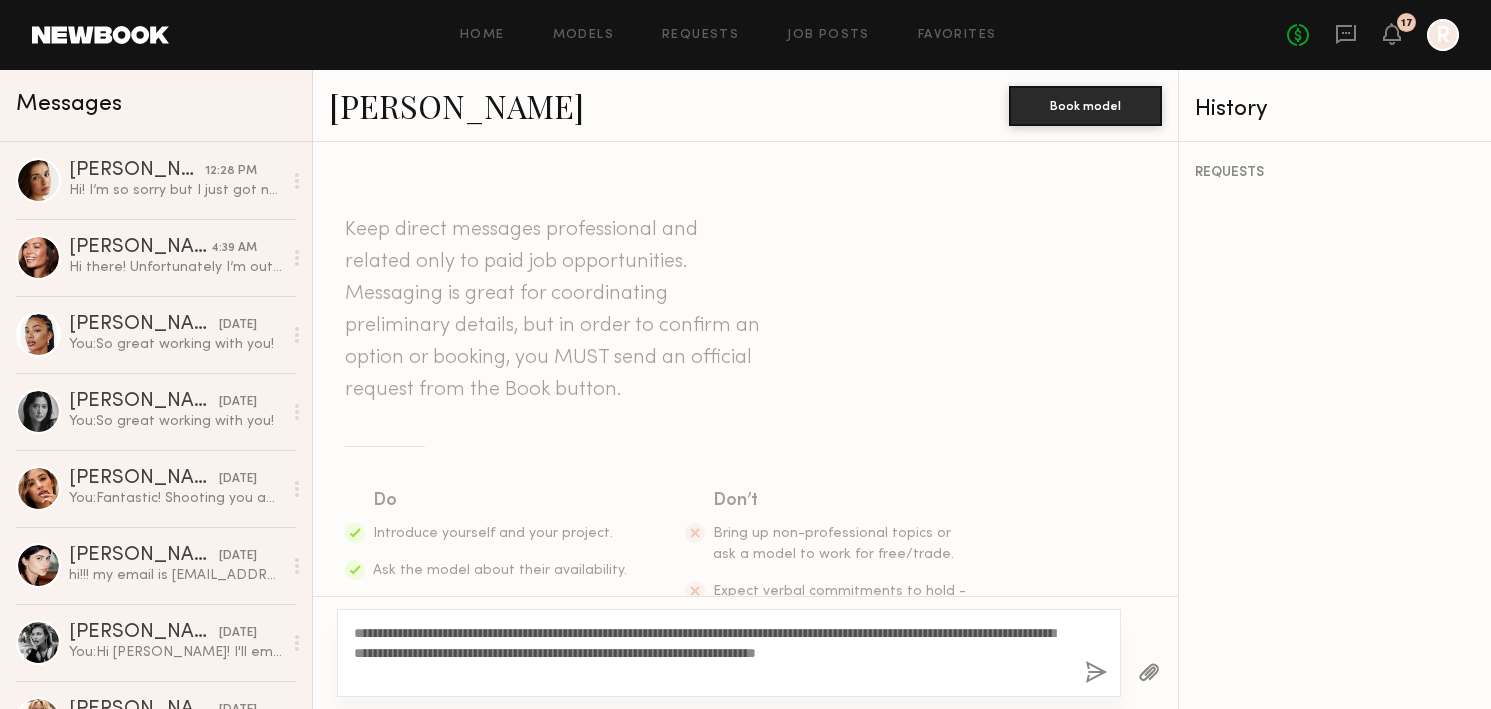 click on "**********" 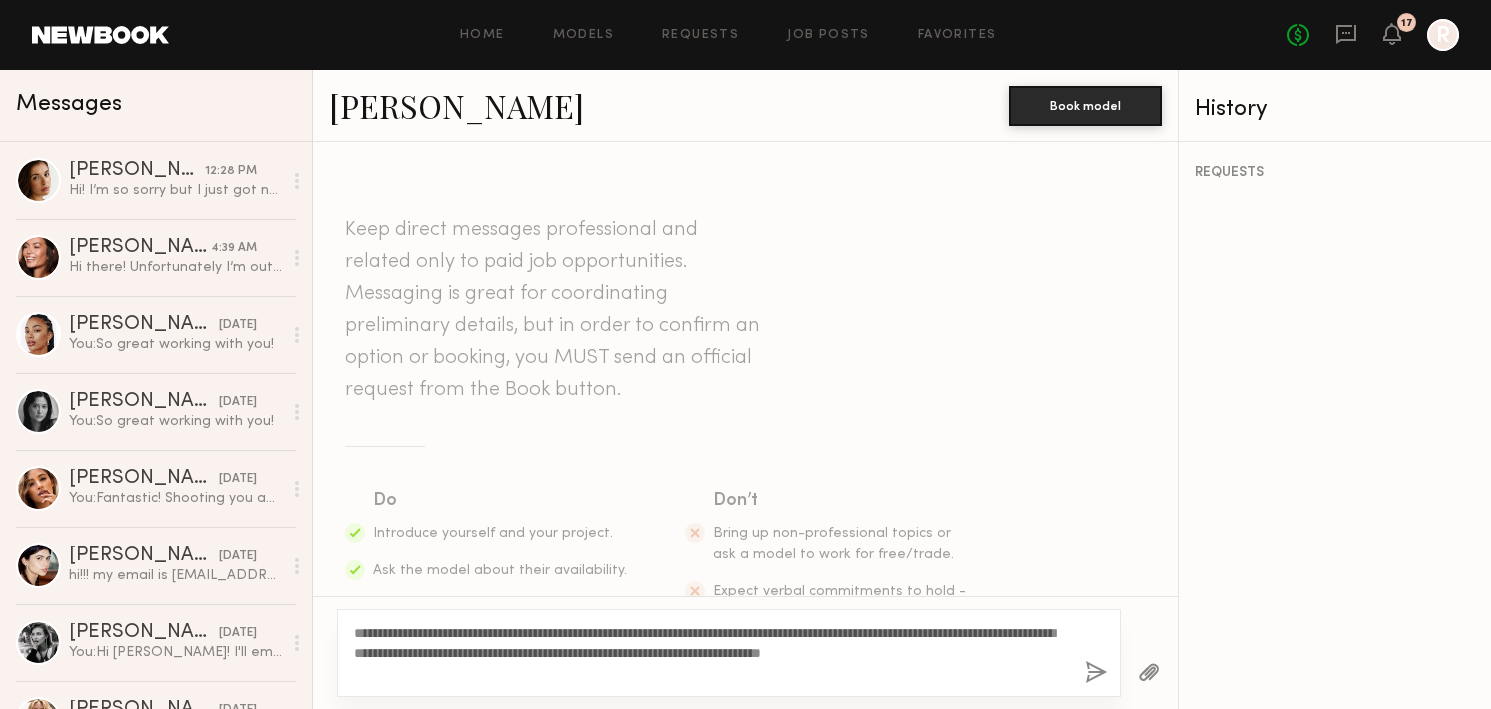 click on "**********" 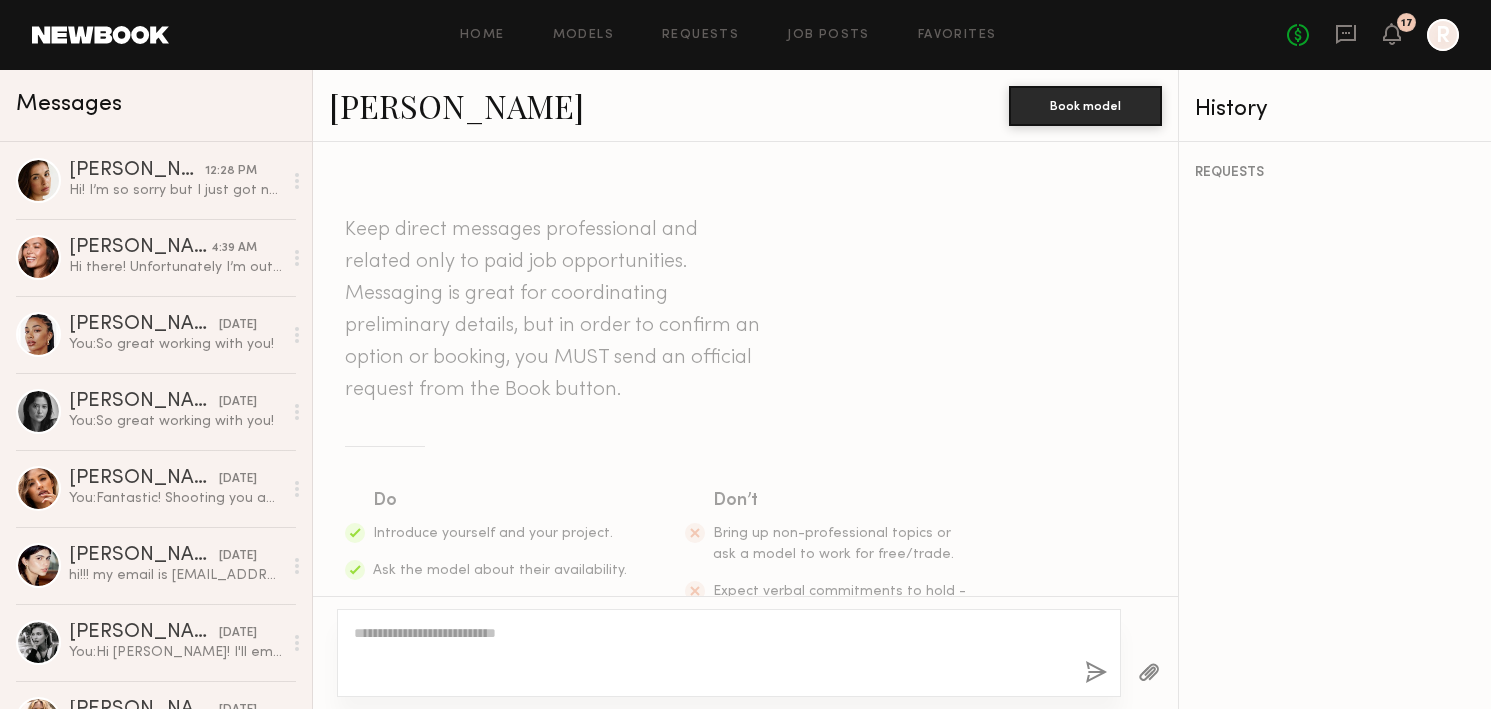 scroll, scrollTop: 417, scrollLeft: 0, axis: vertical 